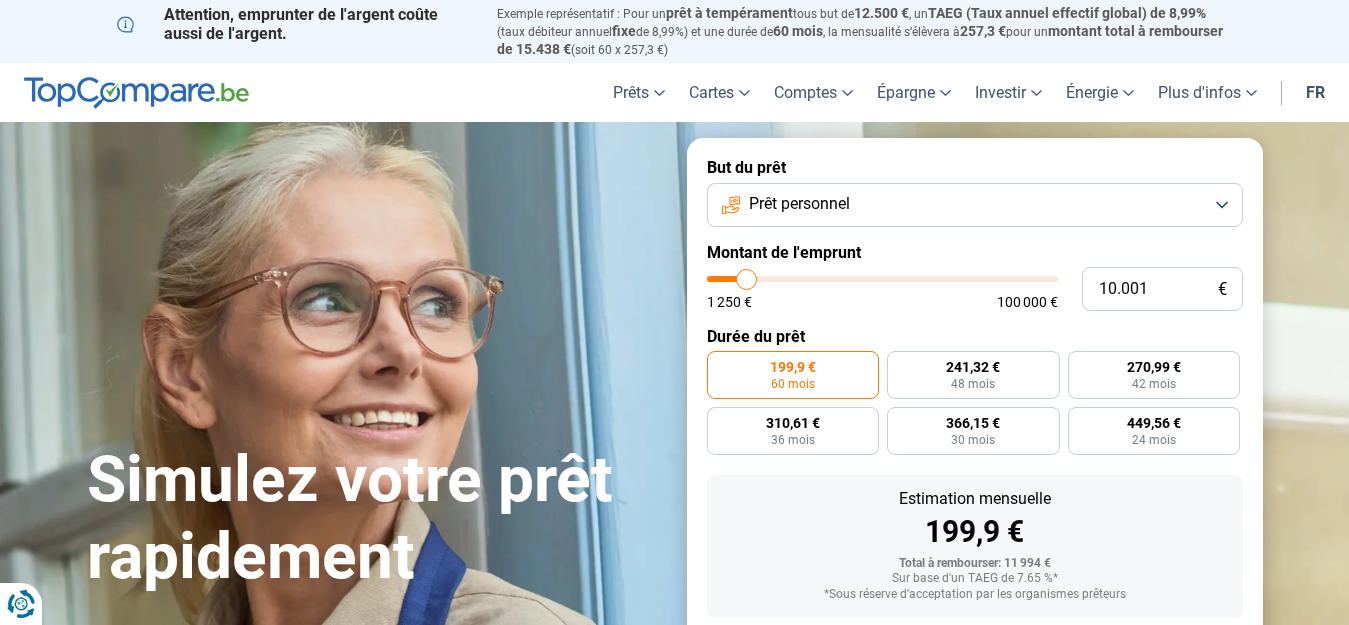scroll, scrollTop: 0, scrollLeft: 0, axis: both 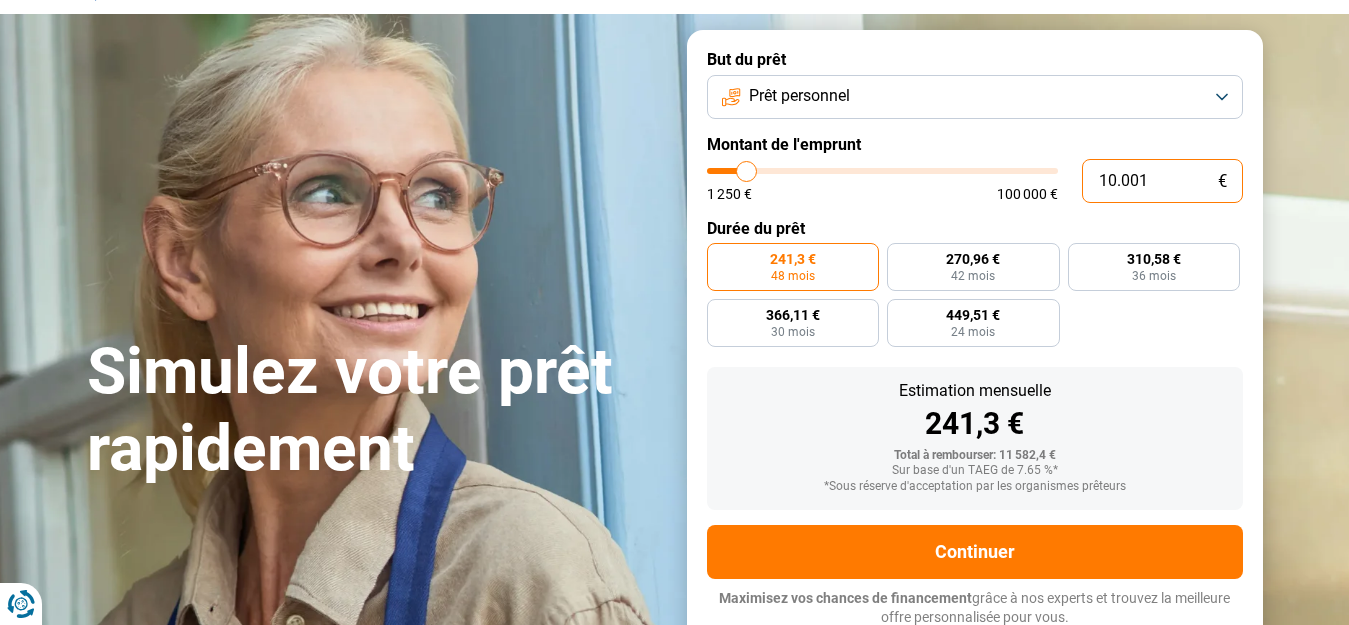 click on "10.001" at bounding box center (1162, 181) 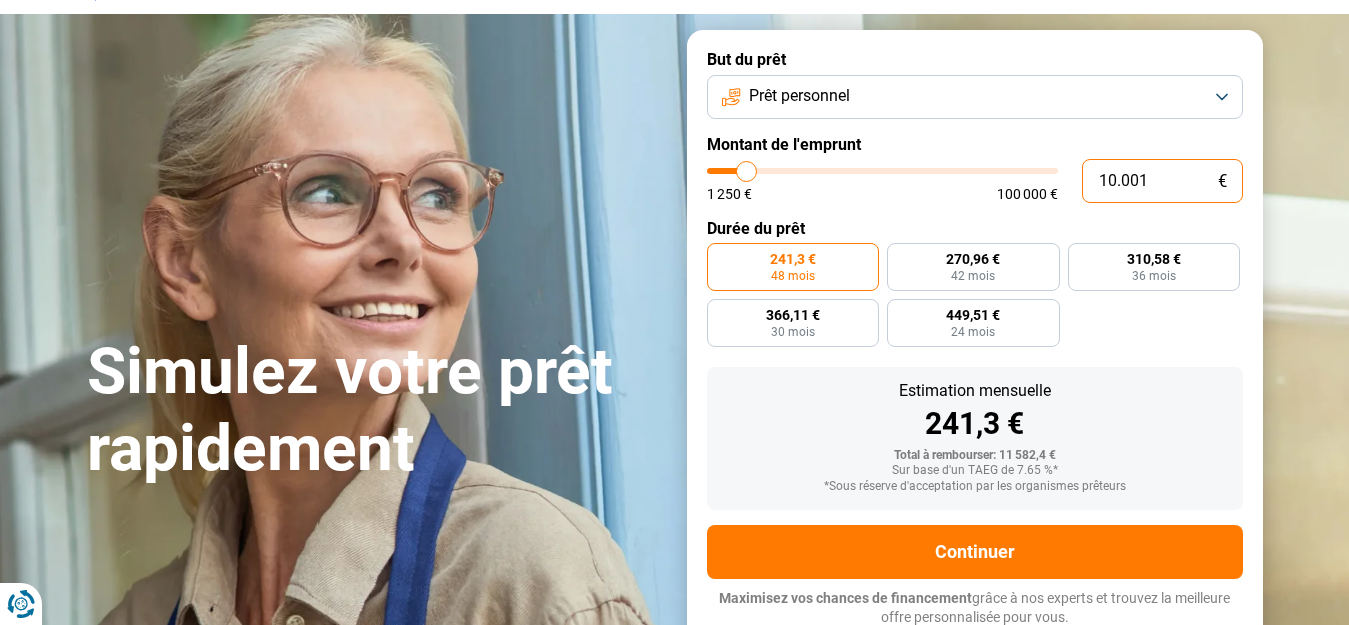 click on "10.001" at bounding box center (1162, 181) 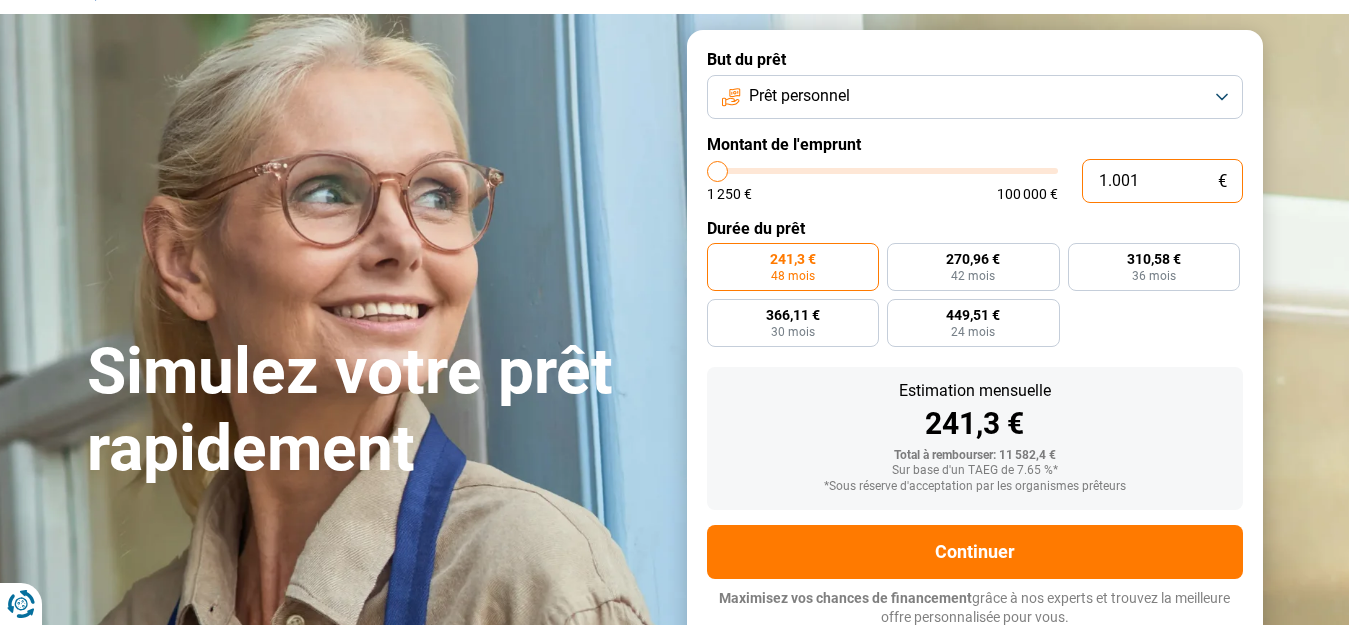 type on "15.001" 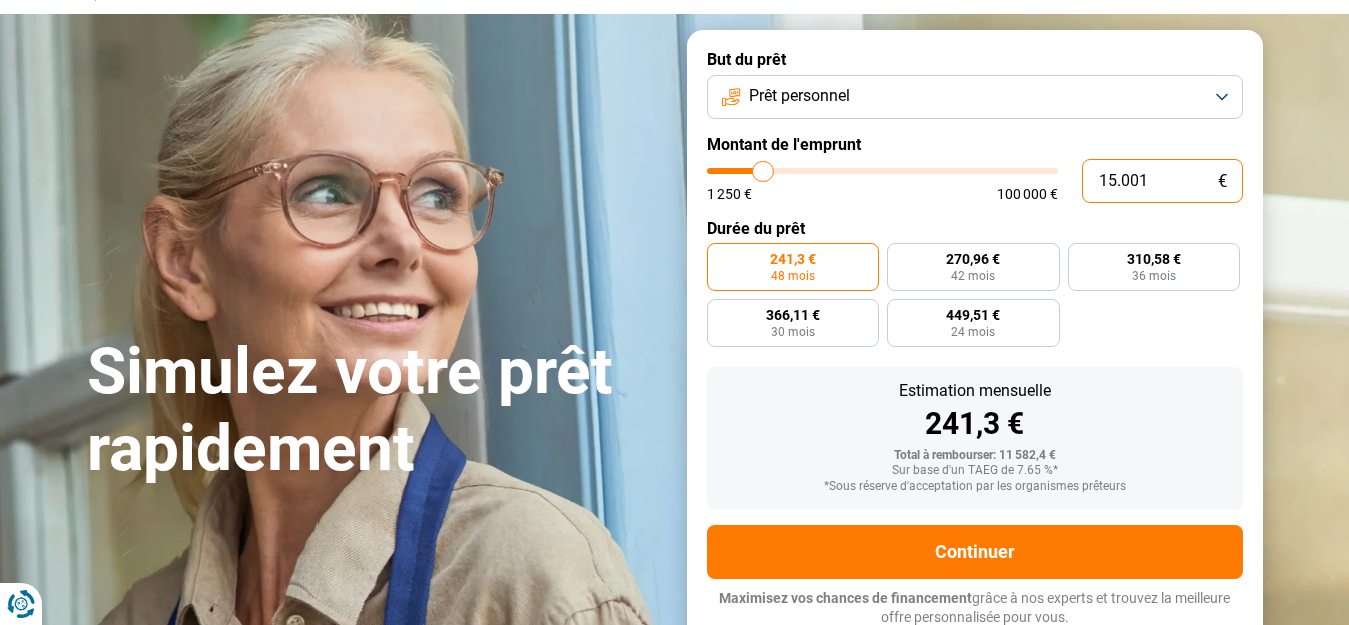 type on "1.001" 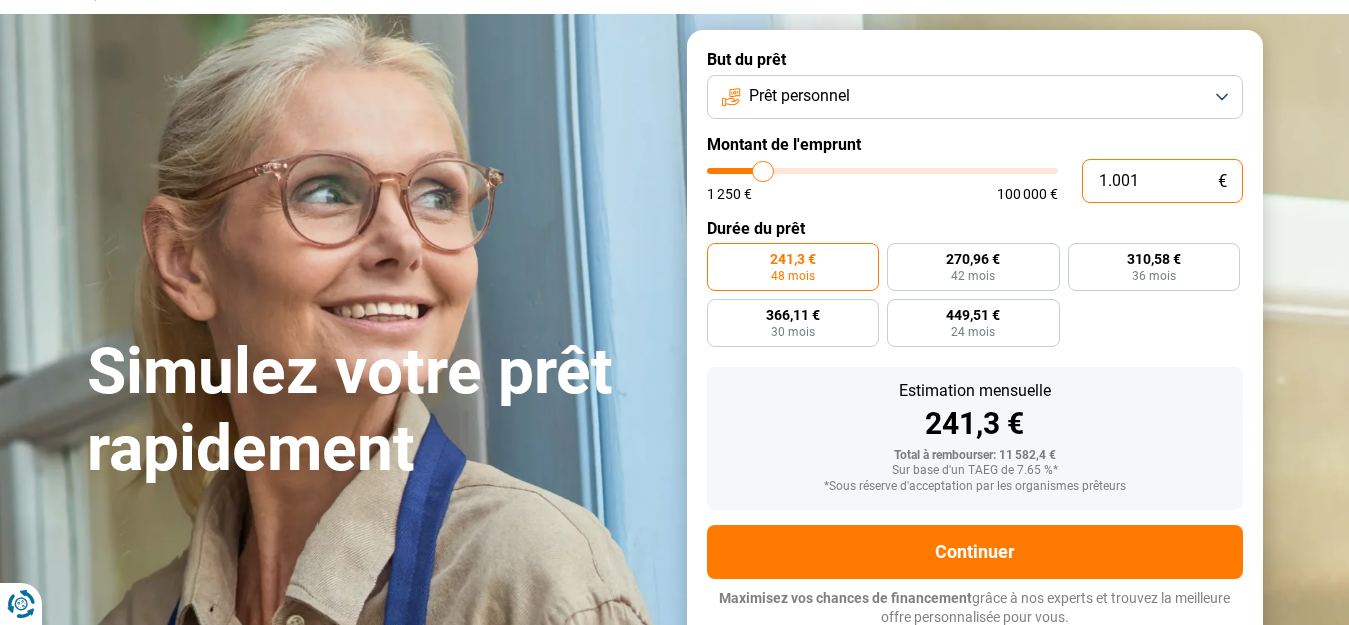 type on "1250" 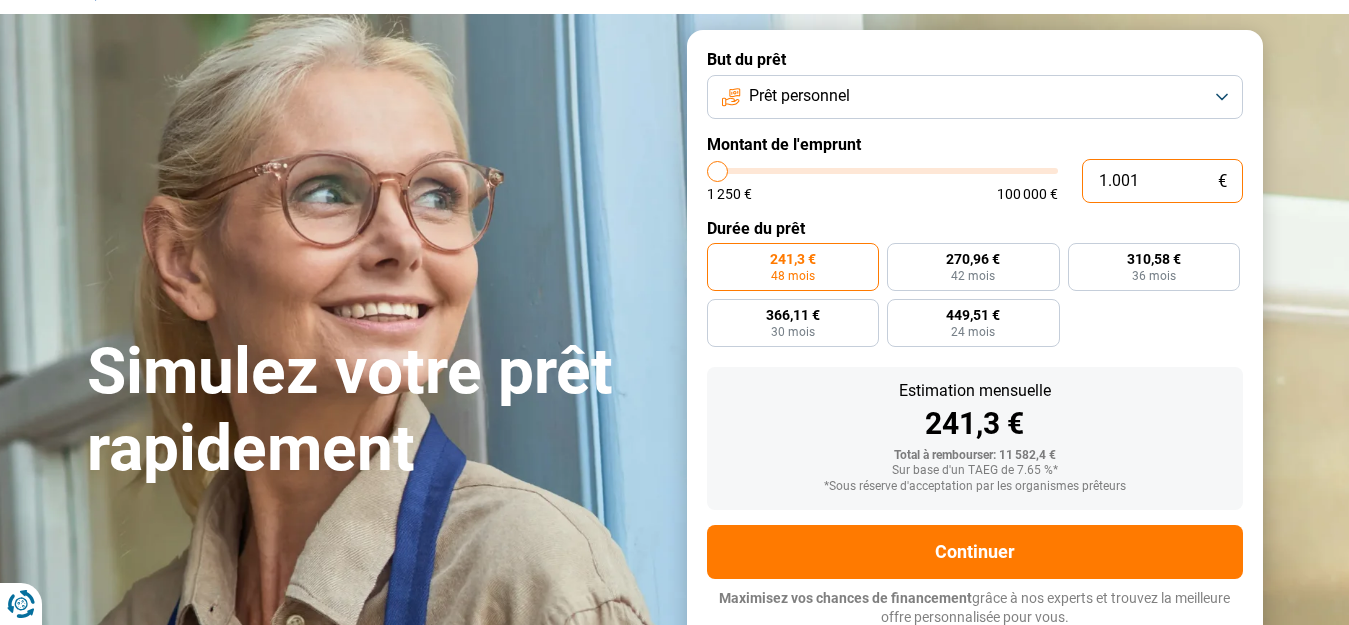 type on "10.001" 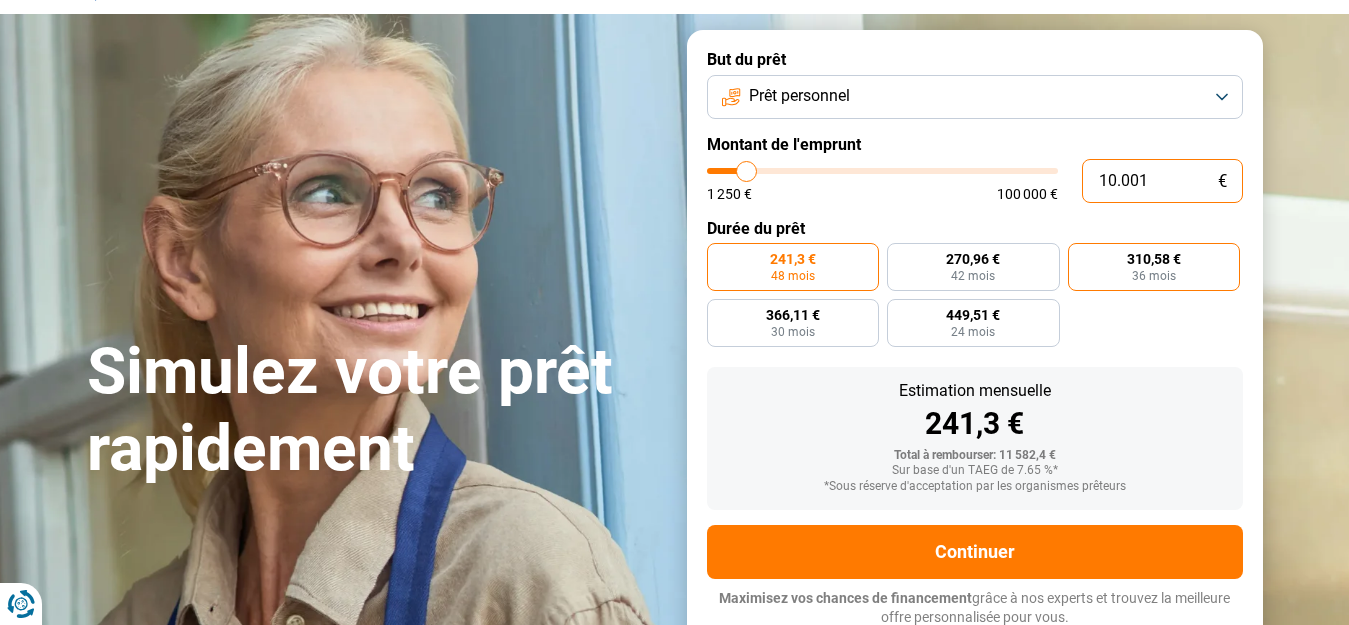 type on "10000" 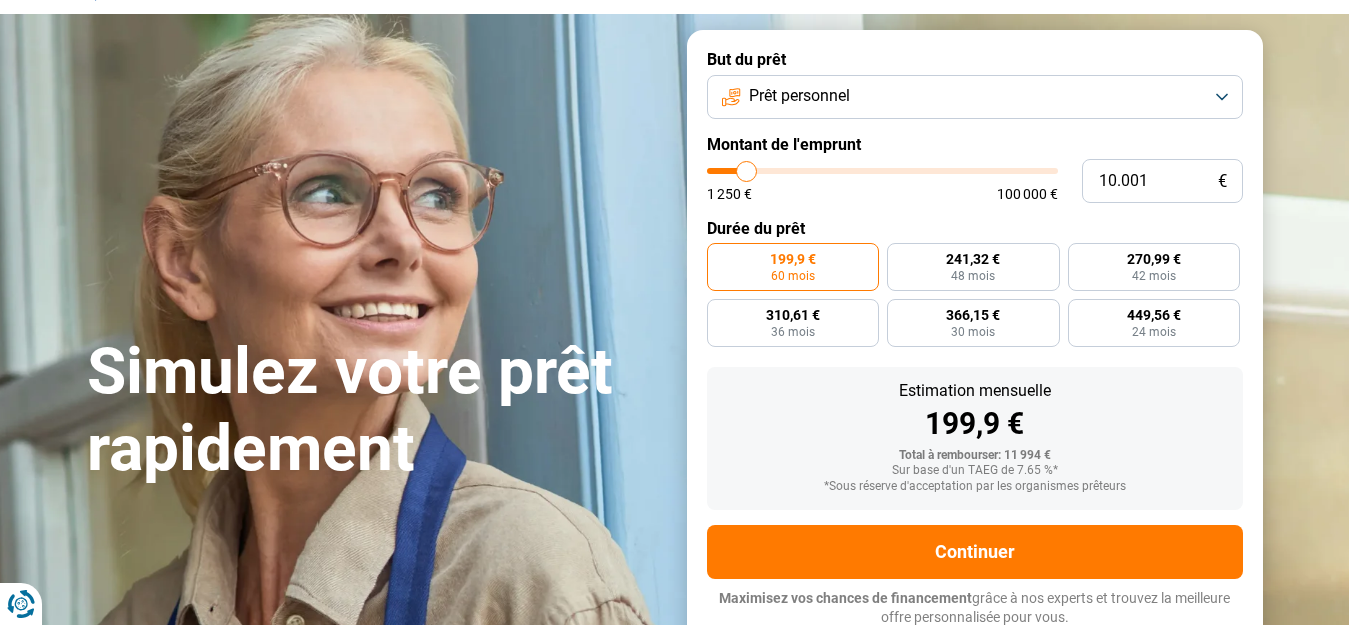 click on "199,9 €" at bounding box center [793, 259] 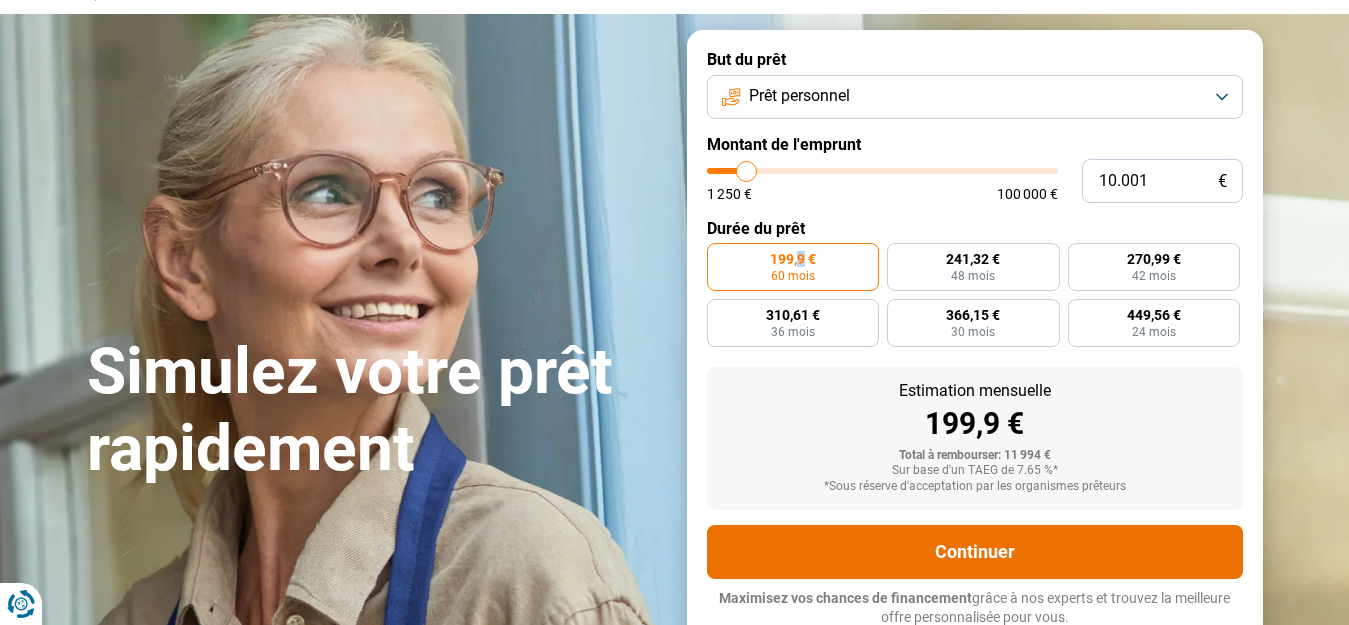 click on "Continuer" at bounding box center (975, 552) 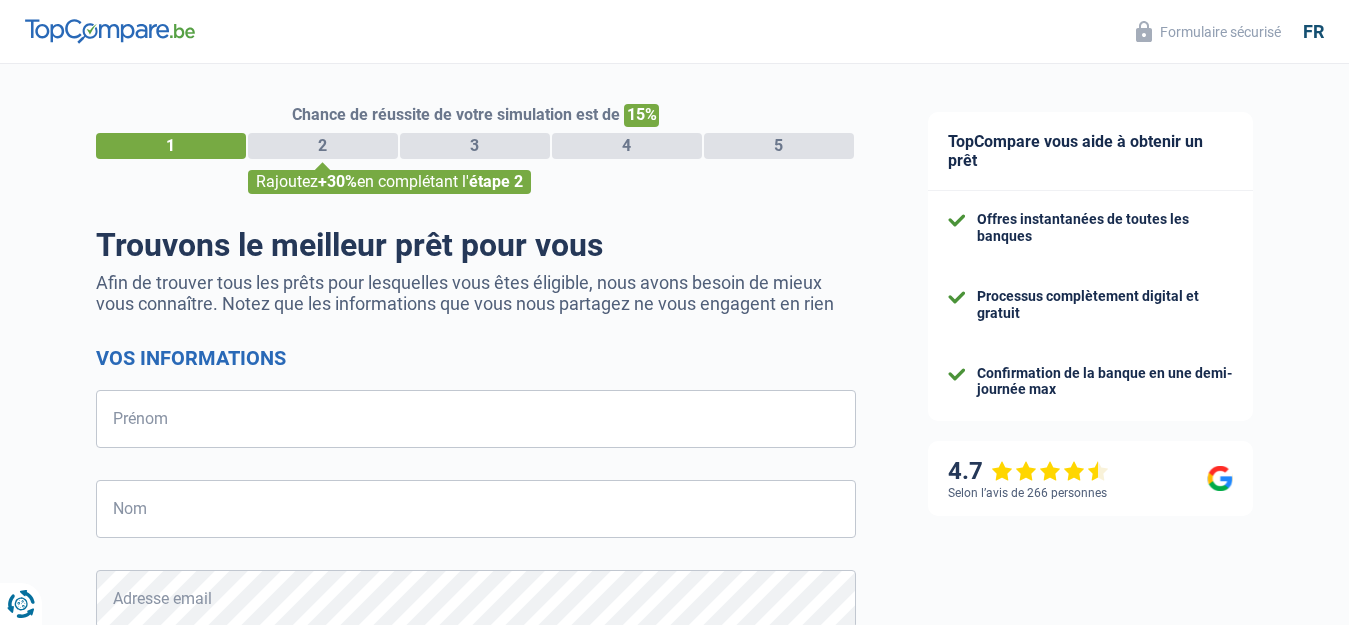 select on "32" 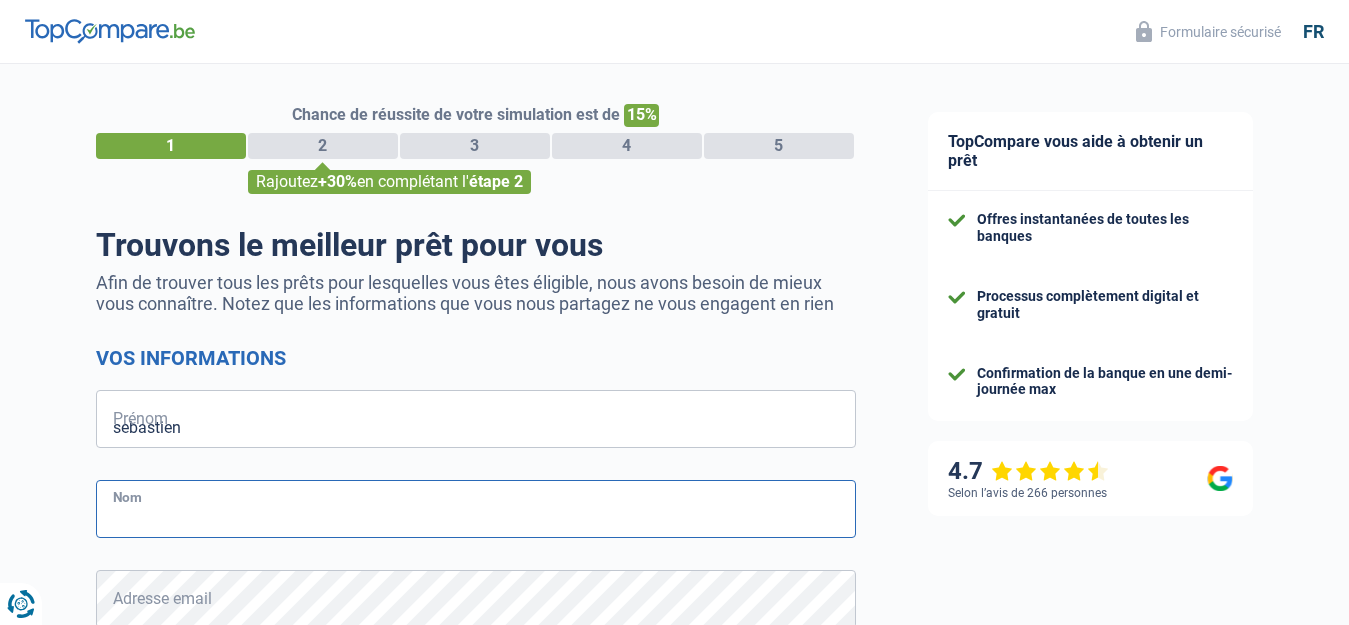 type on "Lessent" 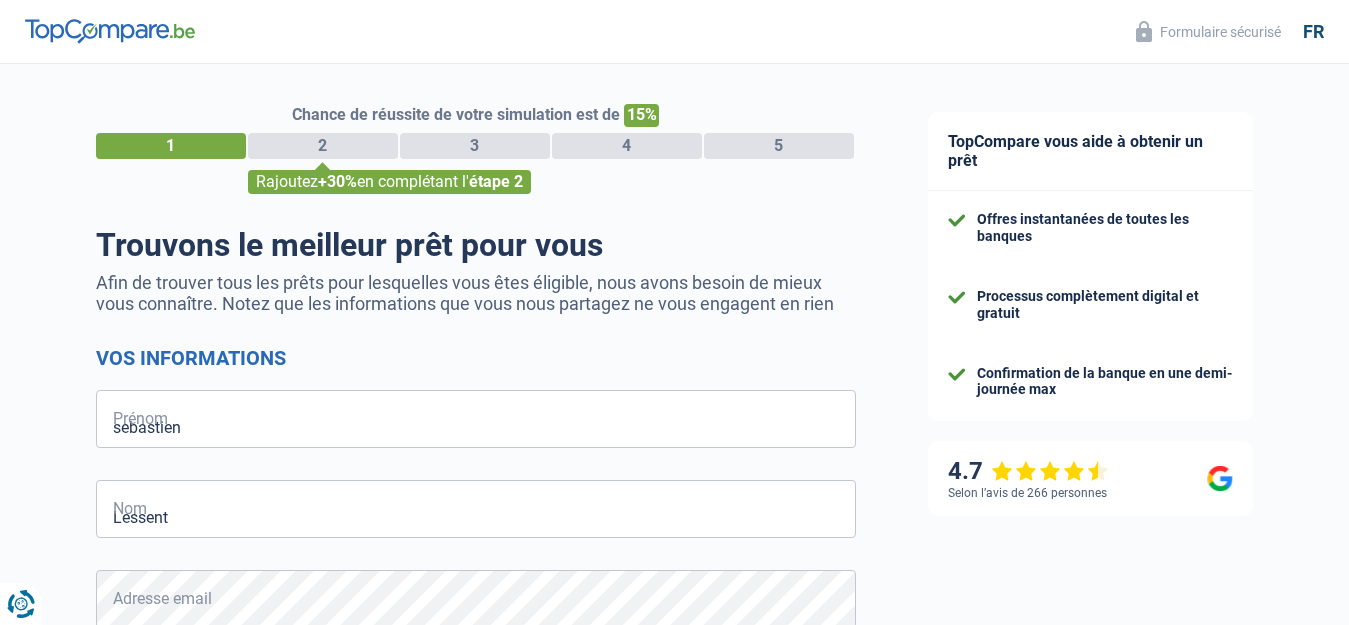 type on "467073925" 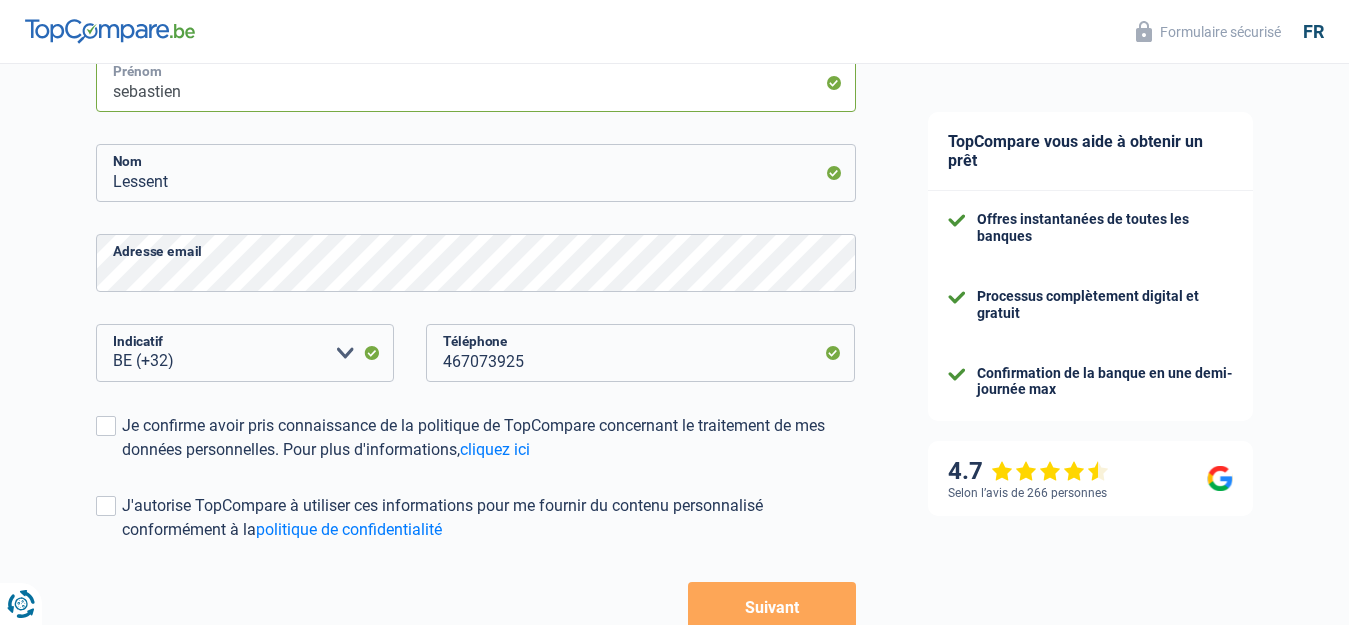 scroll, scrollTop: 400, scrollLeft: 0, axis: vertical 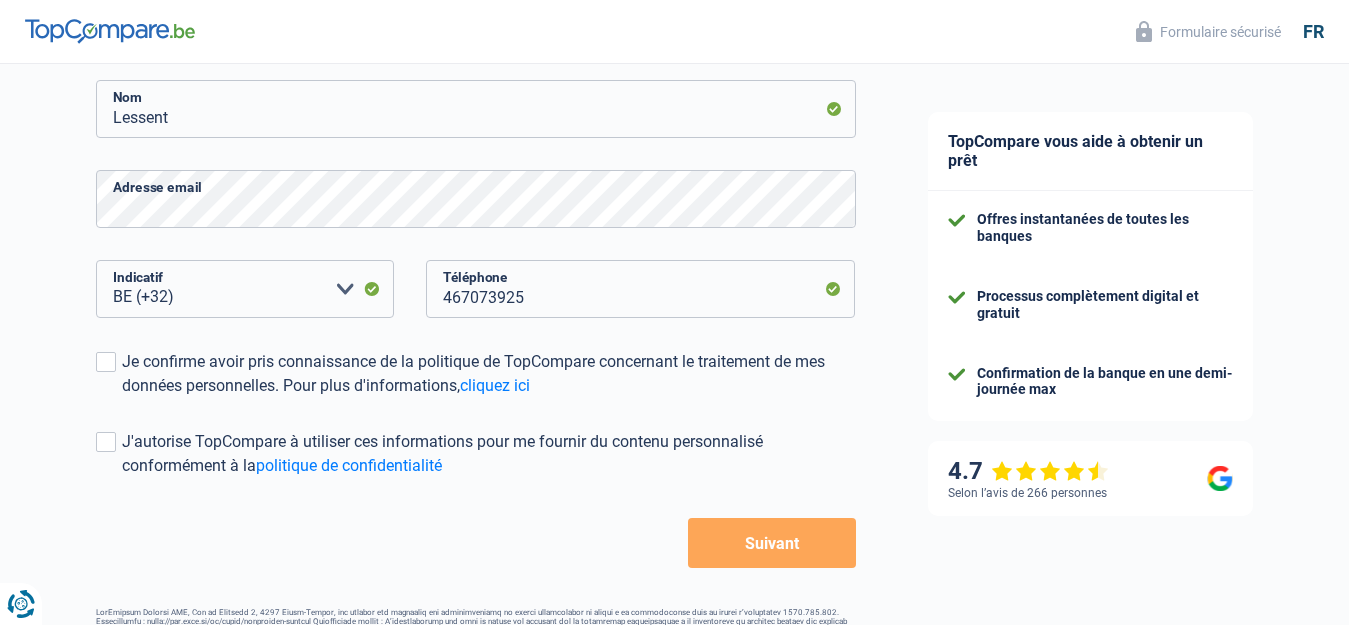 click on "Suivant" at bounding box center (771, 543) 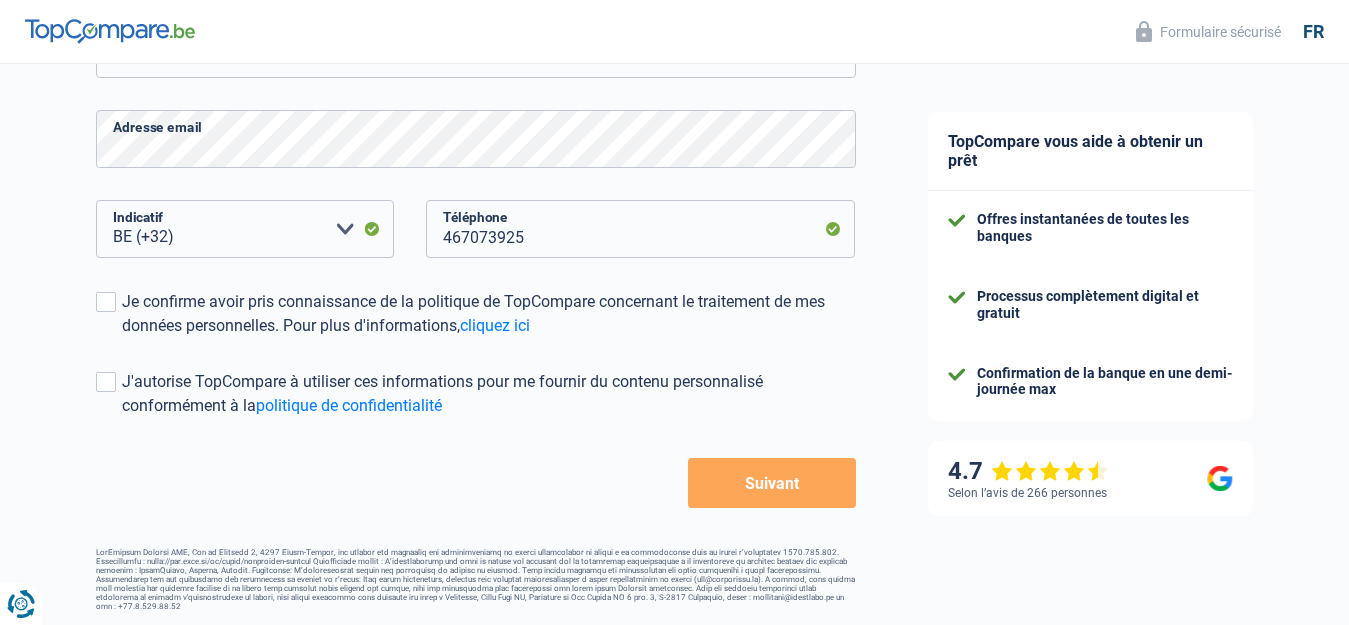 scroll, scrollTop: 461, scrollLeft: 0, axis: vertical 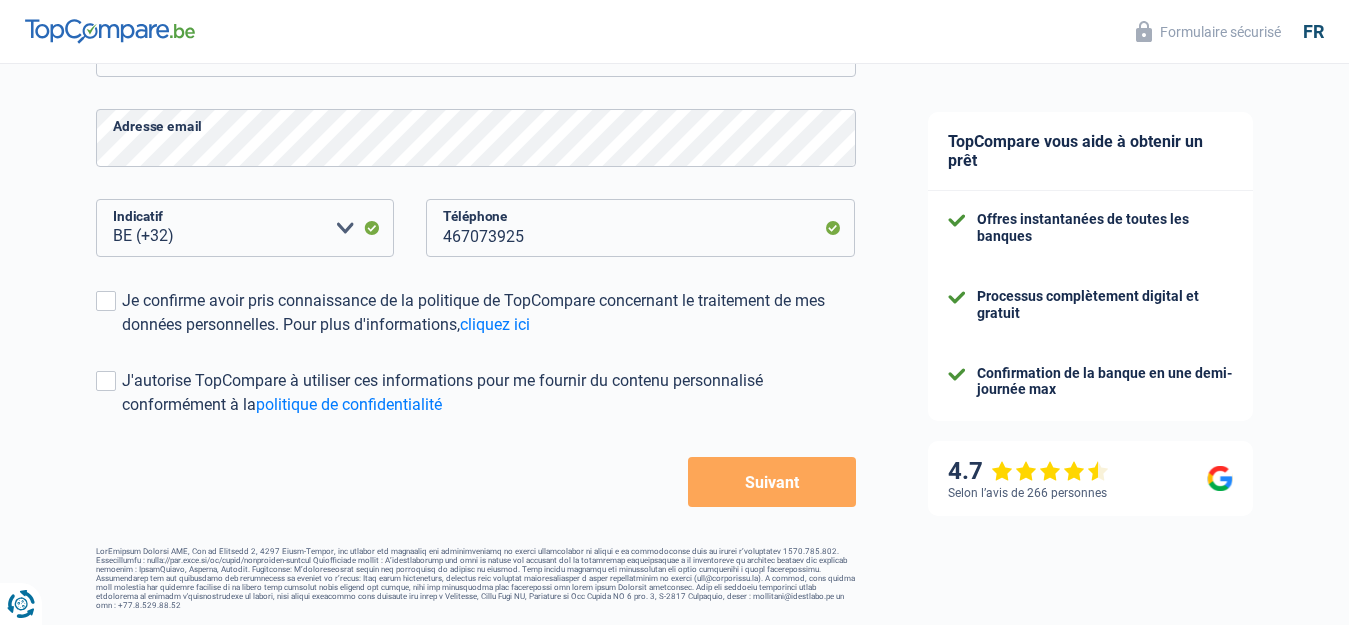 click on "Suivant" at bounding box center (771, 482) 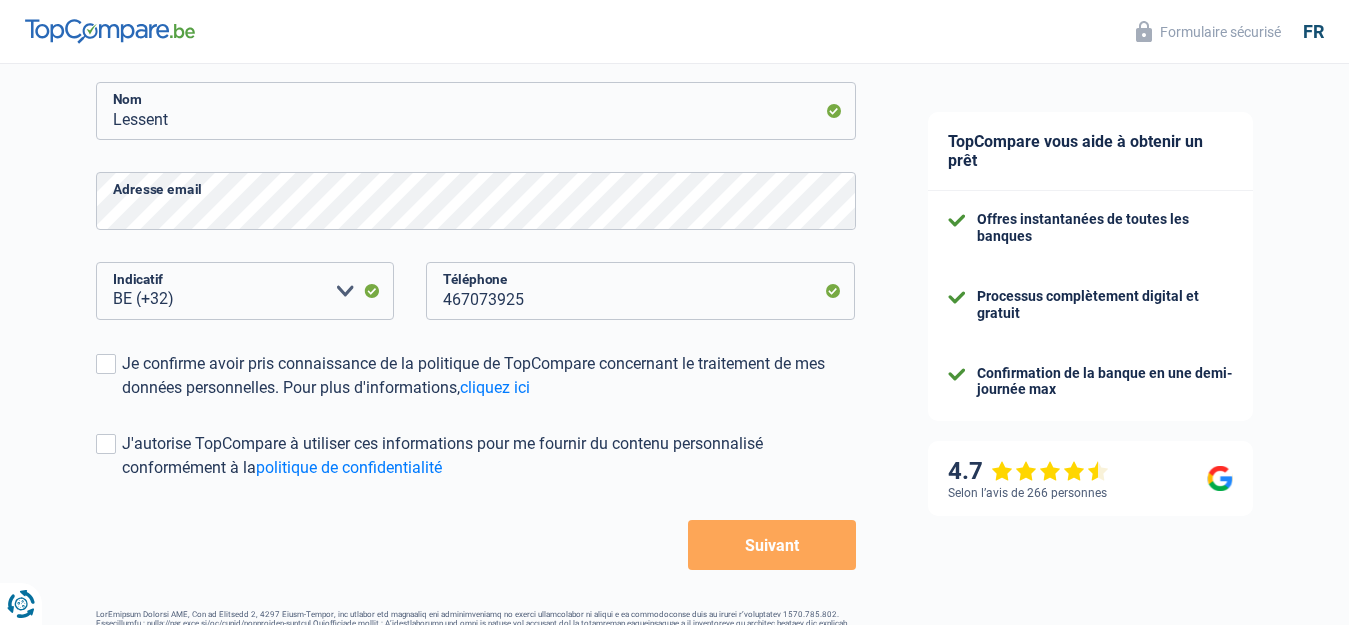 scroll, scrollTop: 461, scrollLeft: 0, axis: vertical 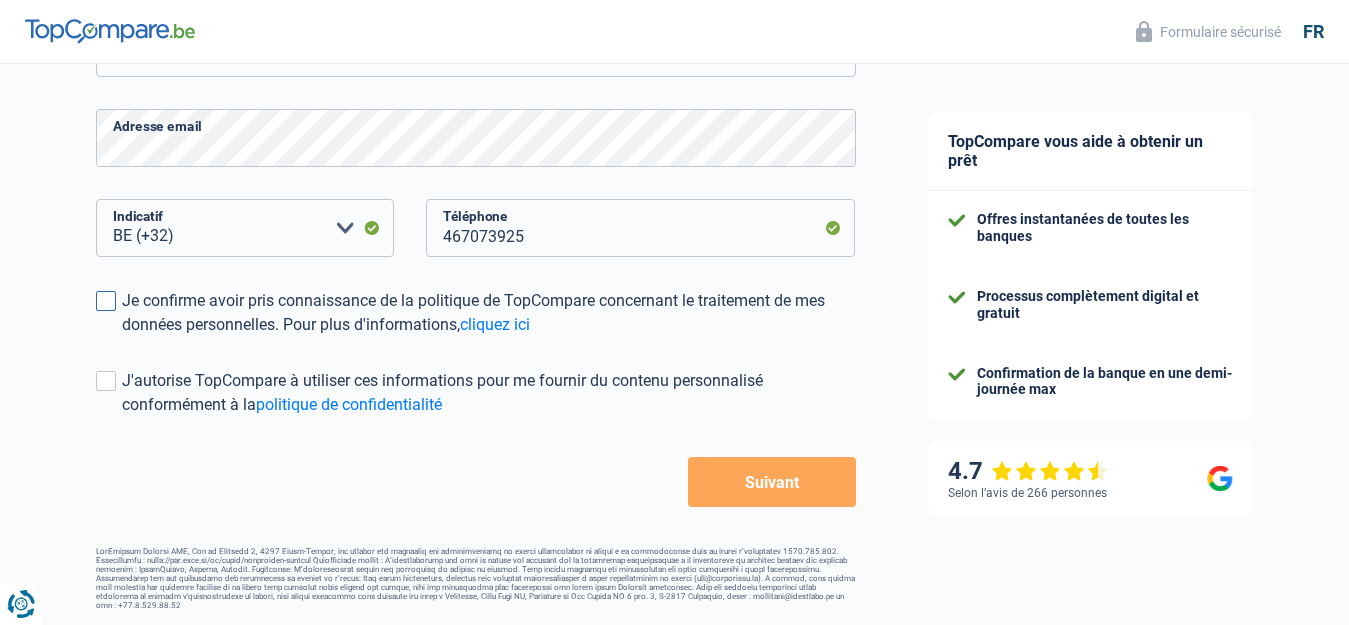 click at bounding box center (106, 301) 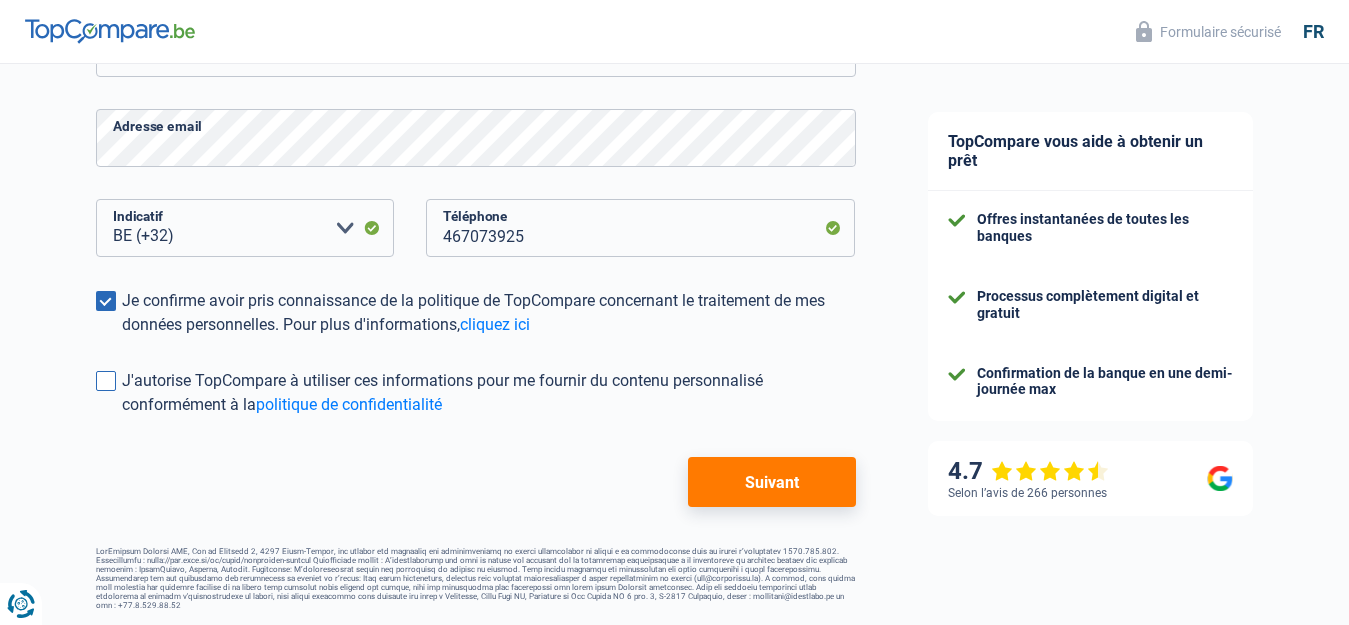 click at bounding box center (106, 381) 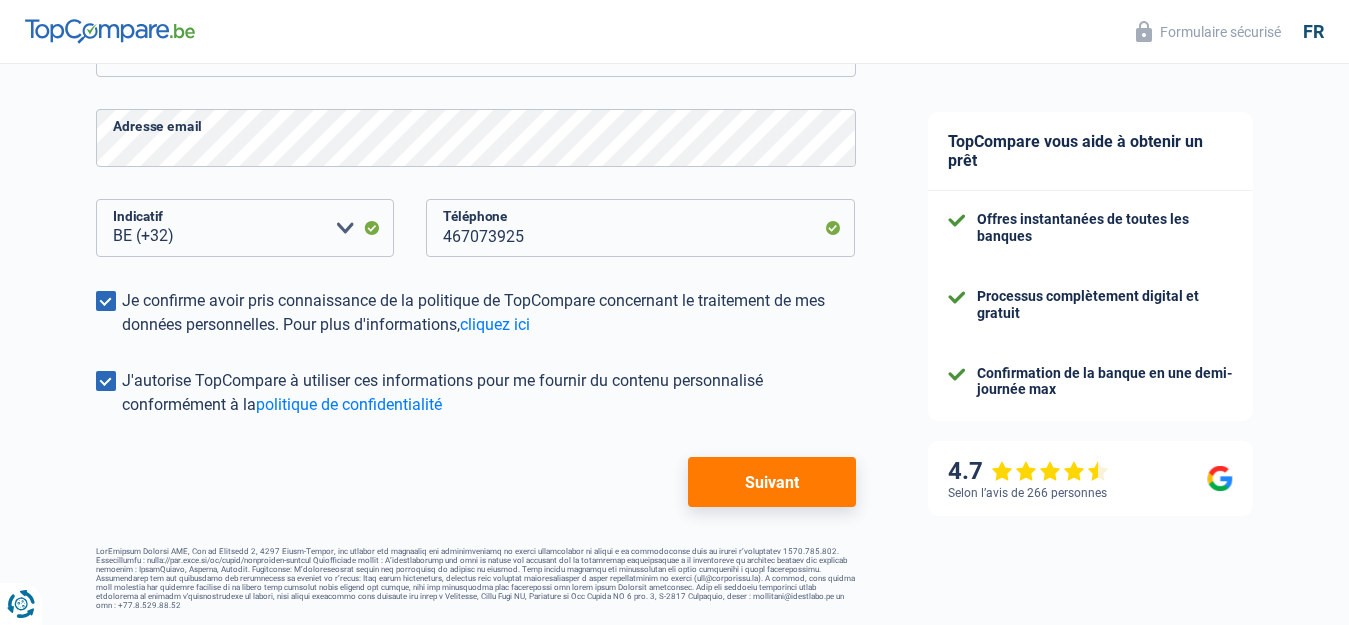 click on "Suivant" at bounding box center [771, 482] 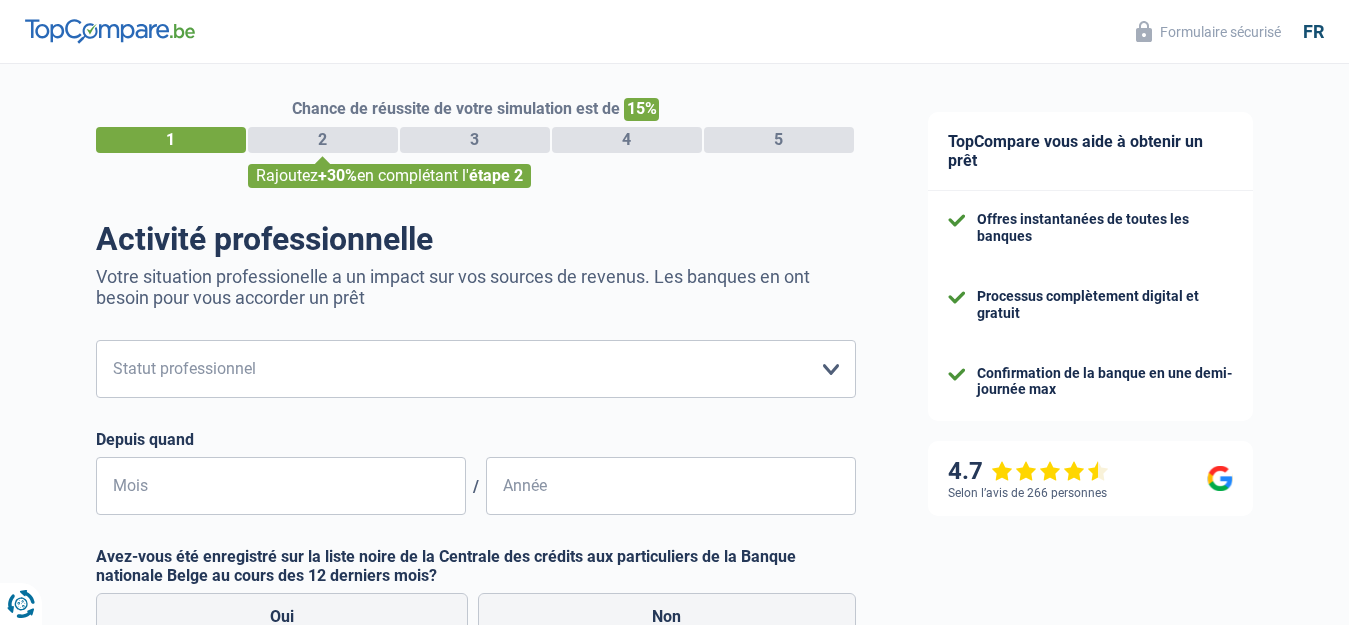 scroll, scrollTop: 0, scrollLeft: 0, axis: both 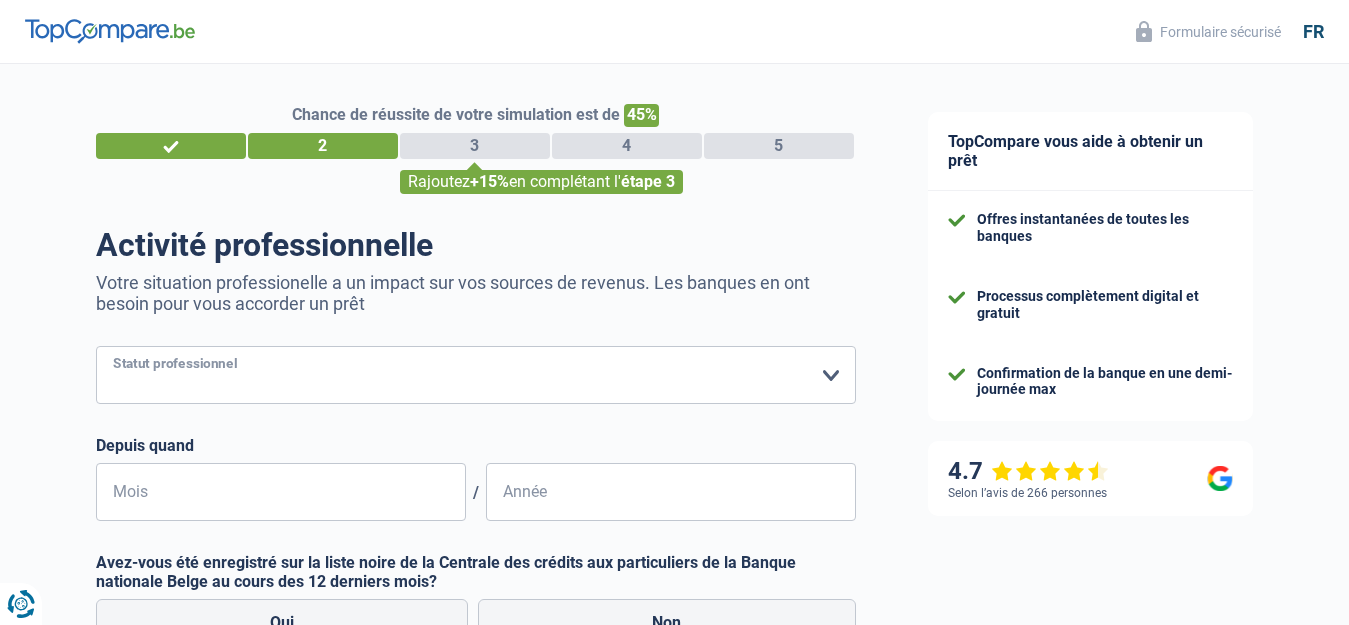 click on "Ouvrier Employé privé Employé public Invalide Indépendant Pensionné Chômeur Mutuelle Femme au foyer Sans profession Allocataire sécurité/Intégration social (SPF Sécurité Sociale, CPAS) Etudiant Profession libérale Commerçant Rentier Pré-pensionné
Veuillez sélectionner une option" at bounding box center (476, 375) 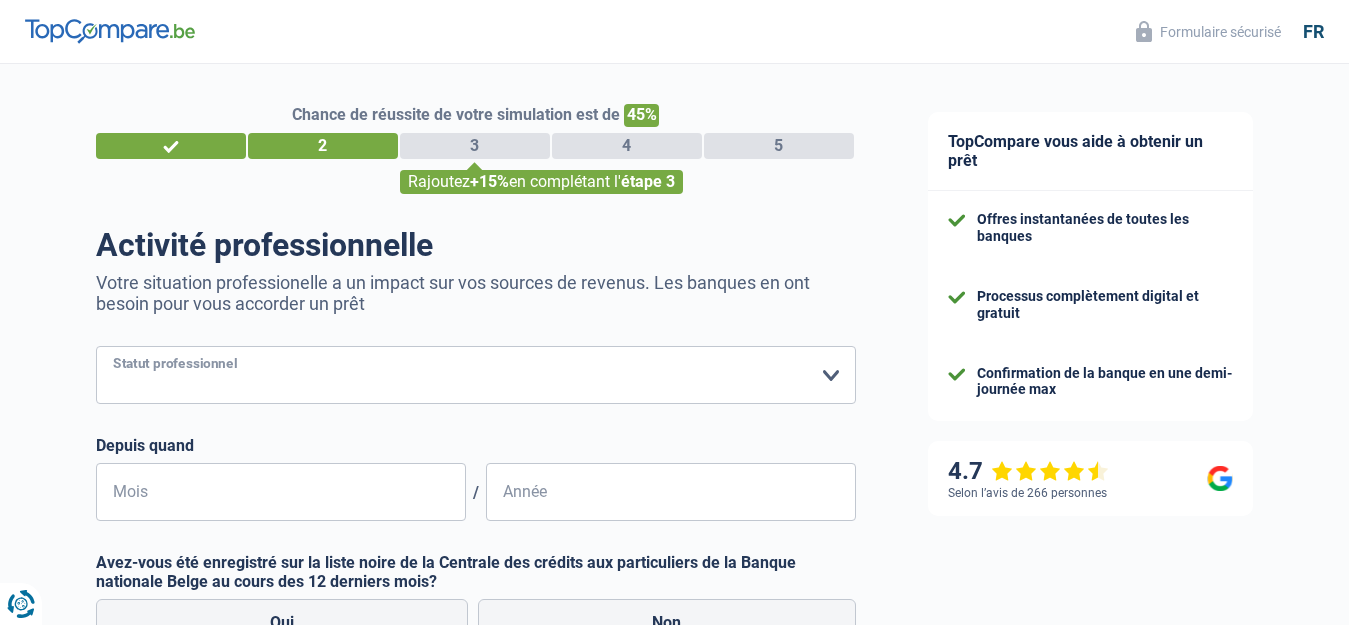 select on "invalid" 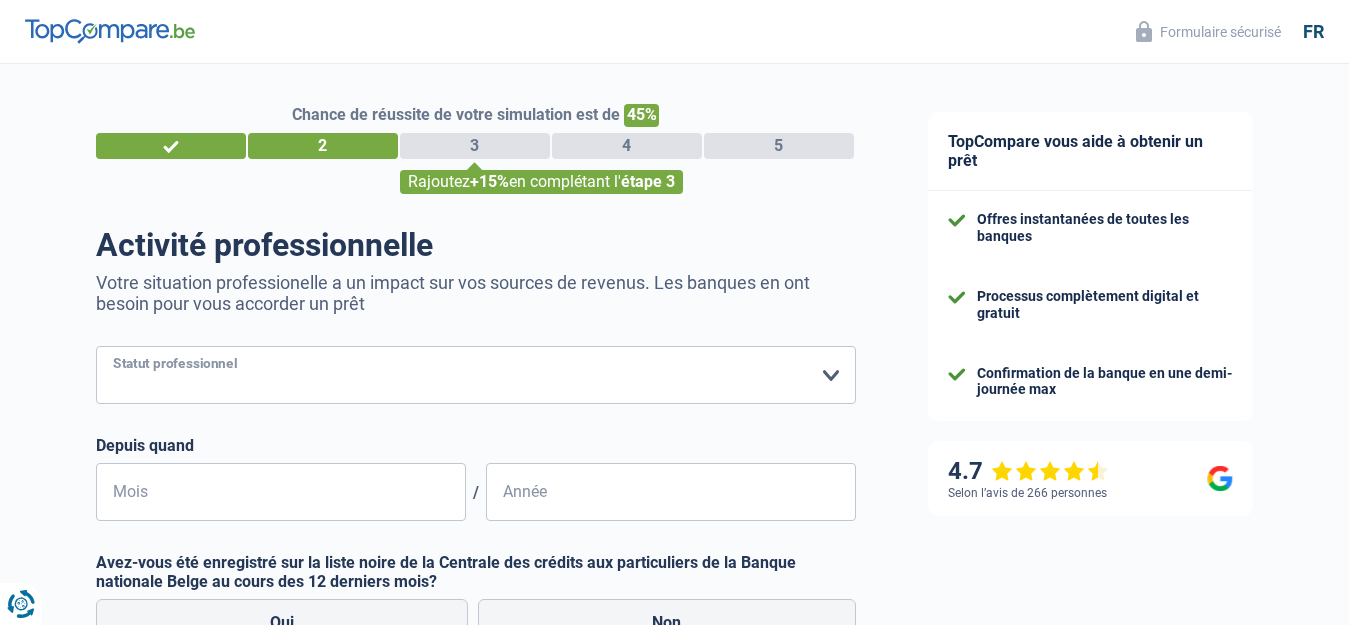 click on "Ouvrier Employé privé Employé public Invalide Indépendant Pensionné Chômeur Mutuelle Femme au foyer Sans profession Allocataire sécurité/Intégration social (SPF Sécurité Sociale, CPAS) Etudiant Profession libérale Commerçant Rentier Pré-pensionné
Veuillez sélectionner une option" at bounding box center [476, 375] 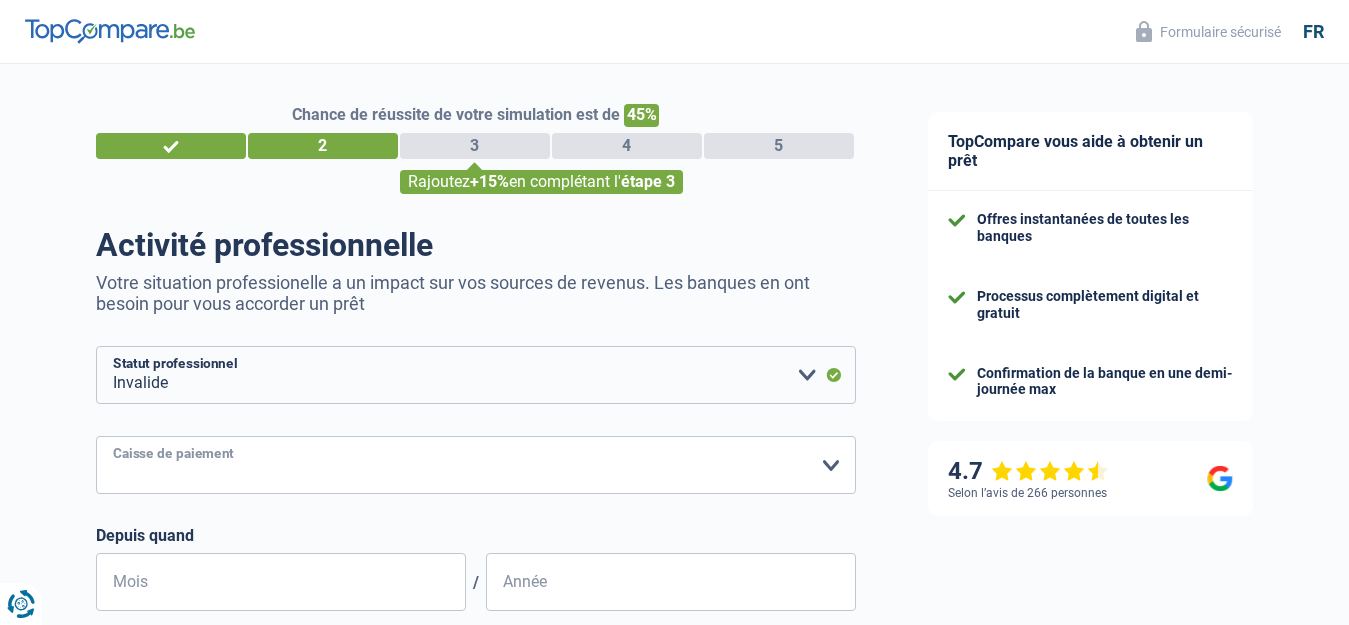 click on "Mutualité Chrétienne Mutualité Socialiste (Solidaris) SPF Sécurité Sociale Union nationale des mutualités neutres Vlaams & Neutraal Ziekenfonds La Mutualité neutre Mutualia - Mutualité neutre Neutraal ziekenfonds Vlaanderen Union nationale des Mutualités Libérales ML MUTPLUS.be Liberale Mutualiteit van Oost-Vlaanderen Mutualité Libérale Hainaut-Namur Mutualité Libérale Liège - Luxembourg Liberale Mutualiteit Plus Mutualités Libres (MLOZ) Partena – Mutualité Libre (Partenamut) Freie Krankenkasse Helan Onafhankelijk Ziekenfonds Autre
Veuillez sélectionner une option" at bounding box center [476, 465] 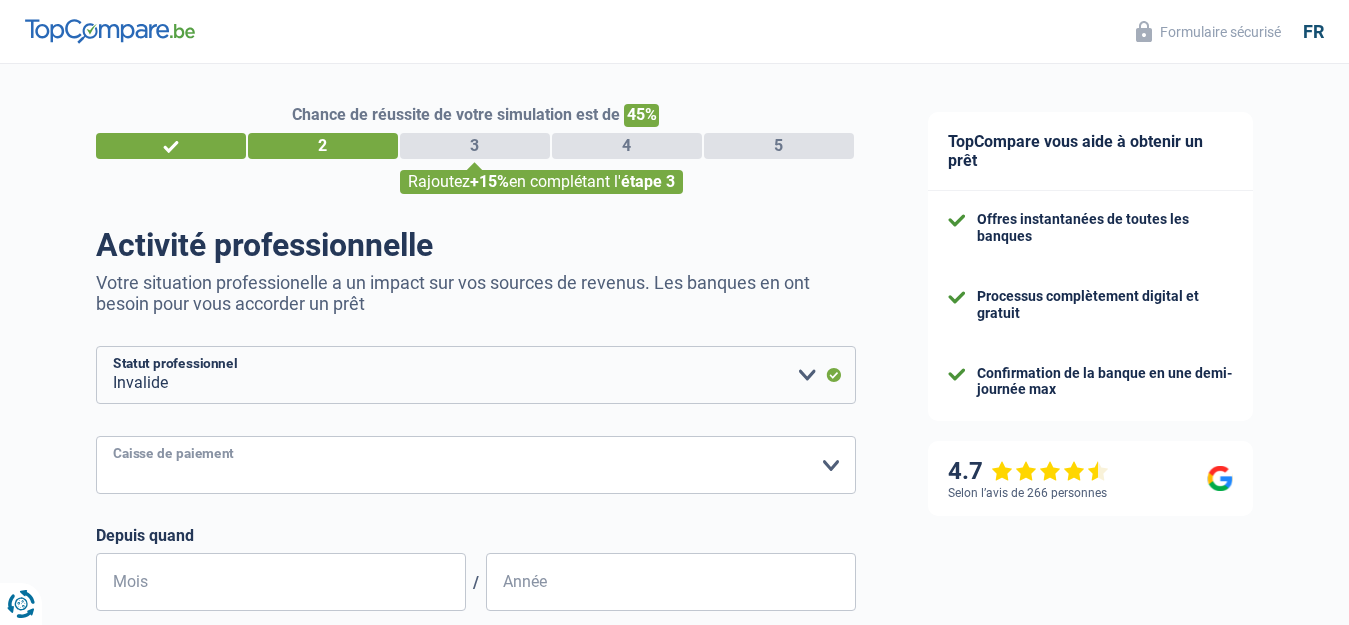 select on "spf" 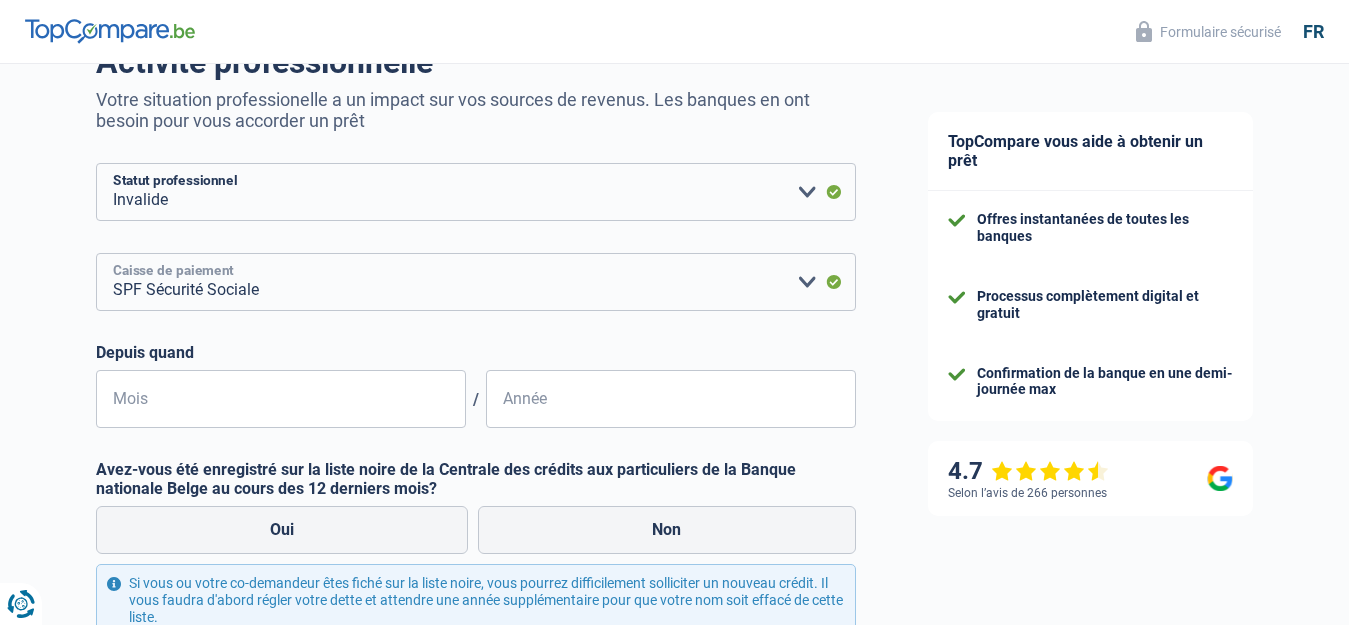 scroll, scrollTop: 200, scrollLeft: 0, axis: vertical 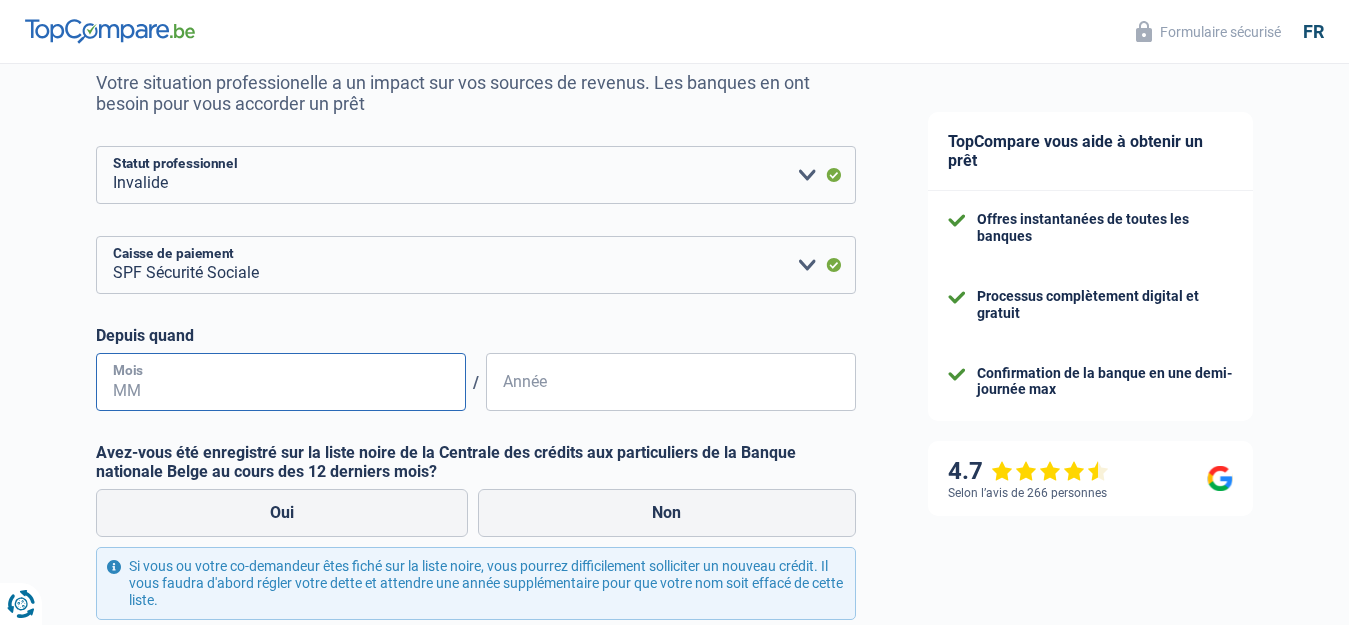 click on "Mois" at bounding box center (281, 382) 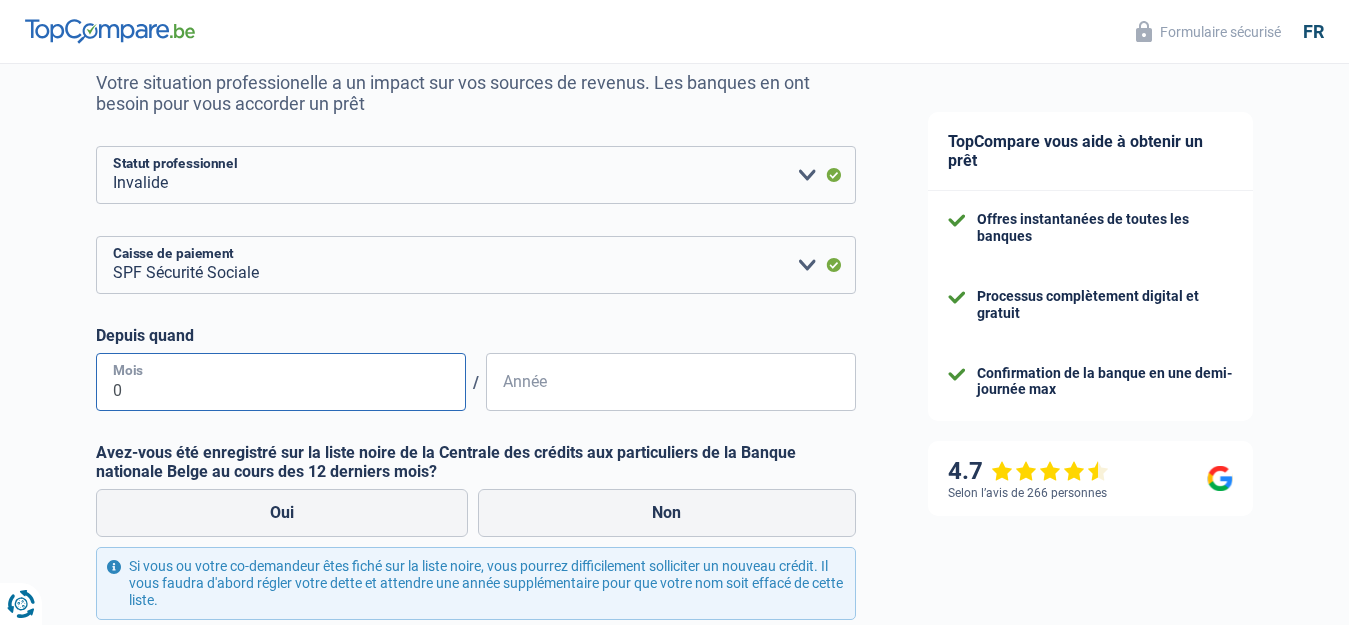 type on "05" 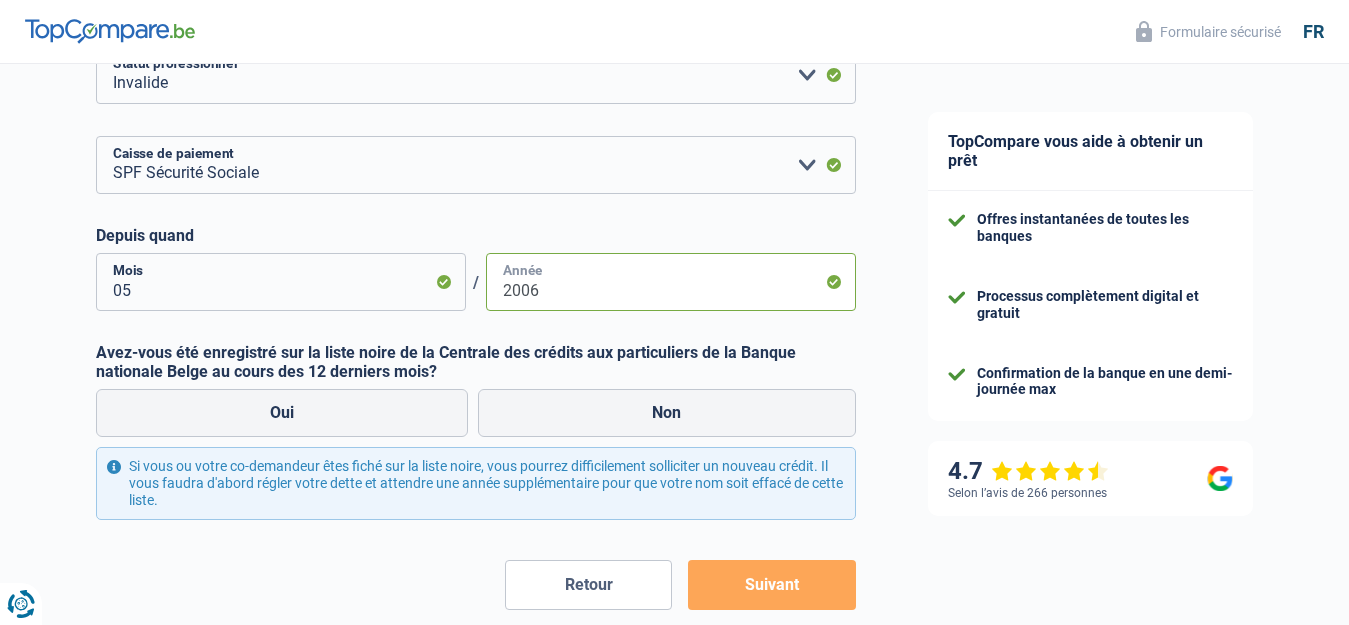 scroll, scrollTop: 400, scrollLeft: 0, axis: vertical 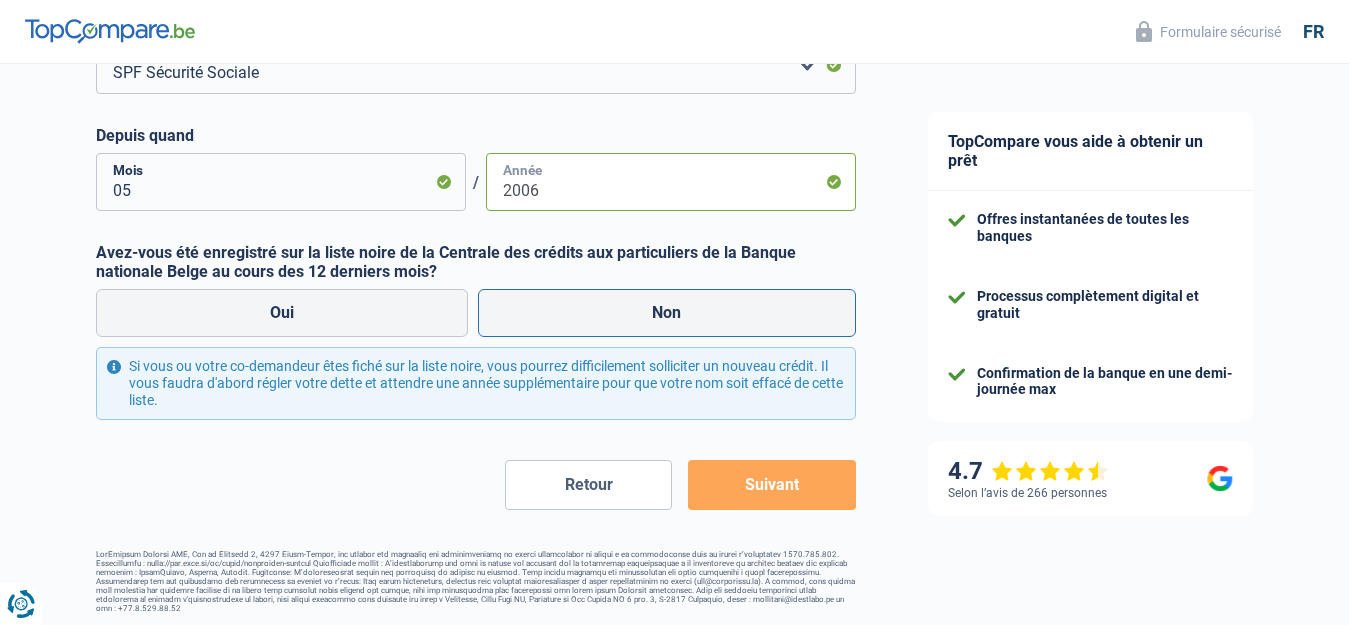 type on "2006" 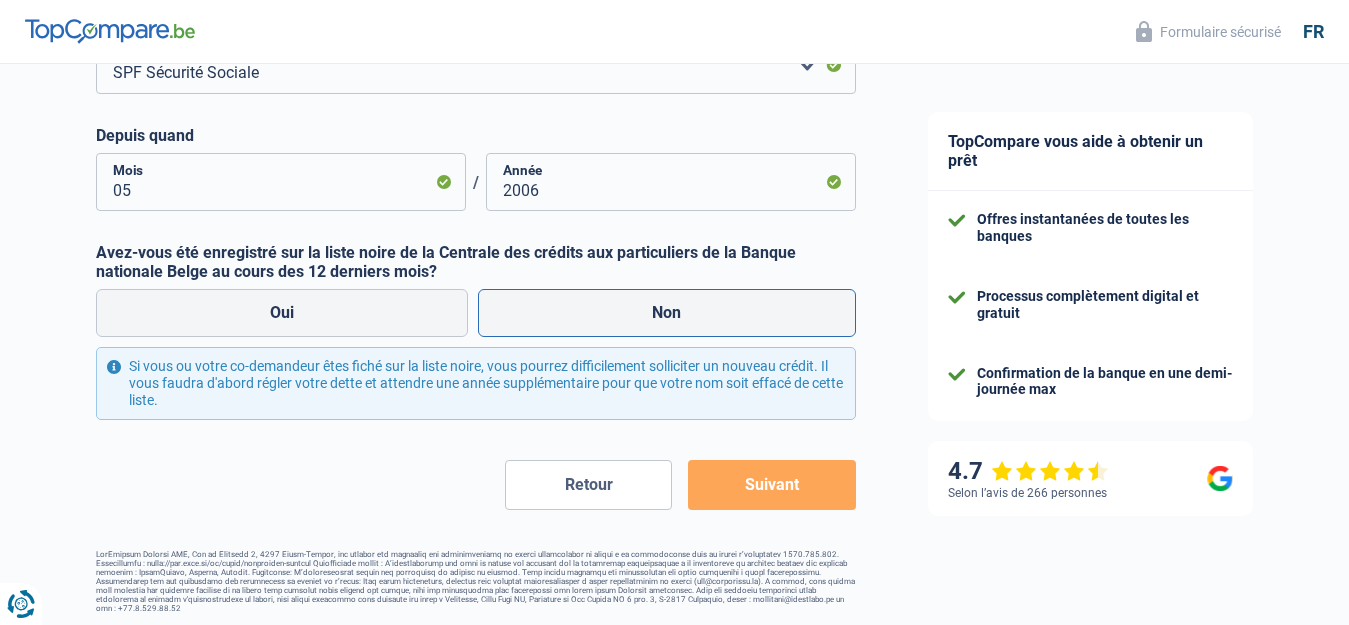 click on "Non" at bounding box center (667, 313) 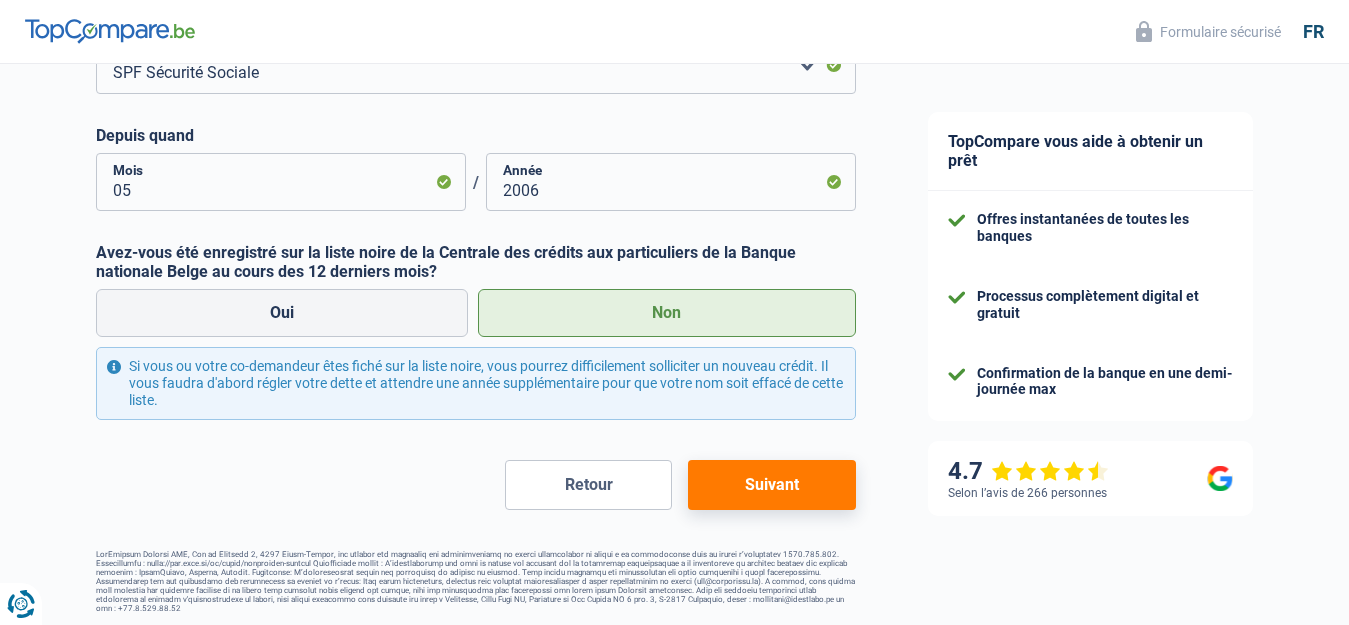 click on "Suivant" at bounding box center [771, 485] 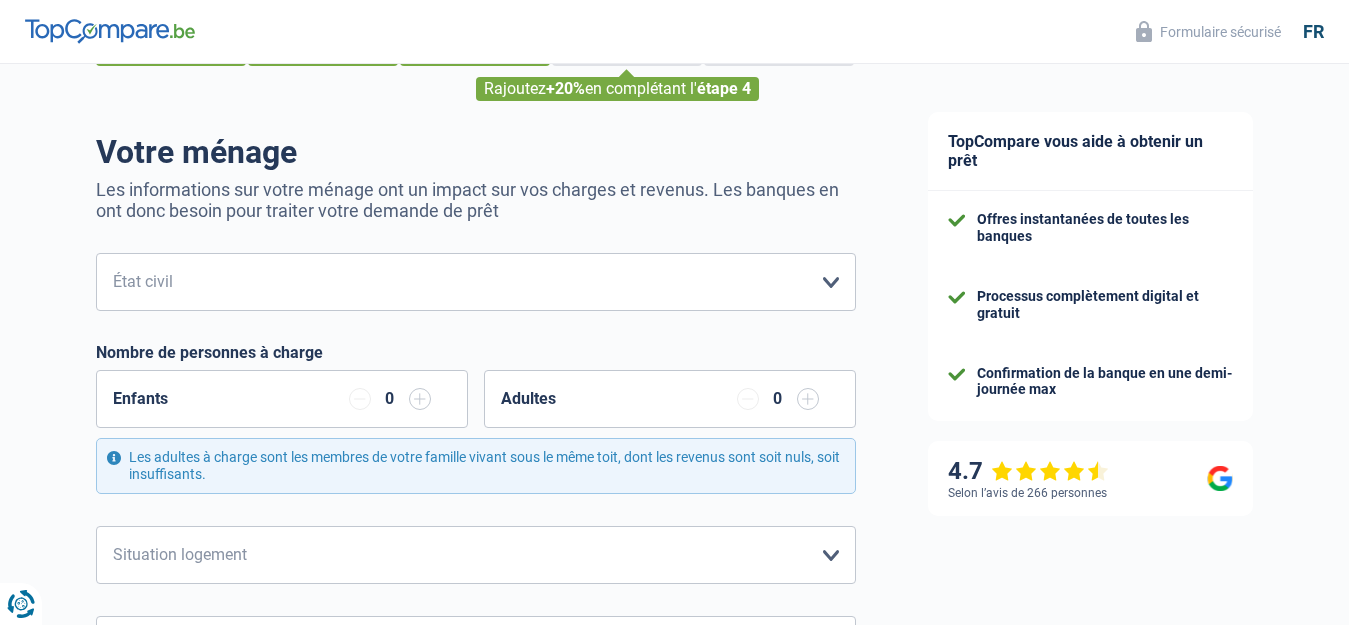scroll, scrollTop: 0, scrollLeft: 0, axis: both 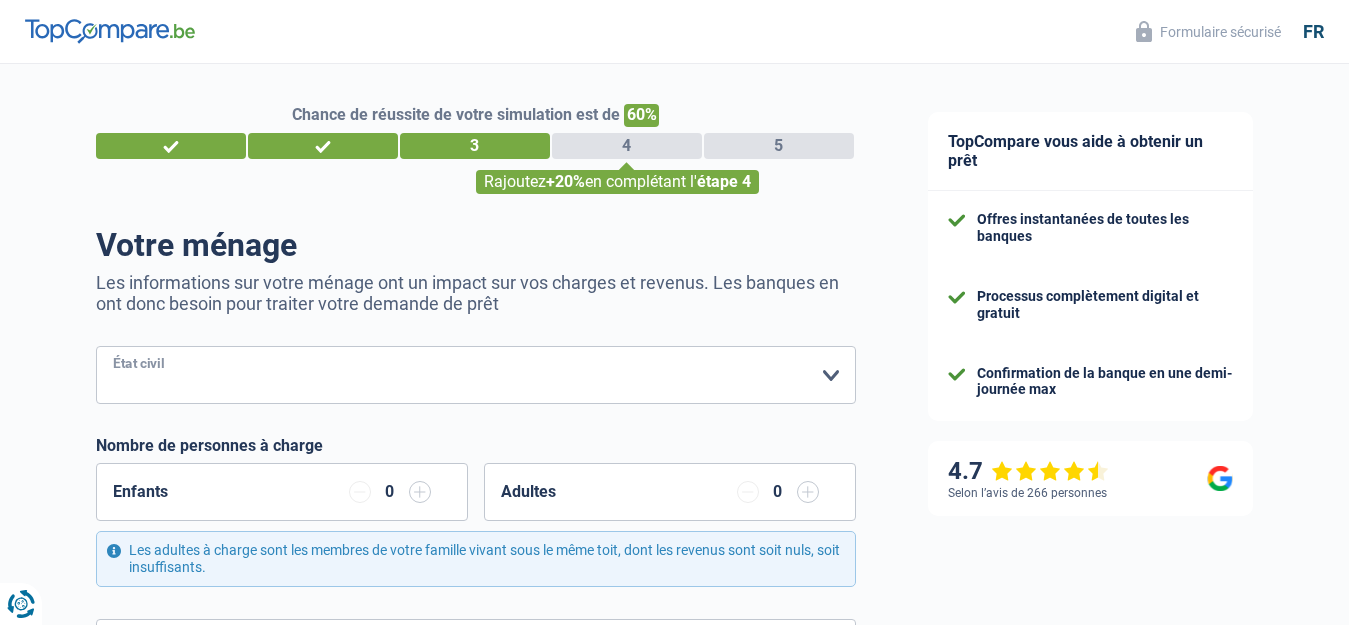 click on "Célibataire Marié(e) Cohabitant(e) légal(e) Divorcé(e) Veuf(ve) Séparé (de fait)
Veuillez sélectionner une option" at bounding box center (476, 375) 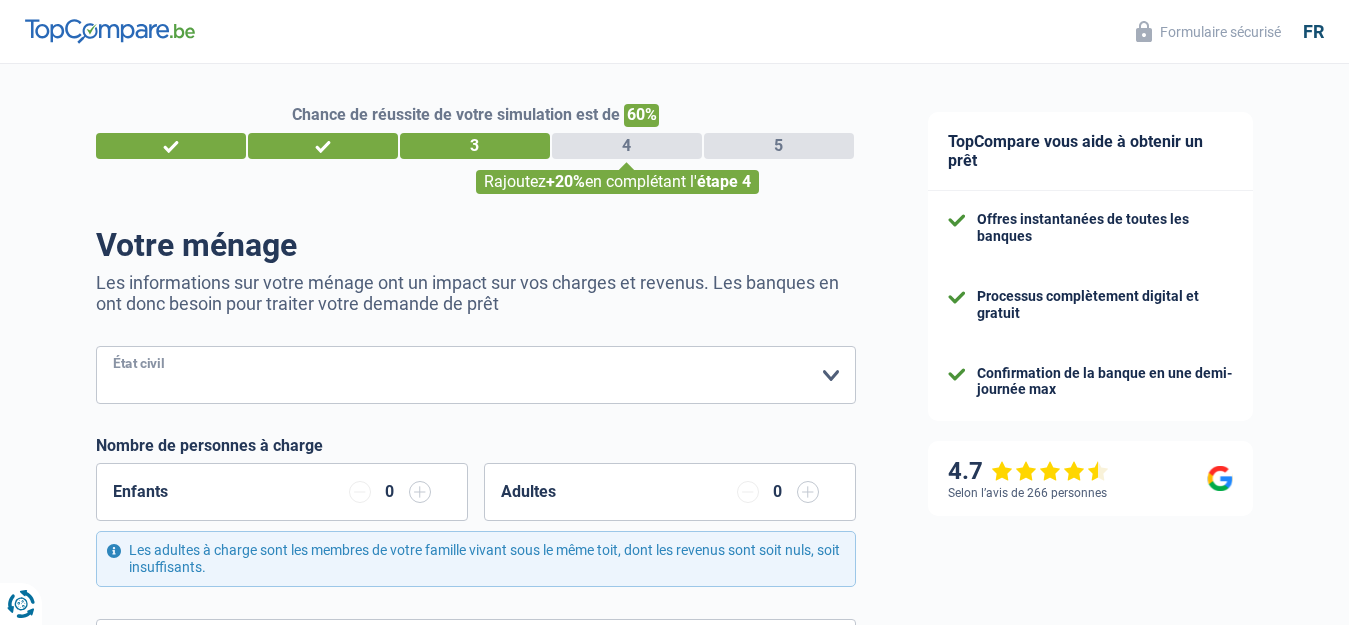 select on "single" 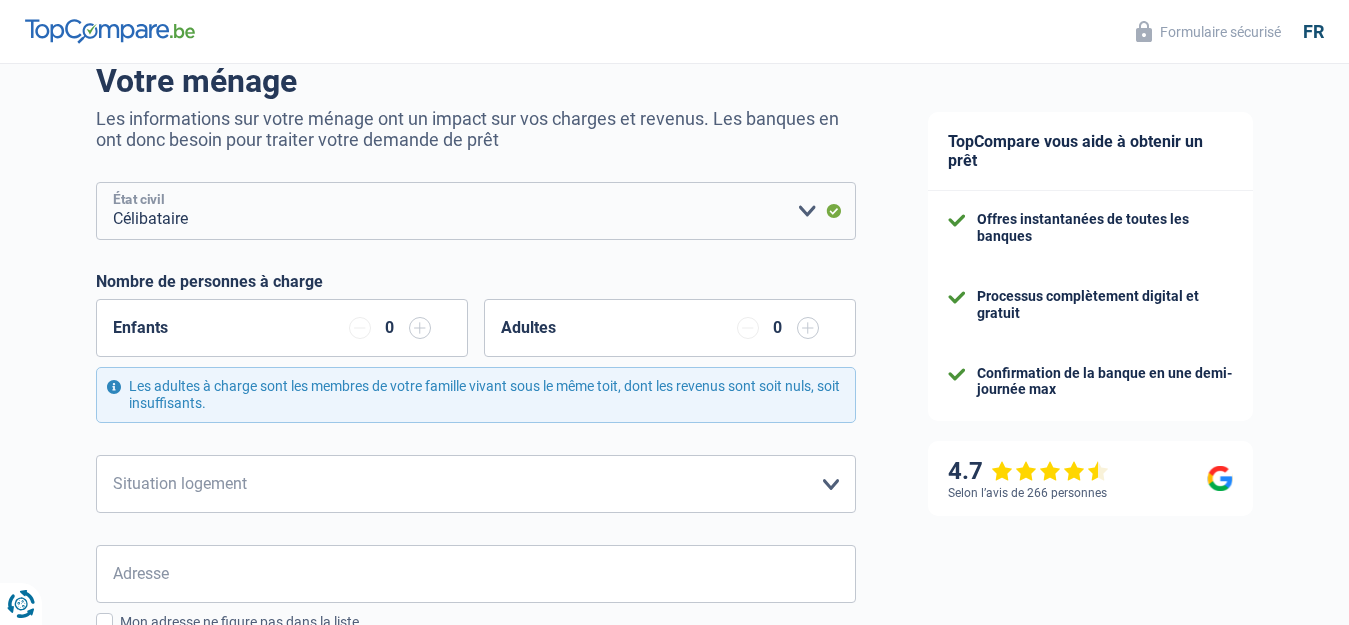 scroll, scrollTop: 200, scrollLeft: 0, axis: vertical 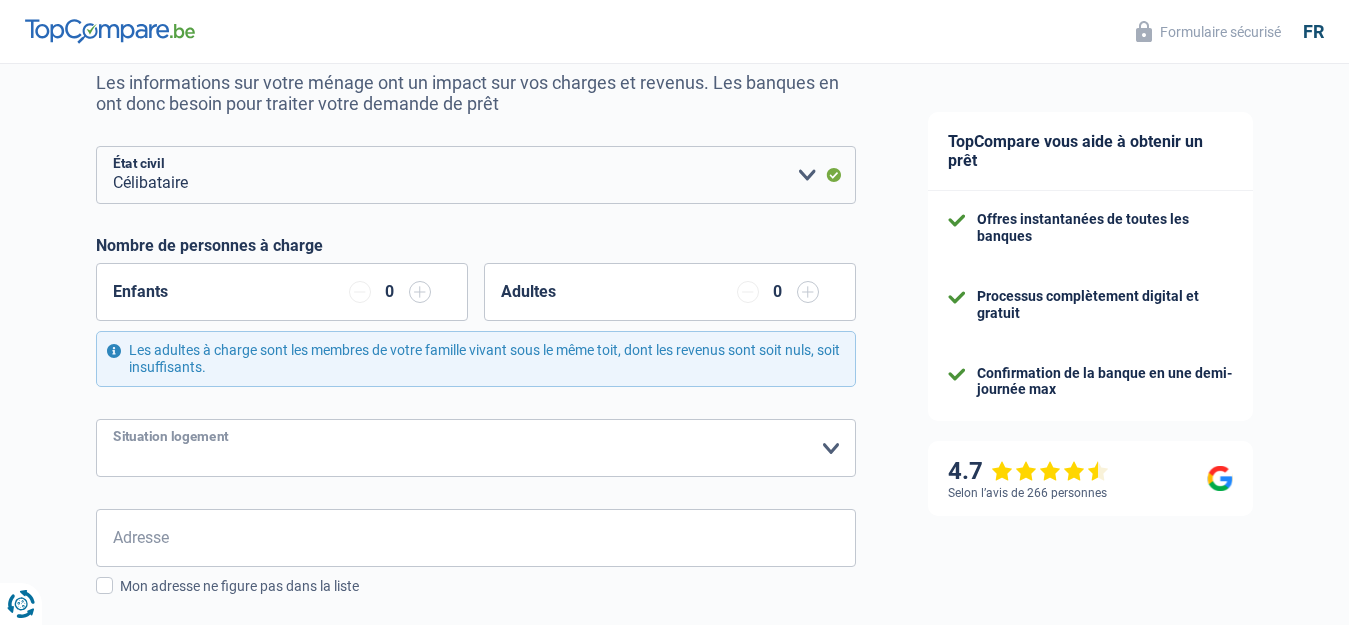 click on "Locataire Propriétaire avec prêt hypothécaire Propriétaire sans prêt hypothécaire Logé(e) par la famille Concierge
[PERSON_NAME] sélectionner une option" at bounding box center [476, 448] 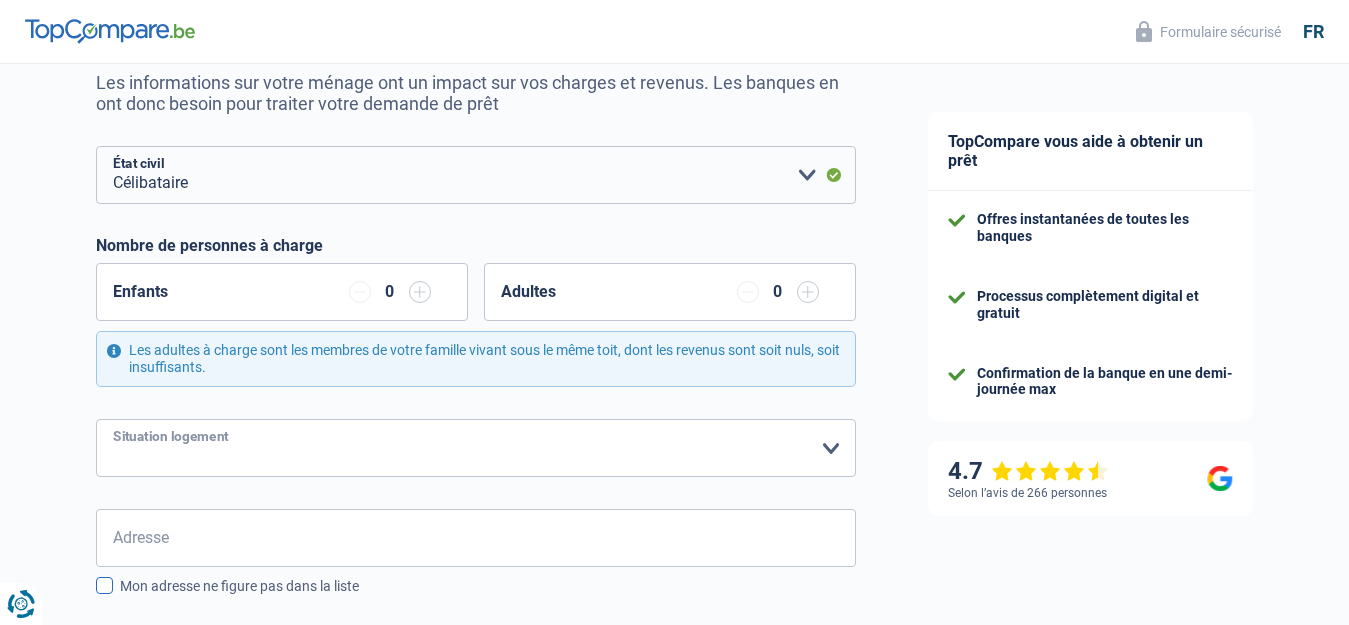 select on "liveWithParents" 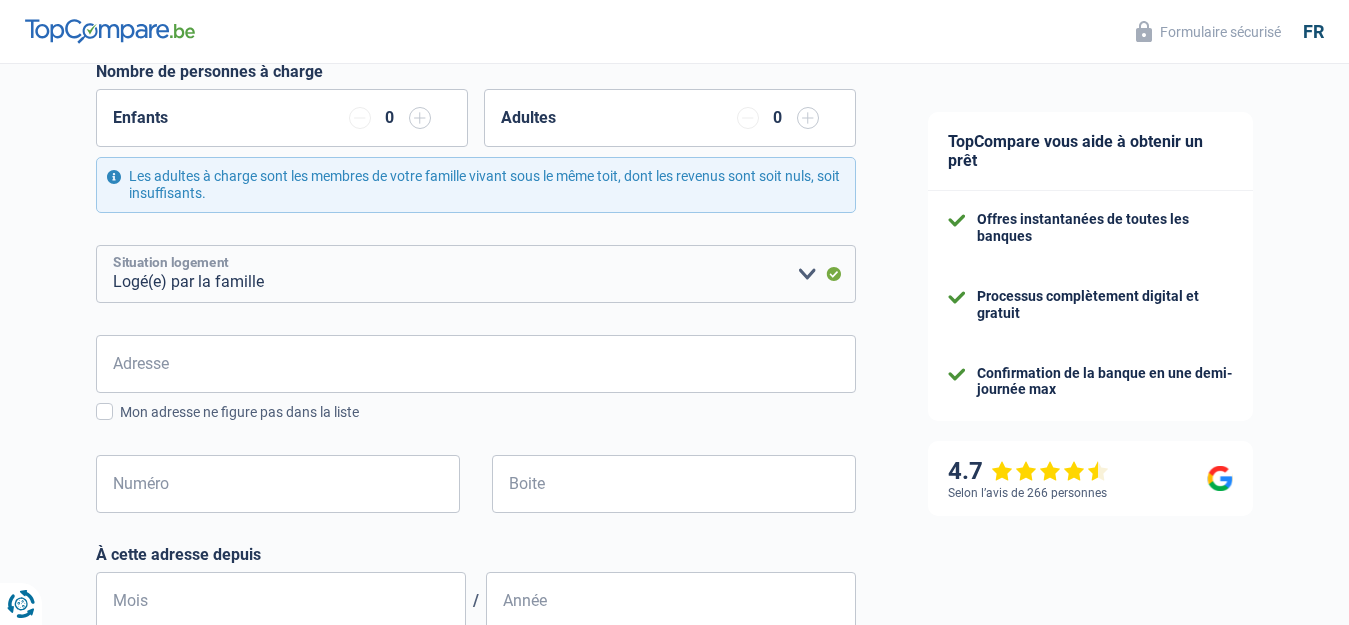 scroll, scrollTop: 400, scrollLeft: 0, axis: vertical 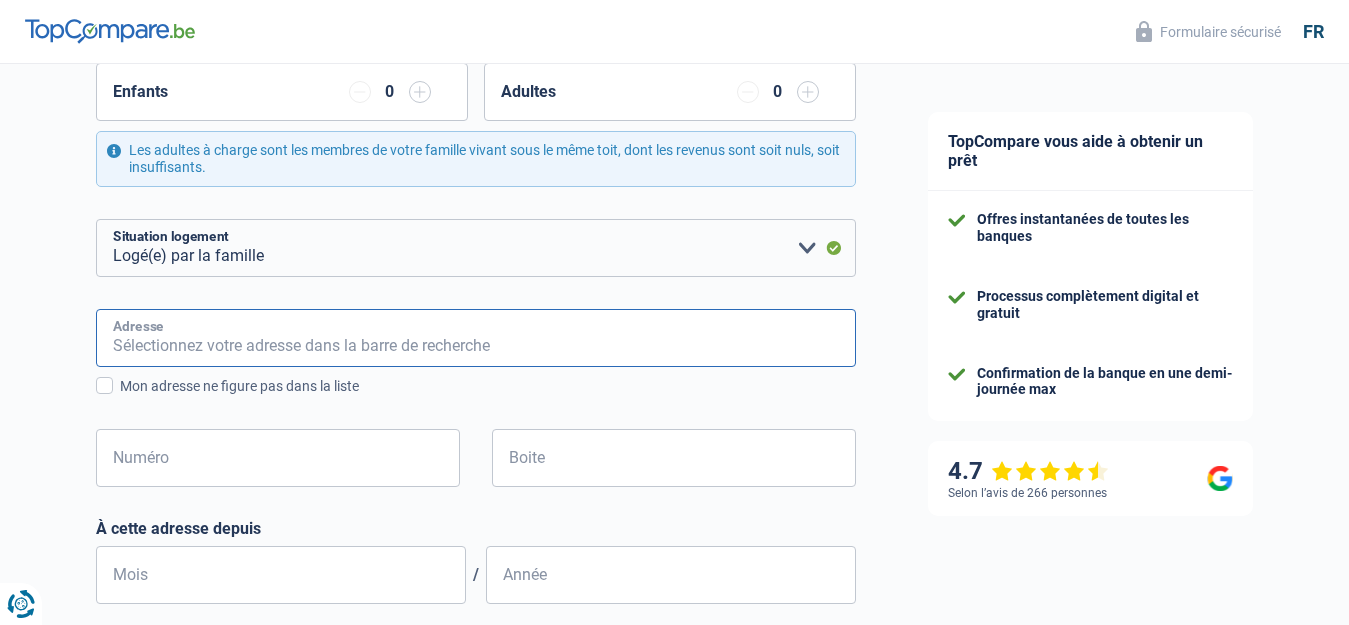 click on "Adresse" at bounding box center (476, 338) 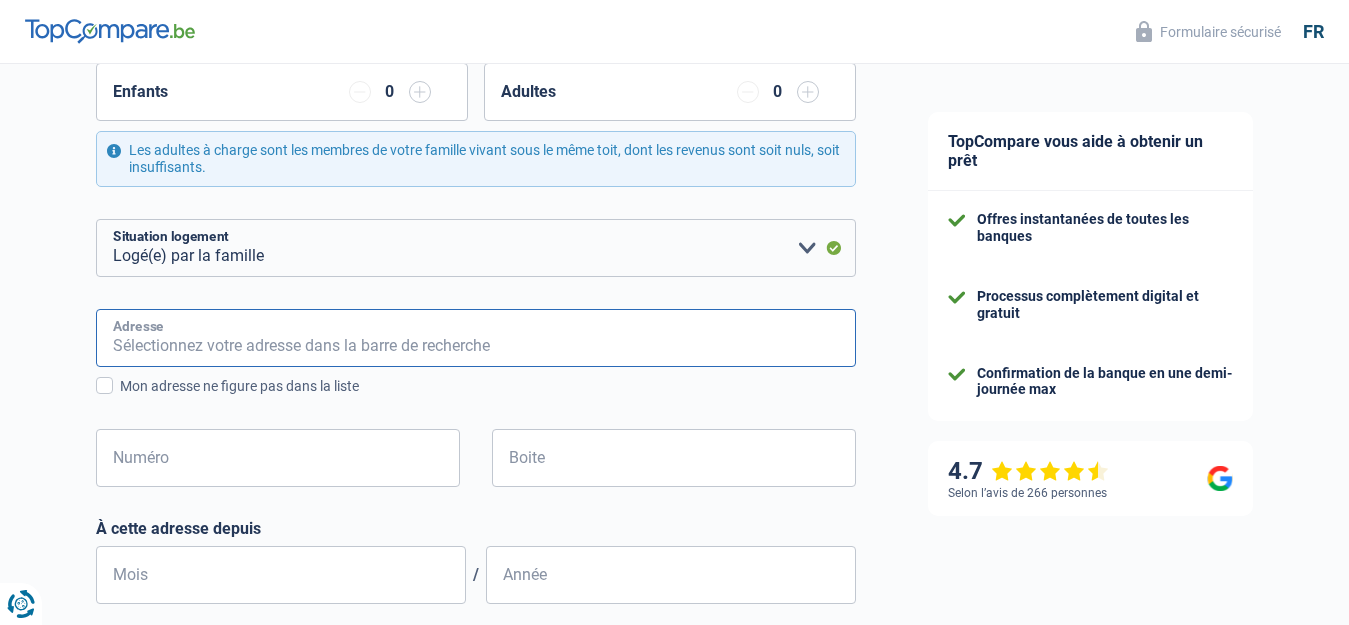 type on "de wangenies  85" 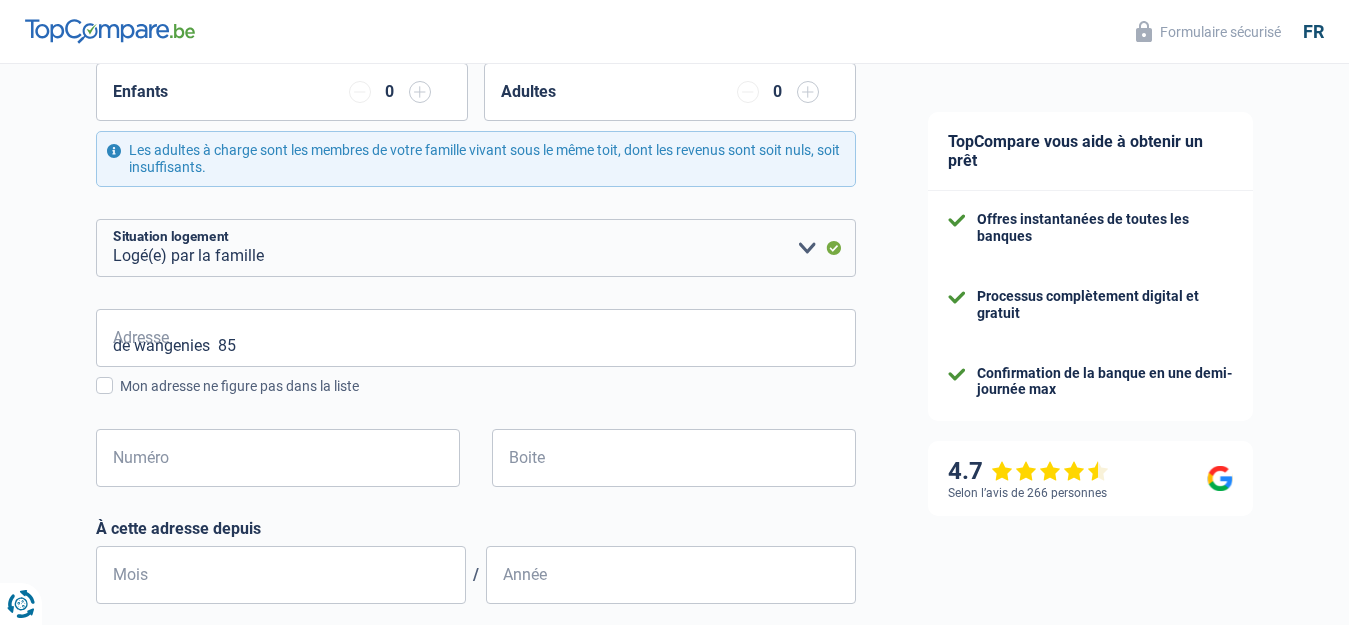 type on "Belgique" 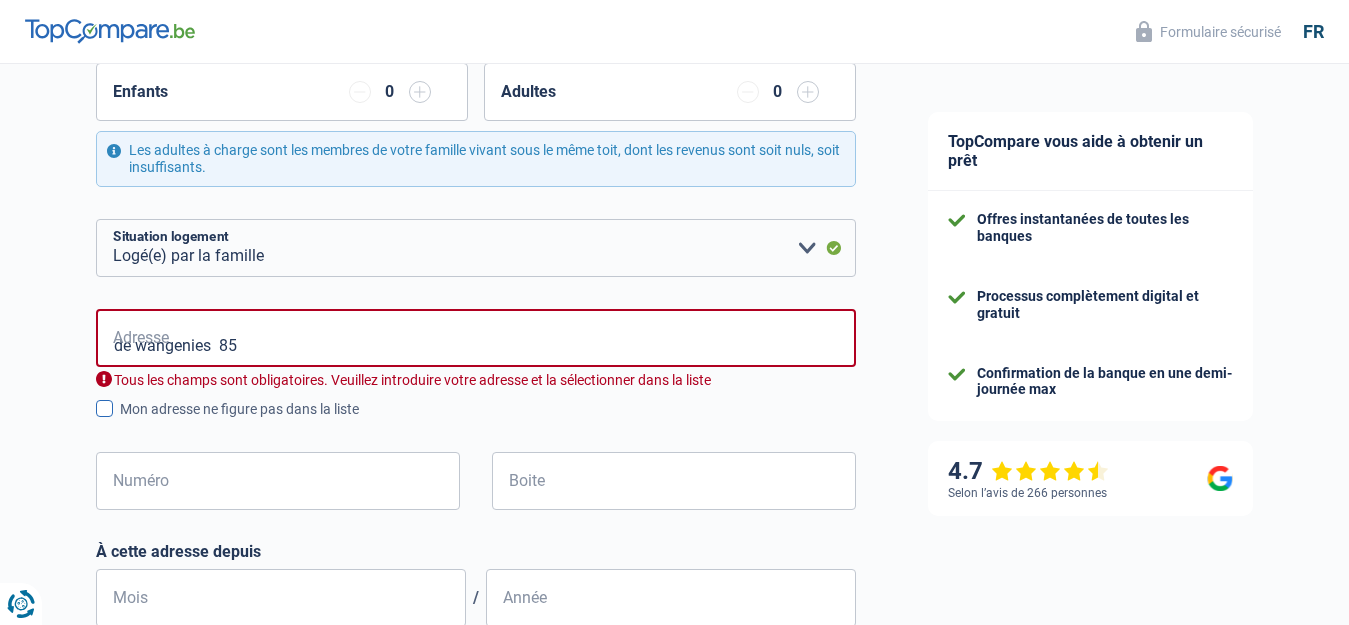 type on "Belgique" 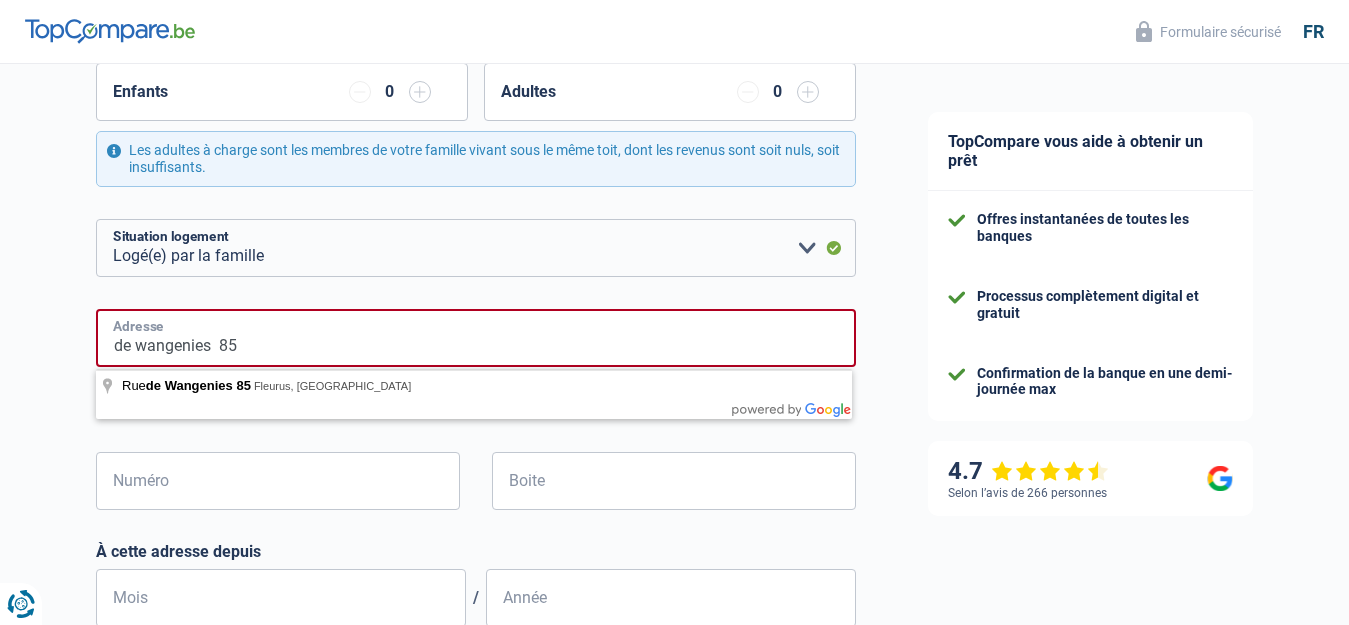 click on "de wangenies  85" at bounding box center (476, 338) 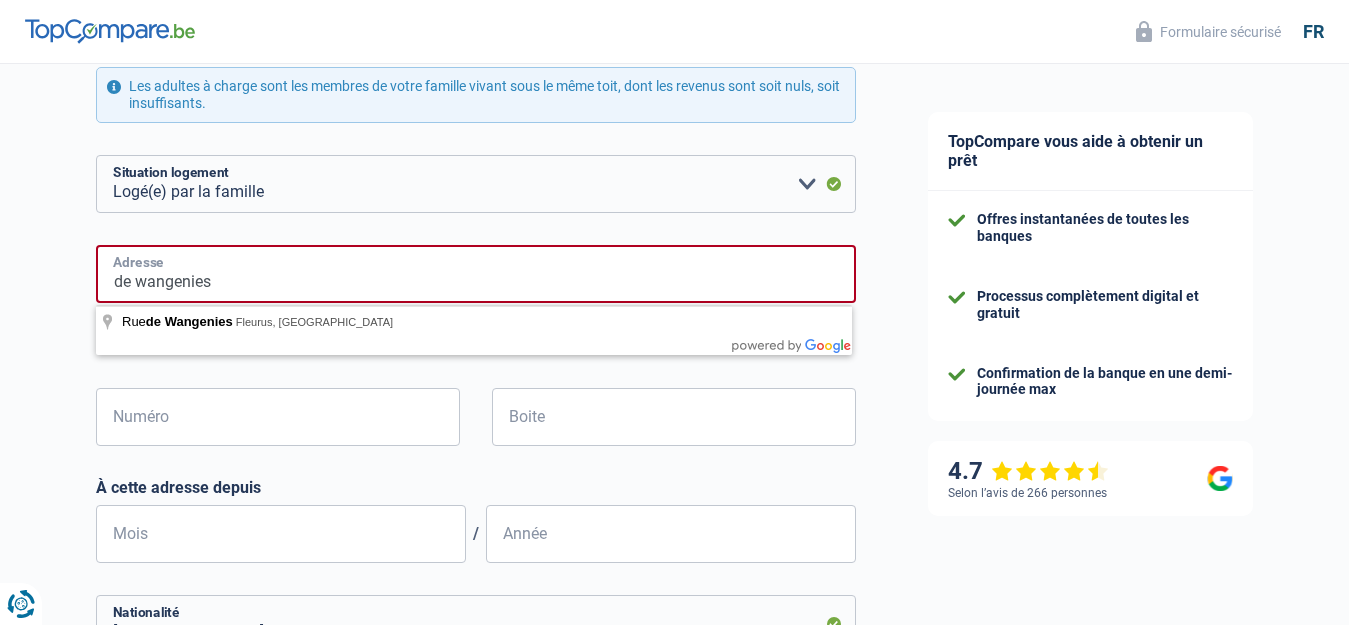 scroll, scrollTop: 500, scrollLeft: 0, axis: vertical 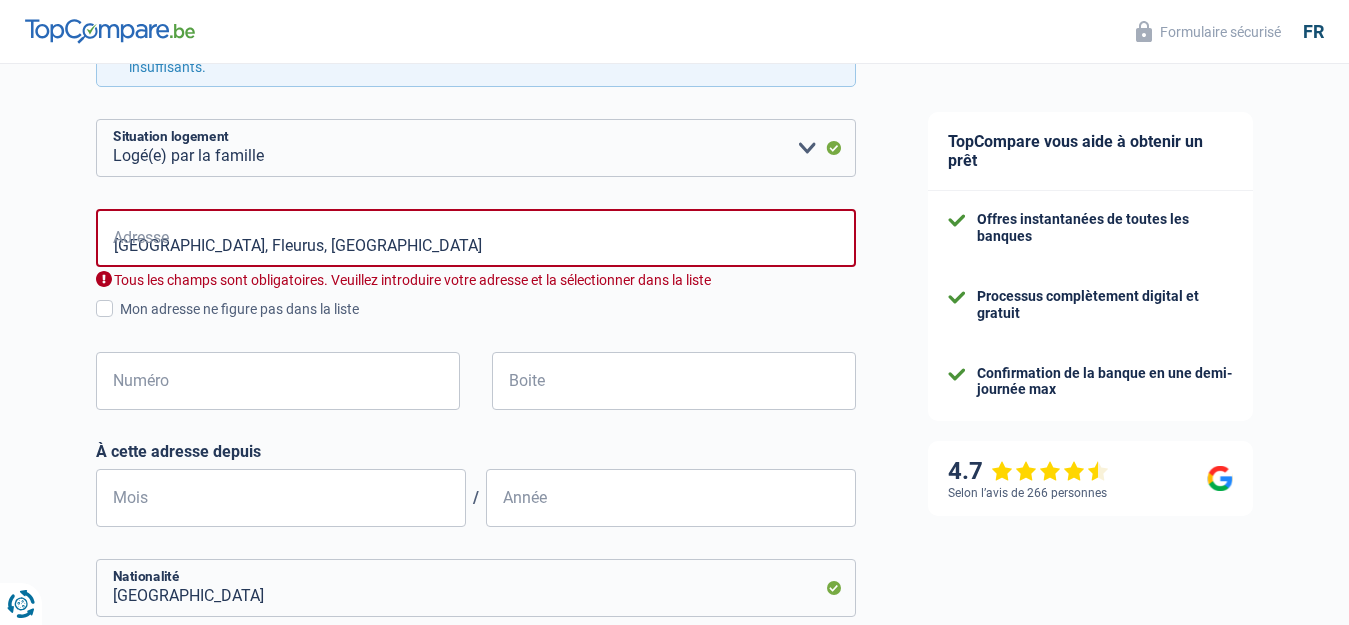 type on "Rue de Wangenies, 6220, Fleurus, BE" 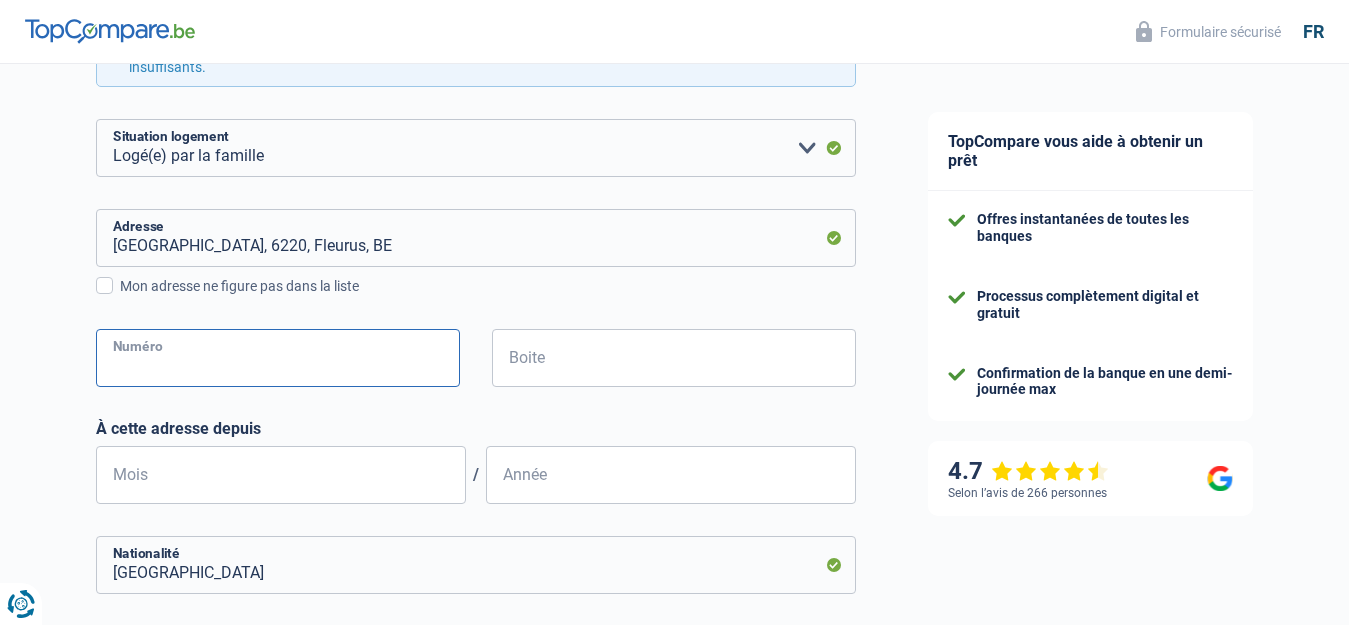 click on "Numéro" at bounding box center [278, 358] 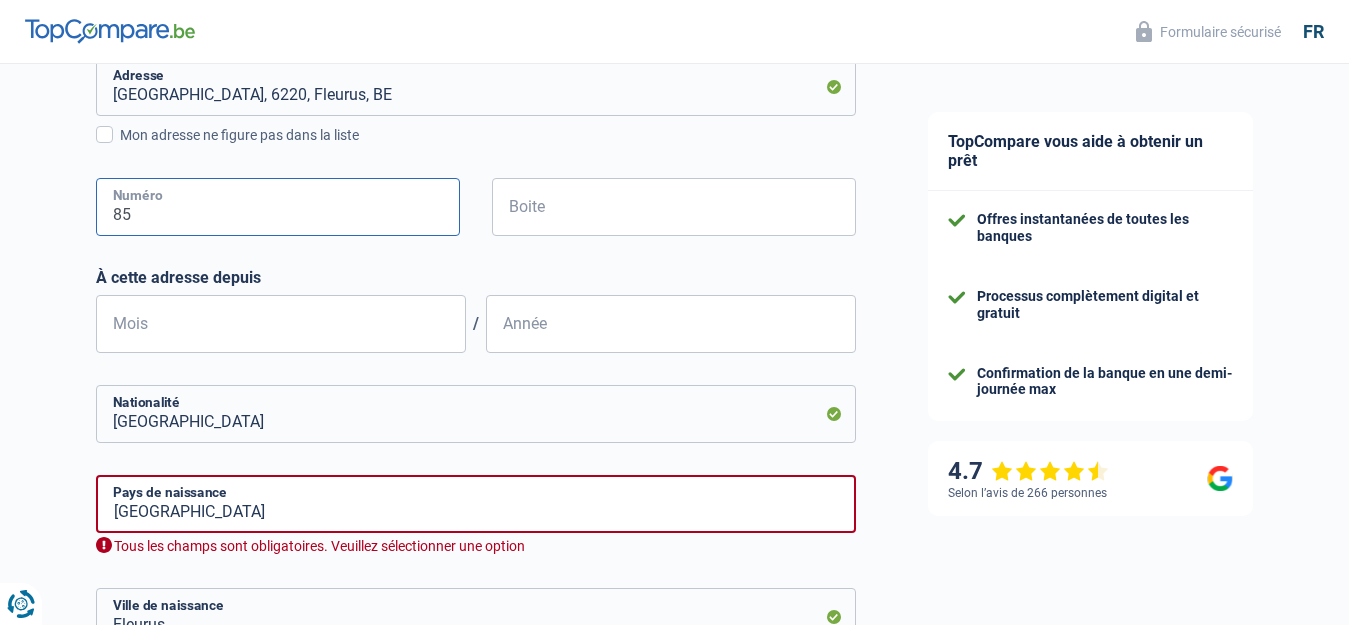 scroll, scrollTop: 700, scrollLeft: 0, axis: vertical 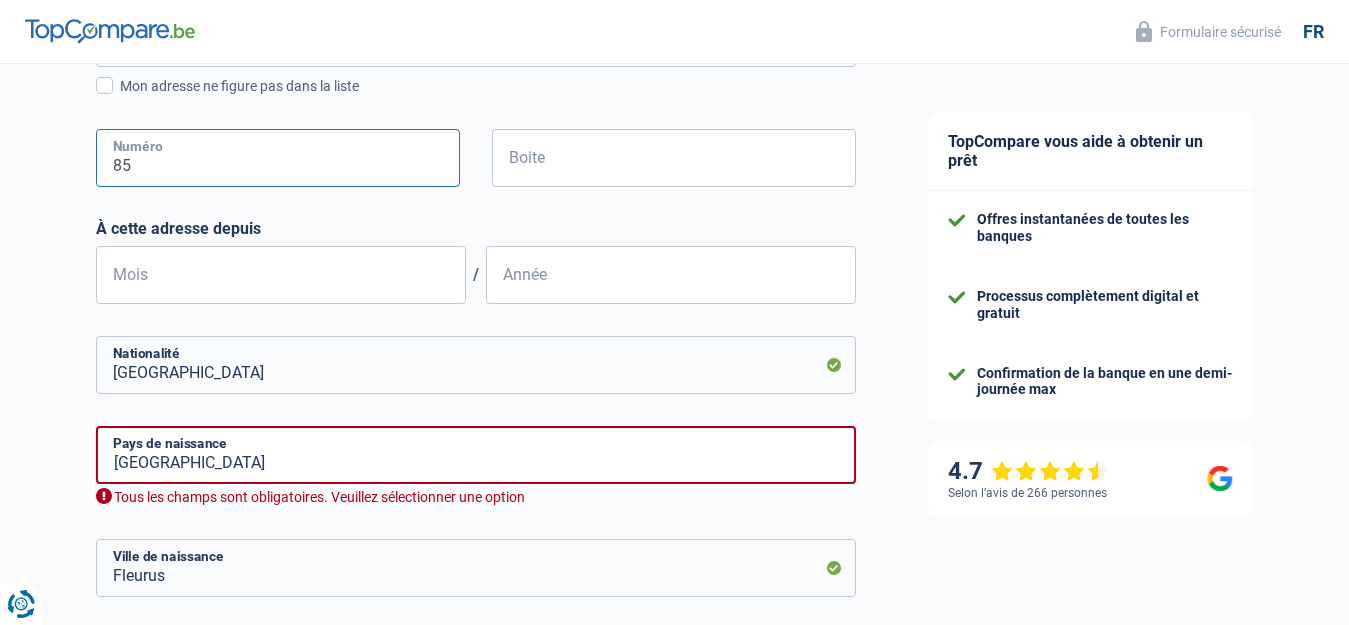 type on "85" 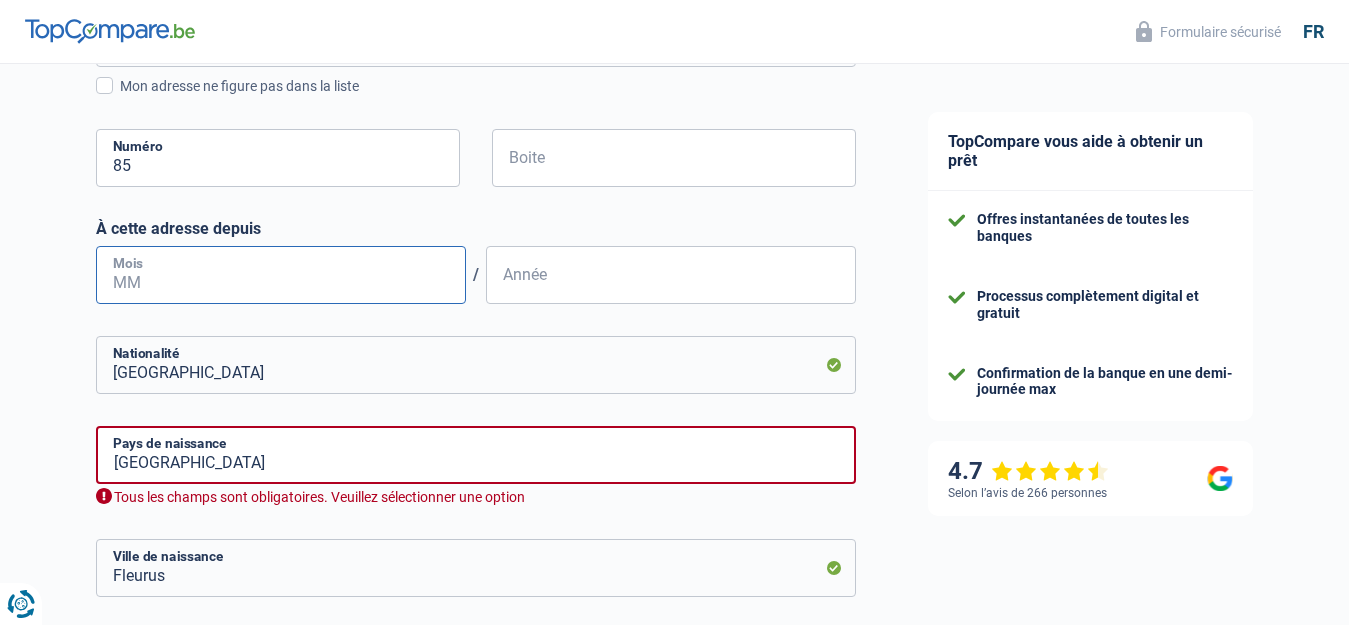 click on "Mois" at bounding box center (281, 275) 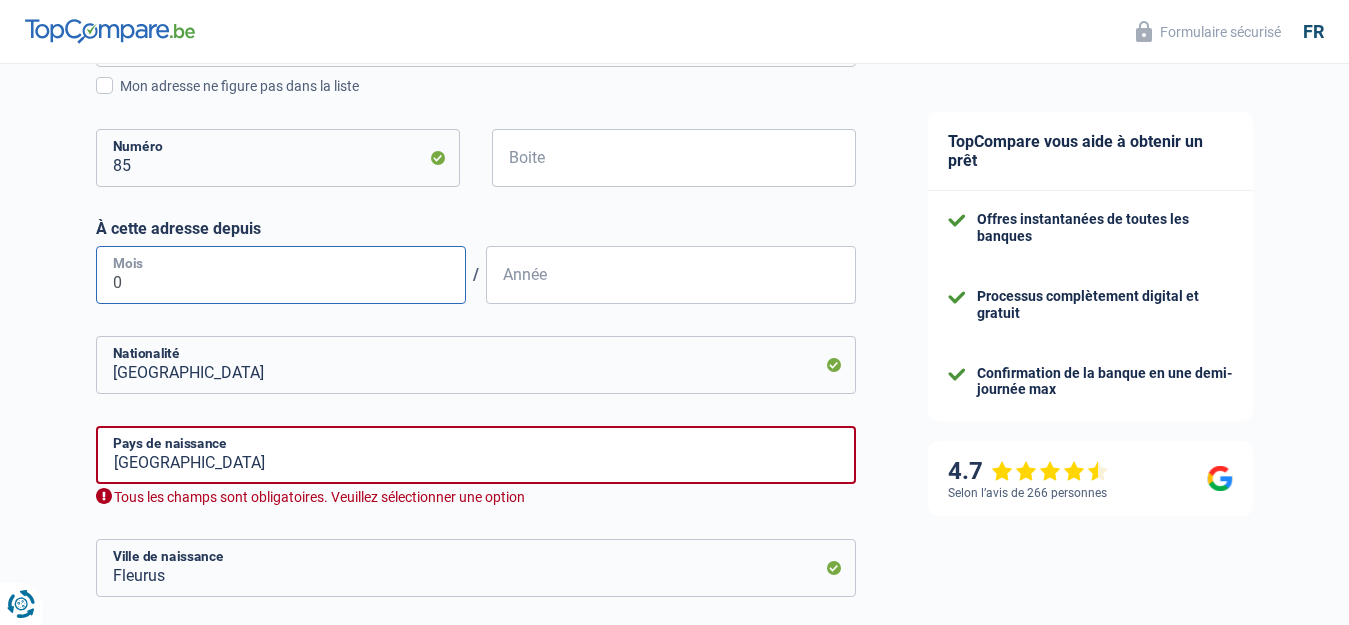 type on "03" 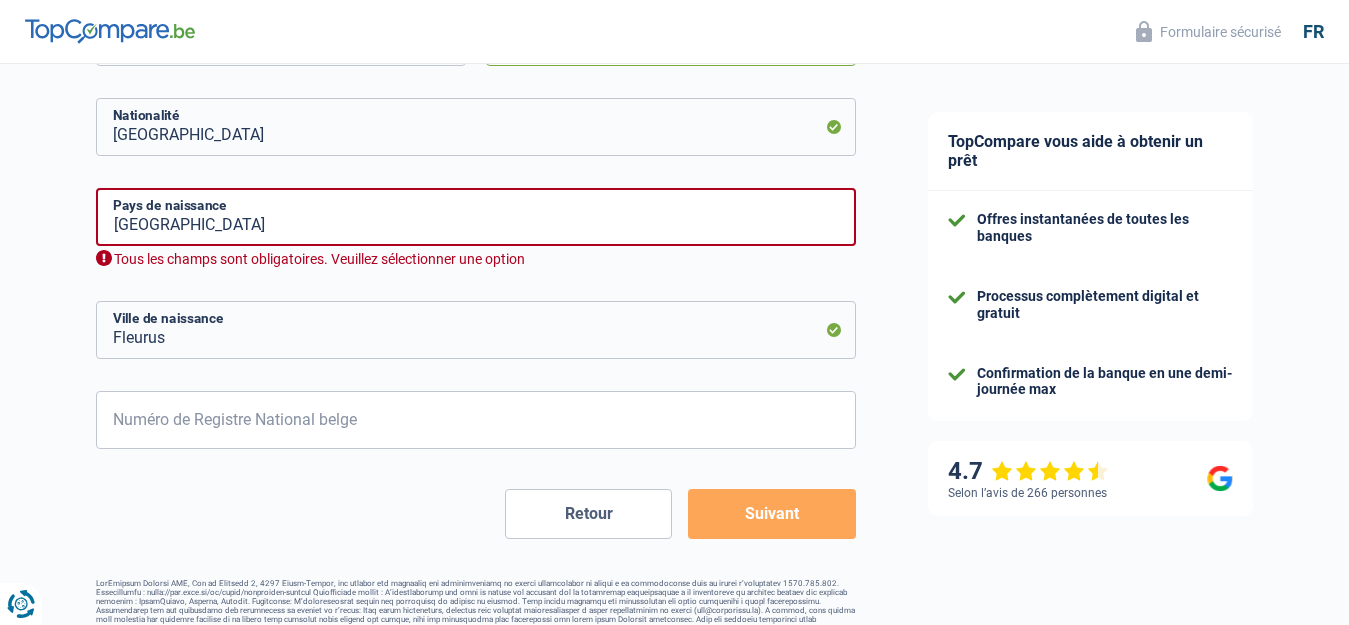 scroll, scrollTop: 970, scrollLeft: 0, axis: vertical 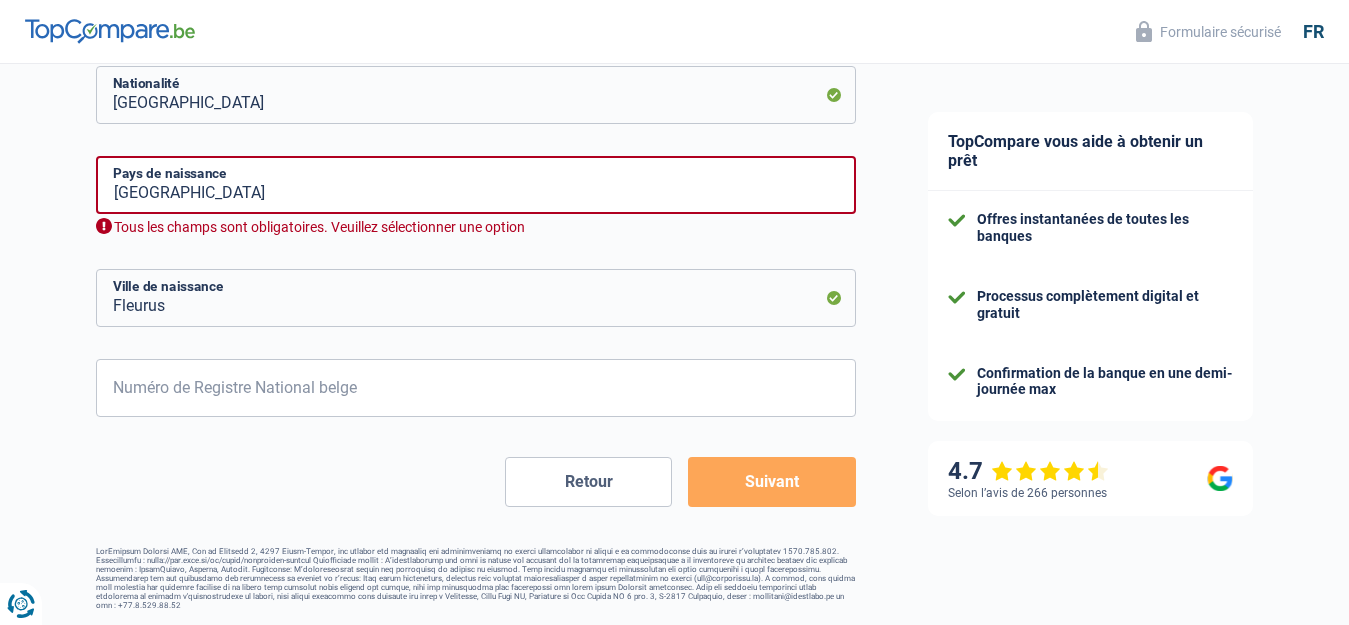 type on "2021" 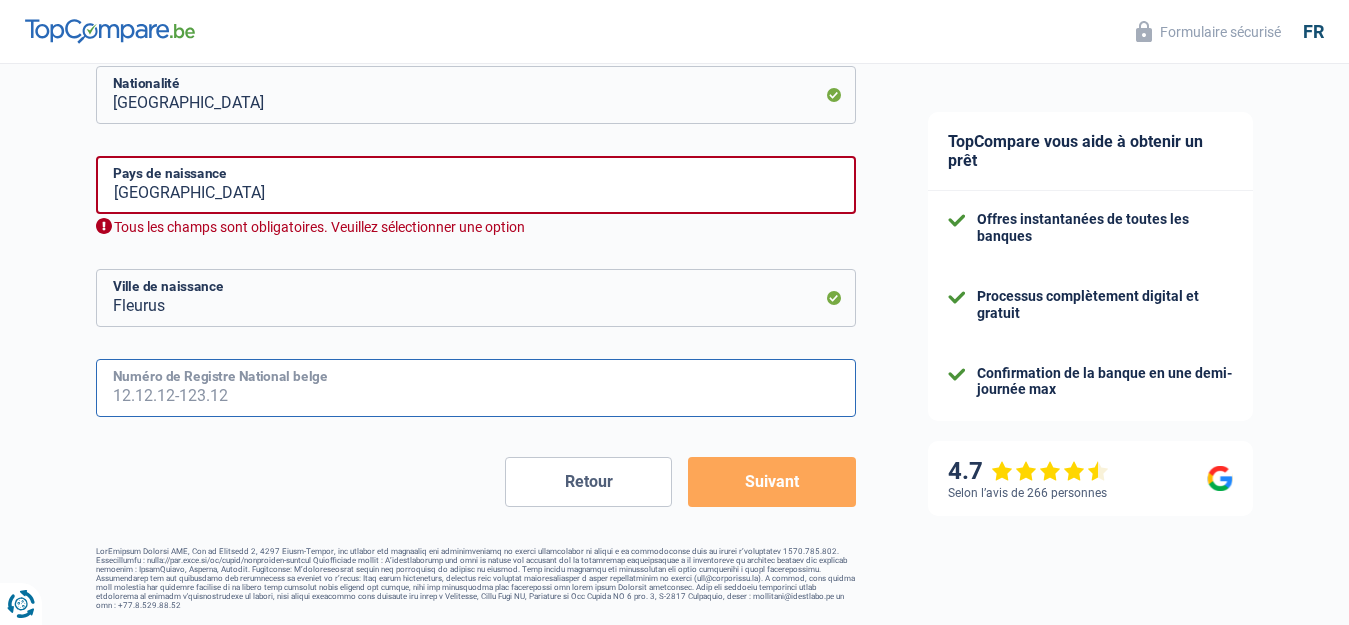 click on "Numéro de Registre National belge" at bounding box center [476, 388] 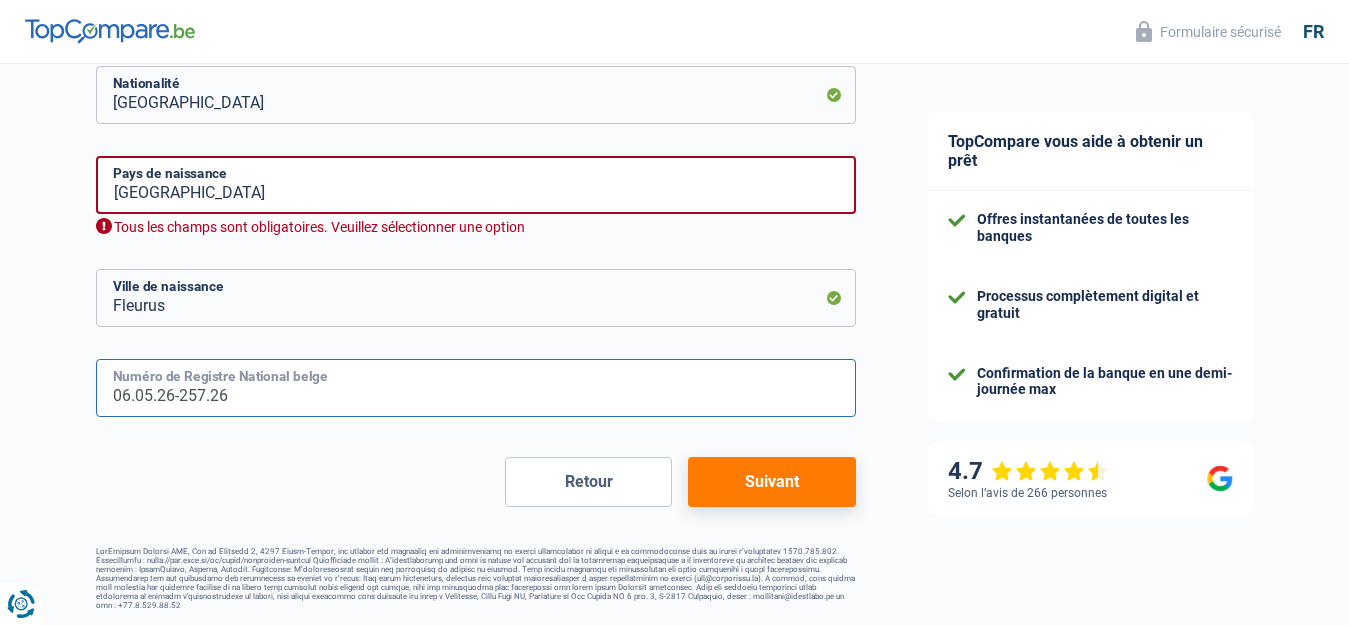 type on "06.05.26-257.26" 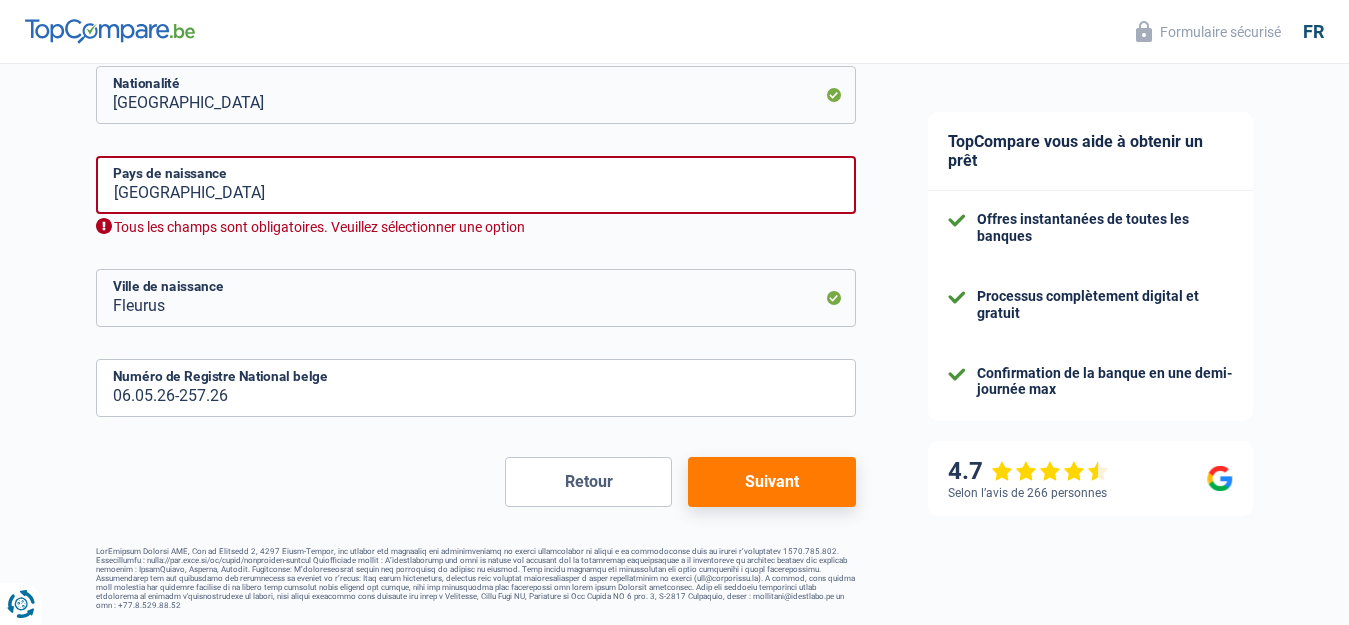 click on "Suivant" at bounding box center (771, 482) 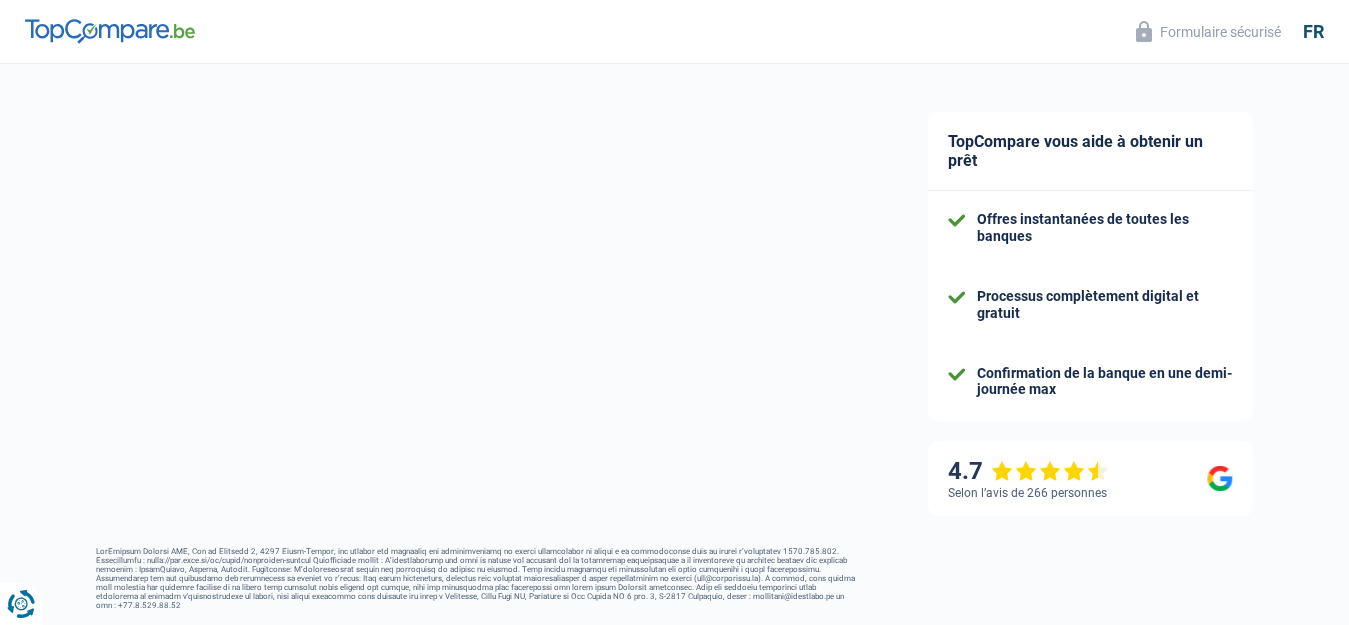 select on "disabilityPension" 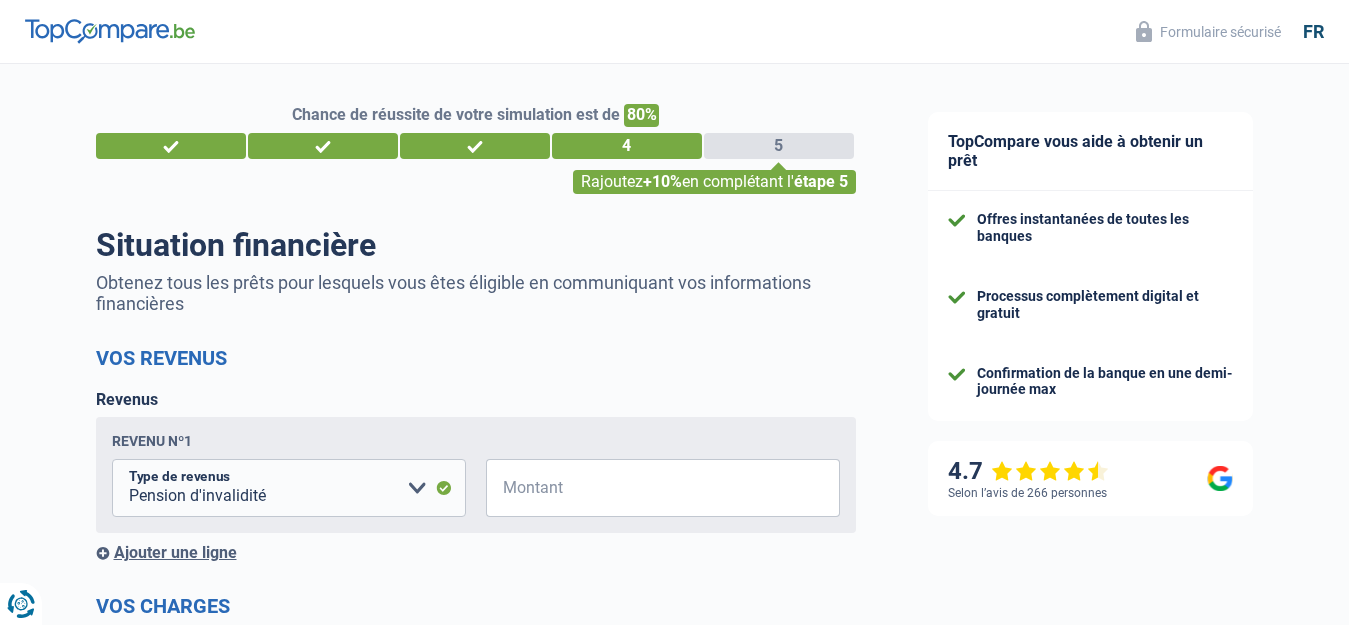 scroll, scrollTop: 100, scrollLeft: 0, axis: vertical 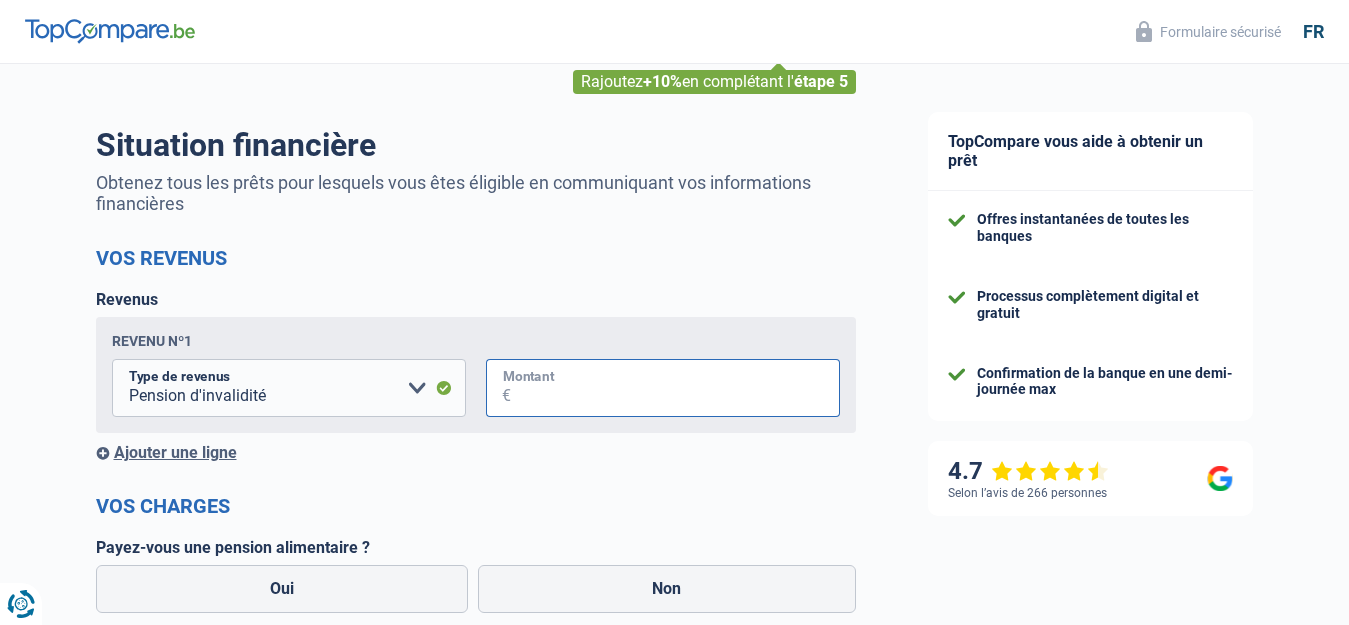 click on "Montant" at bounding box center (675, 388) 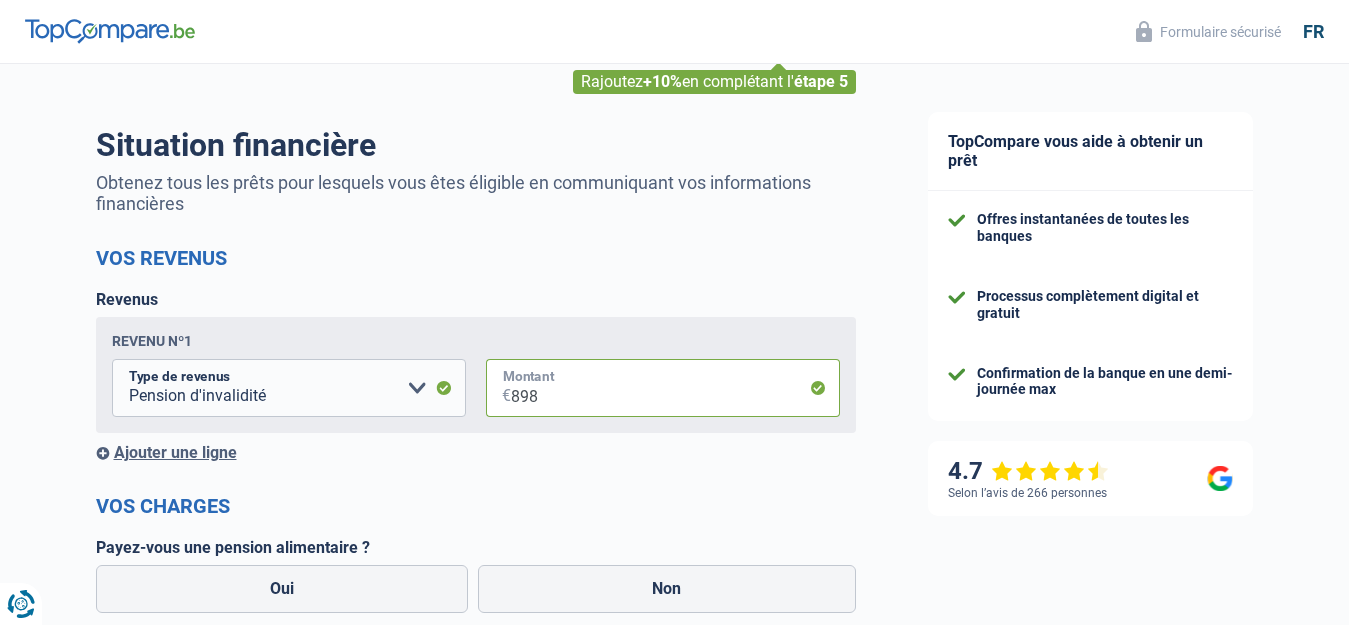 scroll, scrollTop: 300, scrollLeft: 0, axis: vertical 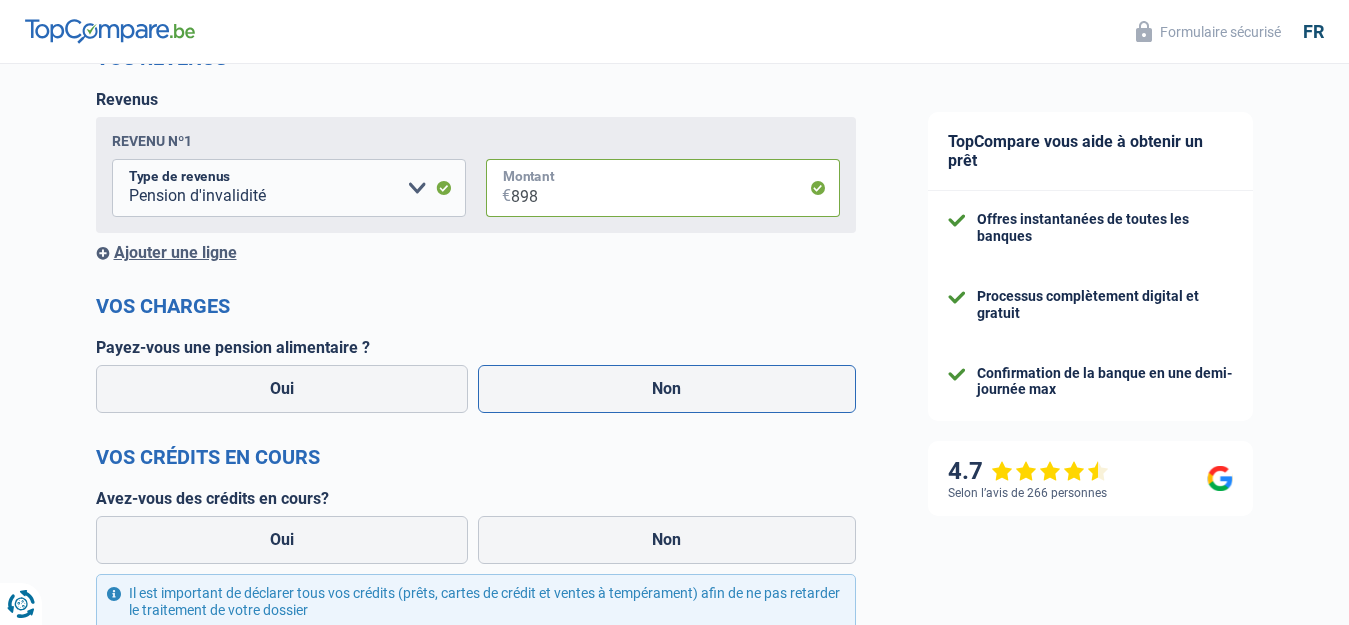 type on "898" 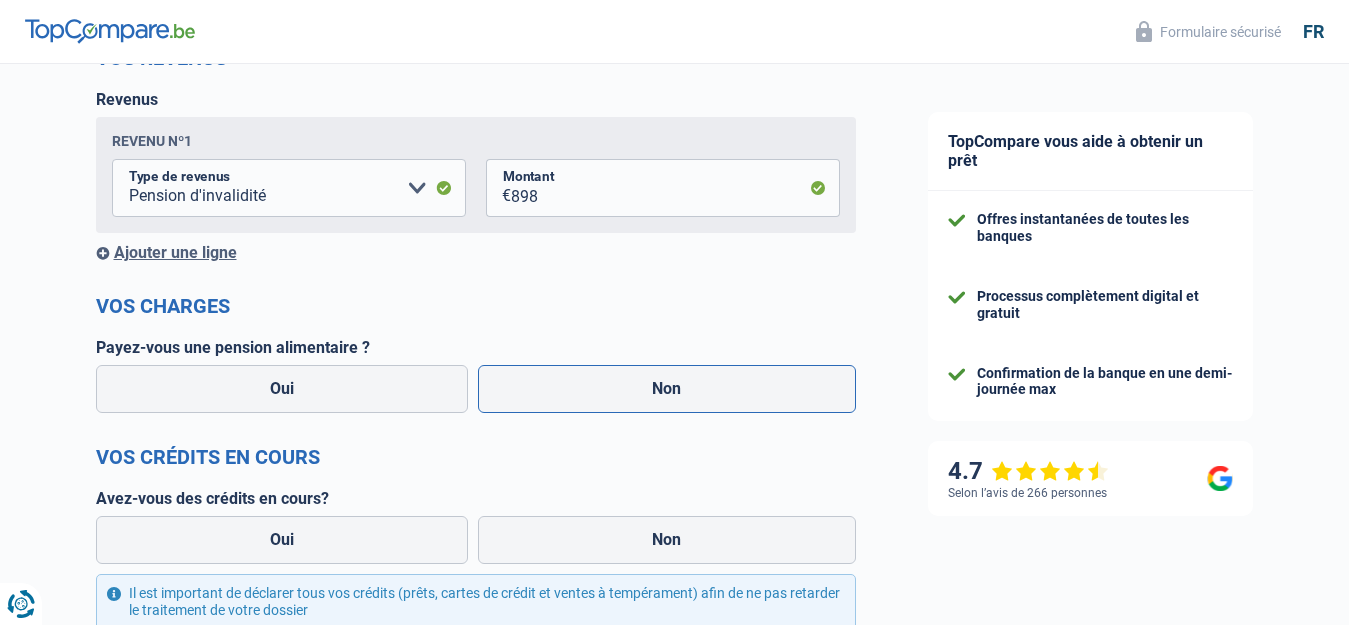 click on "Non" at bounding box center [667, 389] 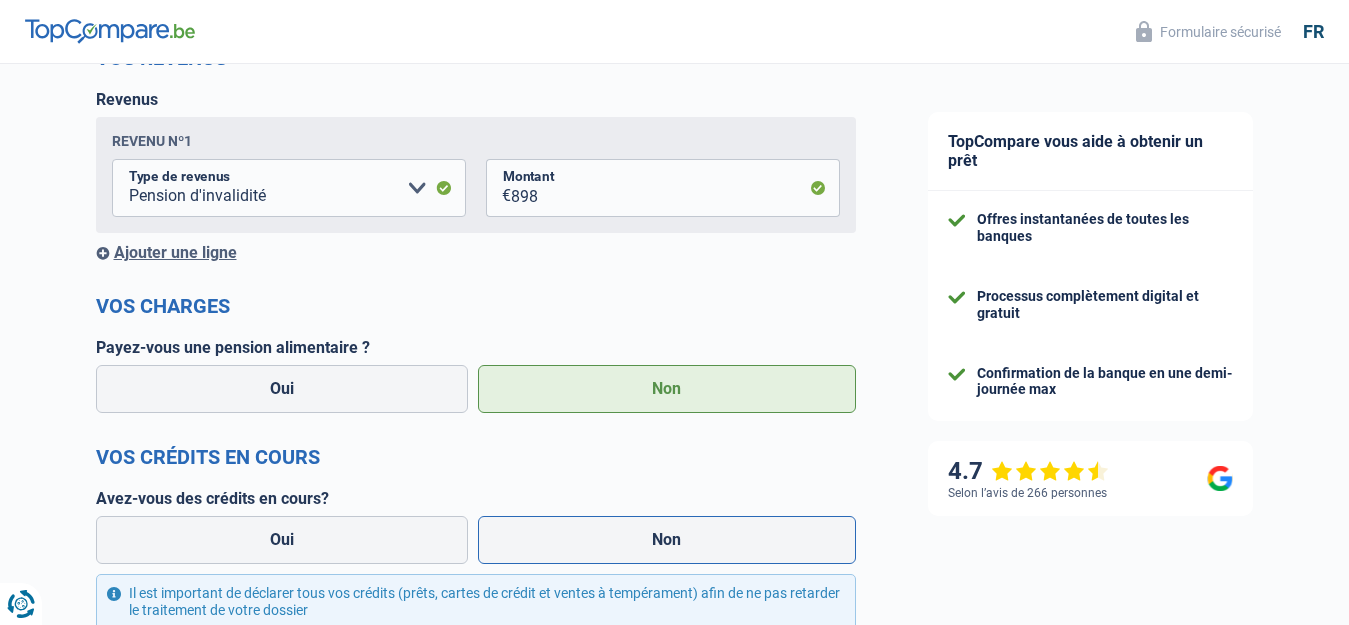 click on "Non" at bounding box center [667, 540] 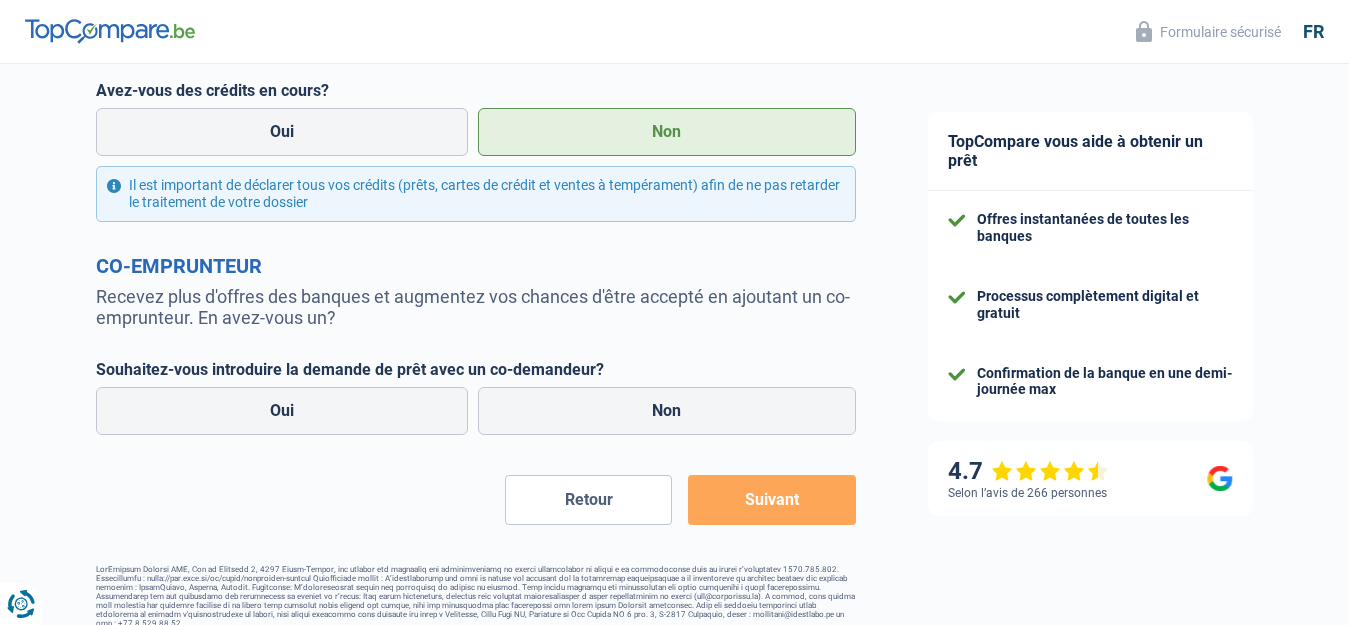 scroll, scrollTop: 729, scrollLeft: 0, axis: vertical 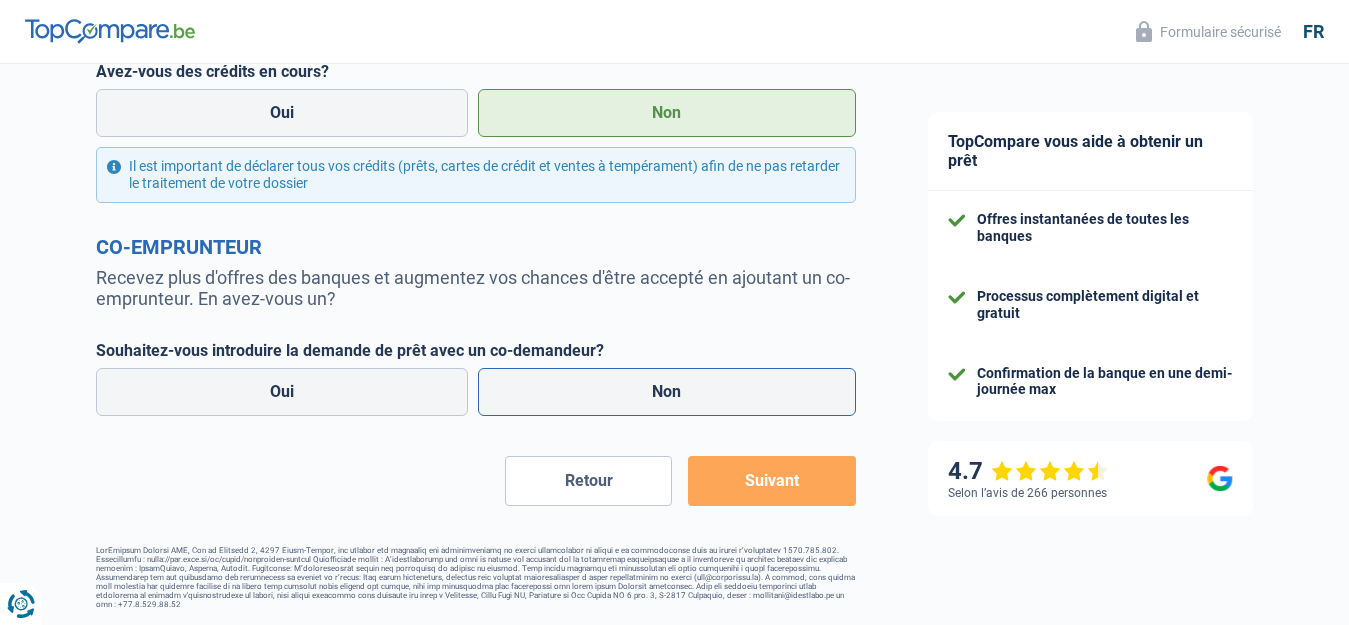 click on "Non" at bounding box center [667, 392] 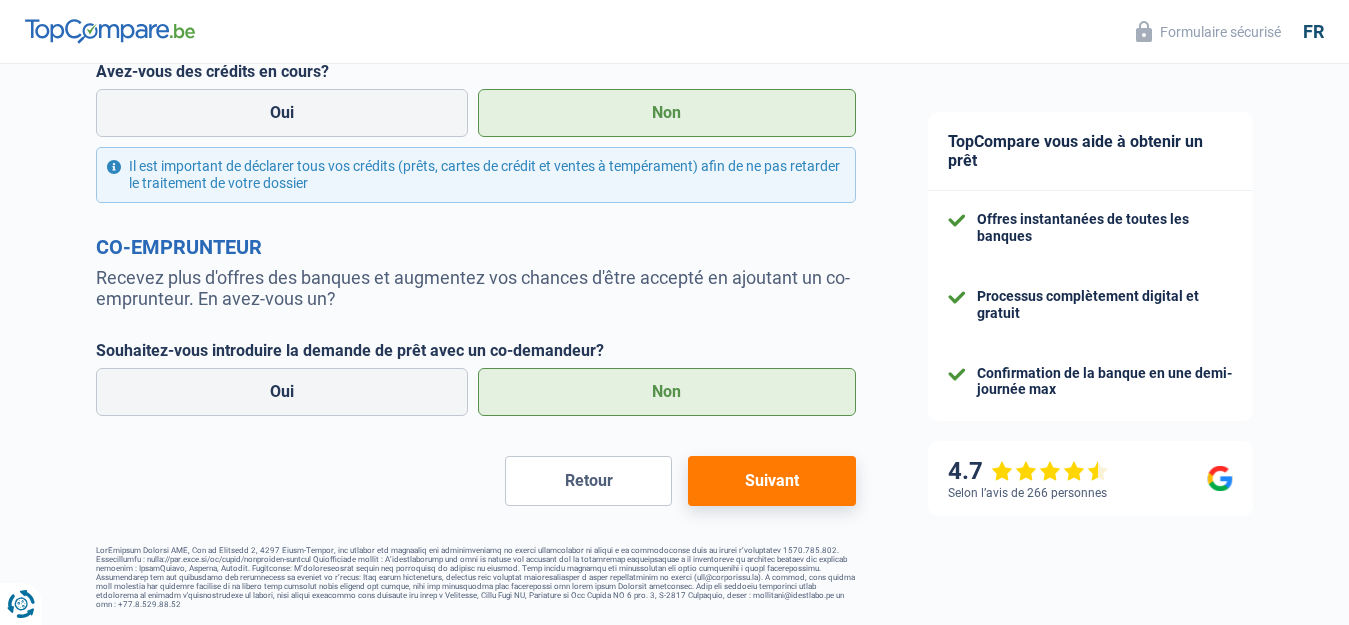 click on "Suivant" at bounding box center [771, 481] 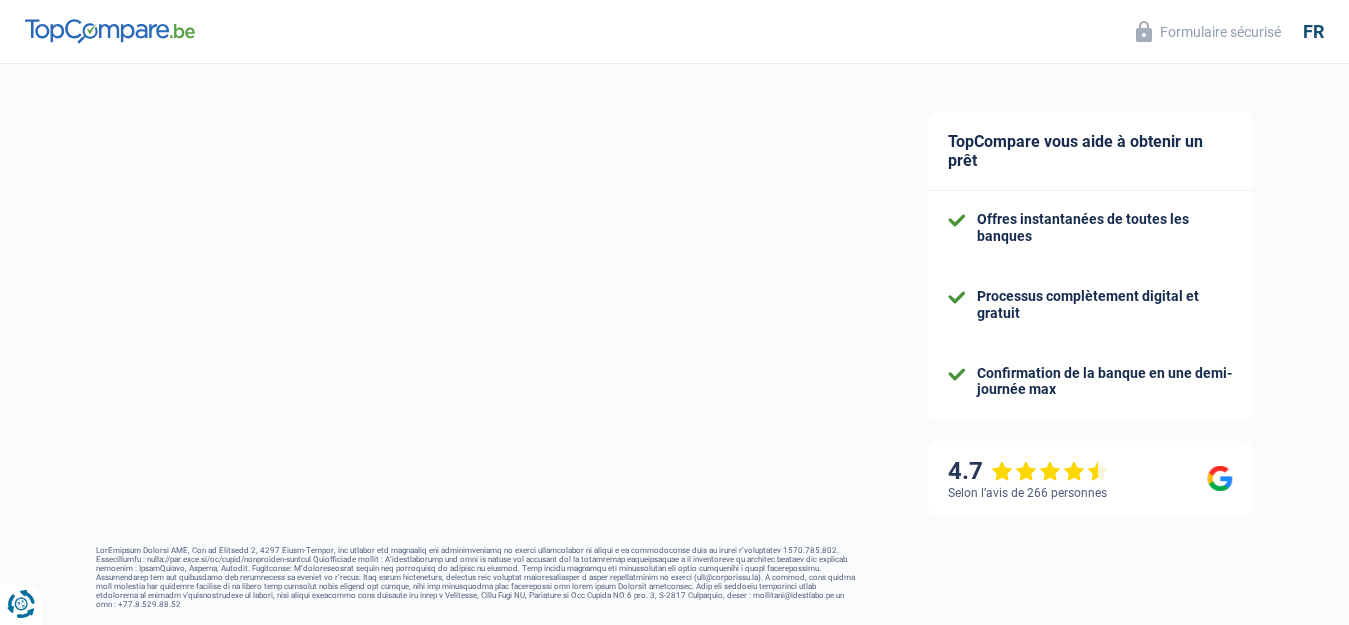 select on "60" 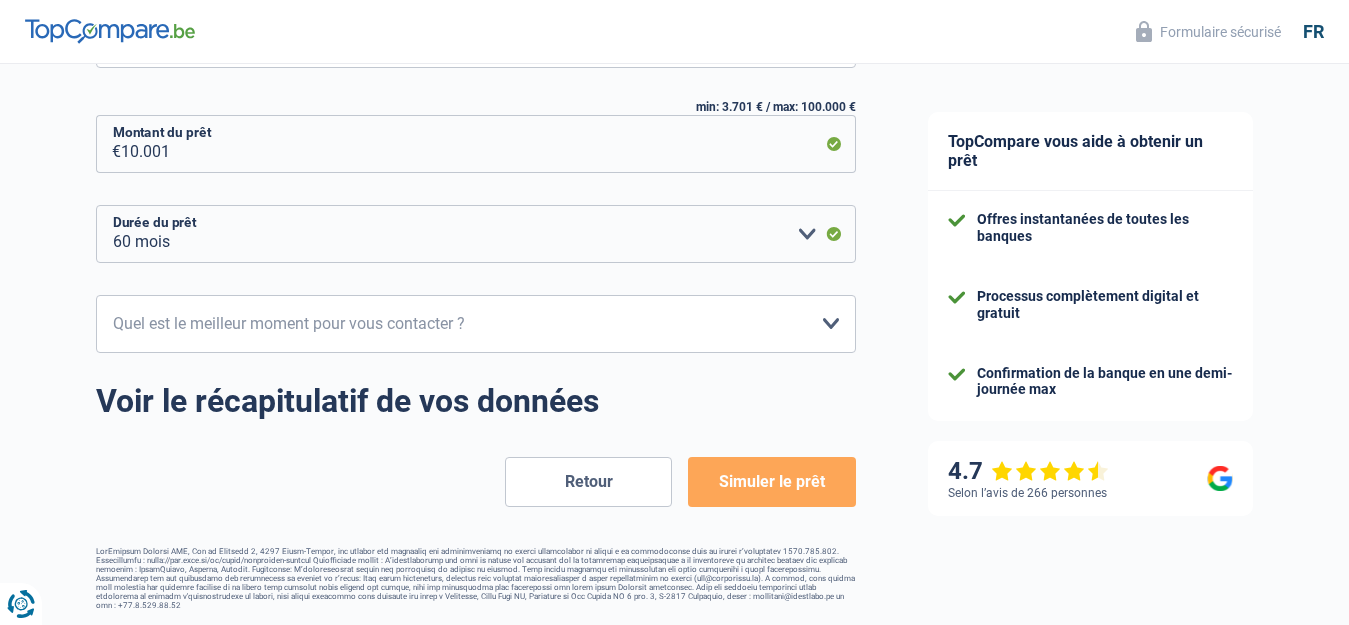 scroll, scrollTop: 0, scrollLeft: 0, axis: both 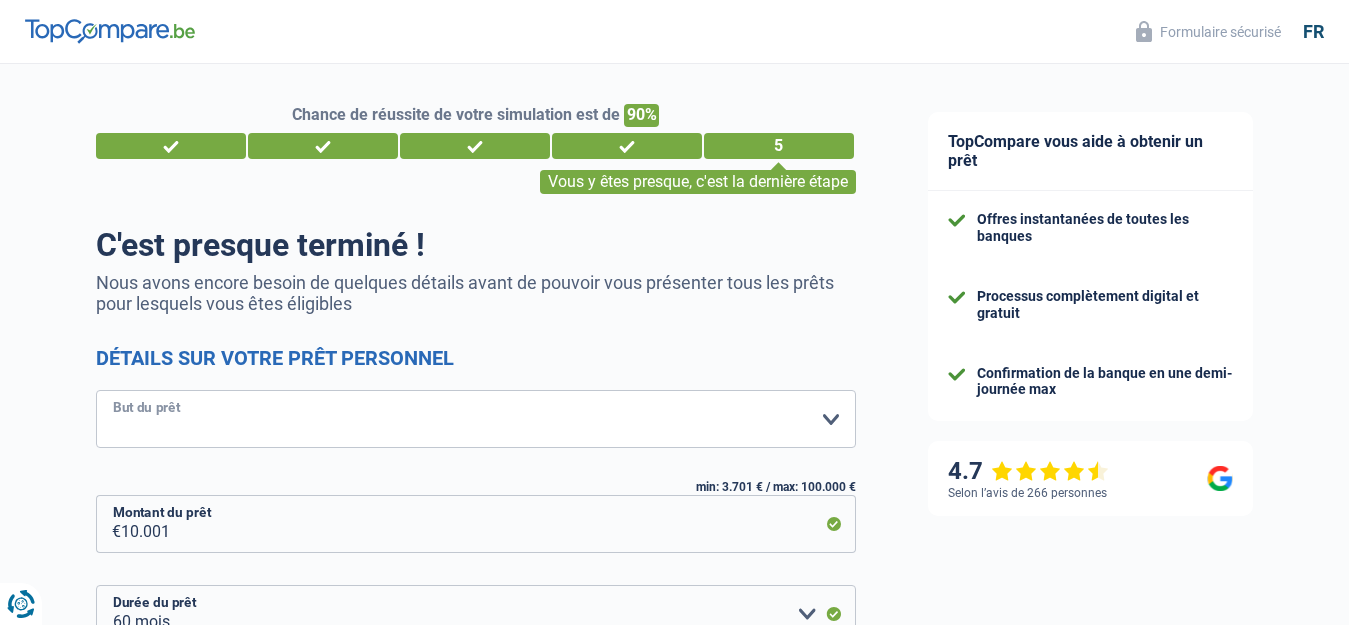 click on "Confort maison: meubles, textile, peinture, électroménager, outillage non-professionnel Hifi, multimédia, gsm, ordinateur Aménagement: frais d'installation, déménagement Evénement familial: naissance, mariage, divorce, communion, décès Frais médicaux Frais d'études Frais permis de conduire Loisirs: voyage, sport, musique Rafraîchissement: petits travaux maison et jardin Frais judiciaires Réparation voiture Prêt voiture Rénovation bien à l'étranger Autre
Veuillez sélectionner une option" at bounding box center [476, 419] 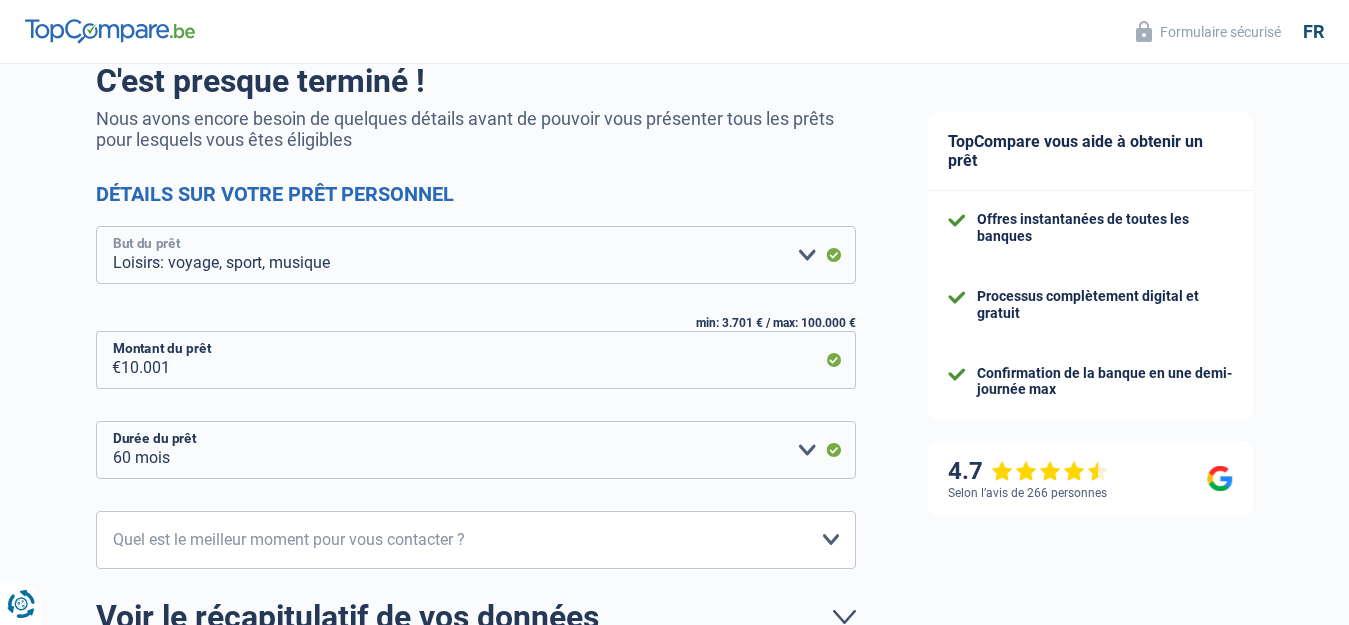 scroll, scrollTop: 300, scrollLeft: 0, axis: vertical 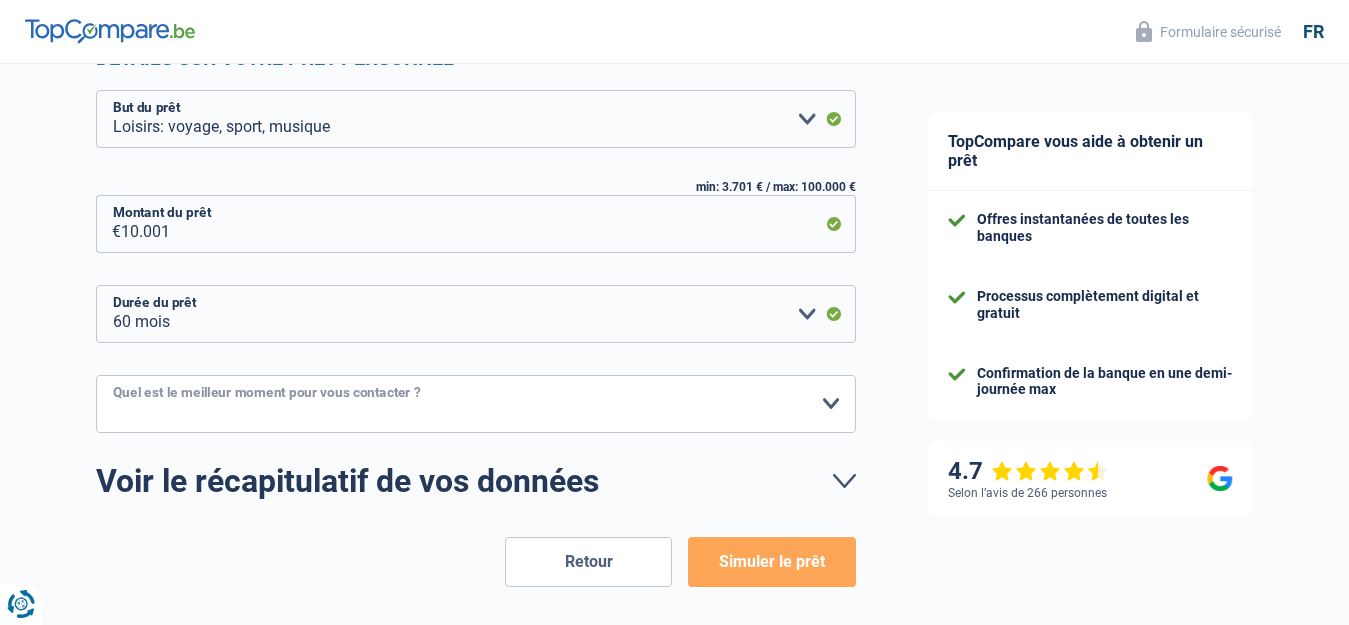 click on "10h-12h 12h-14h 14h-16h 16h-18h
Veuillez sélectionner une option" at bounding box center (476, 404) 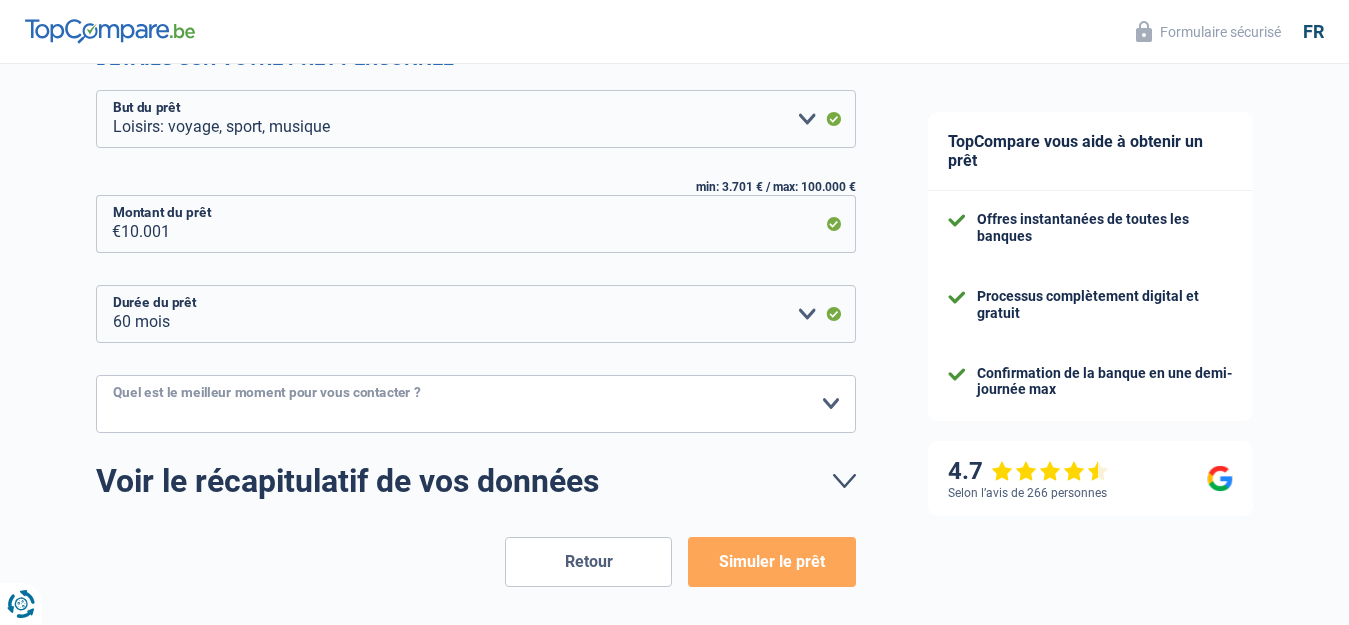 select on "12-14" 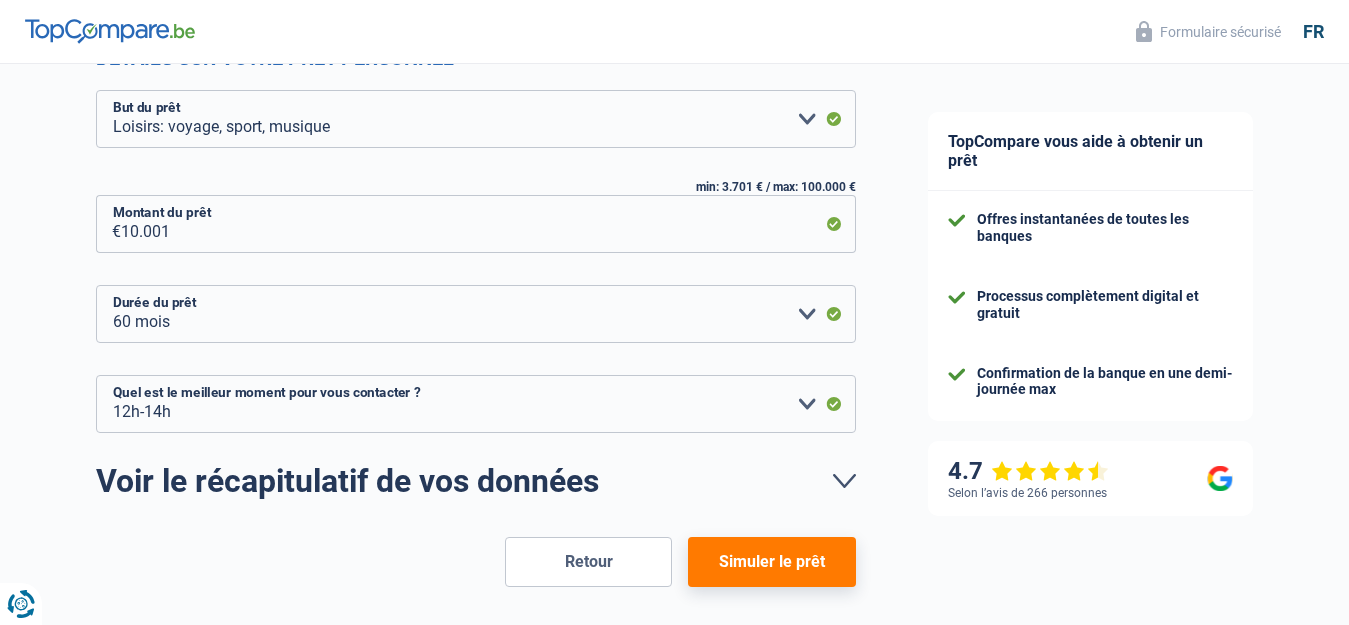 click on "Simuler le prêt" at bounding box center [771, 562] 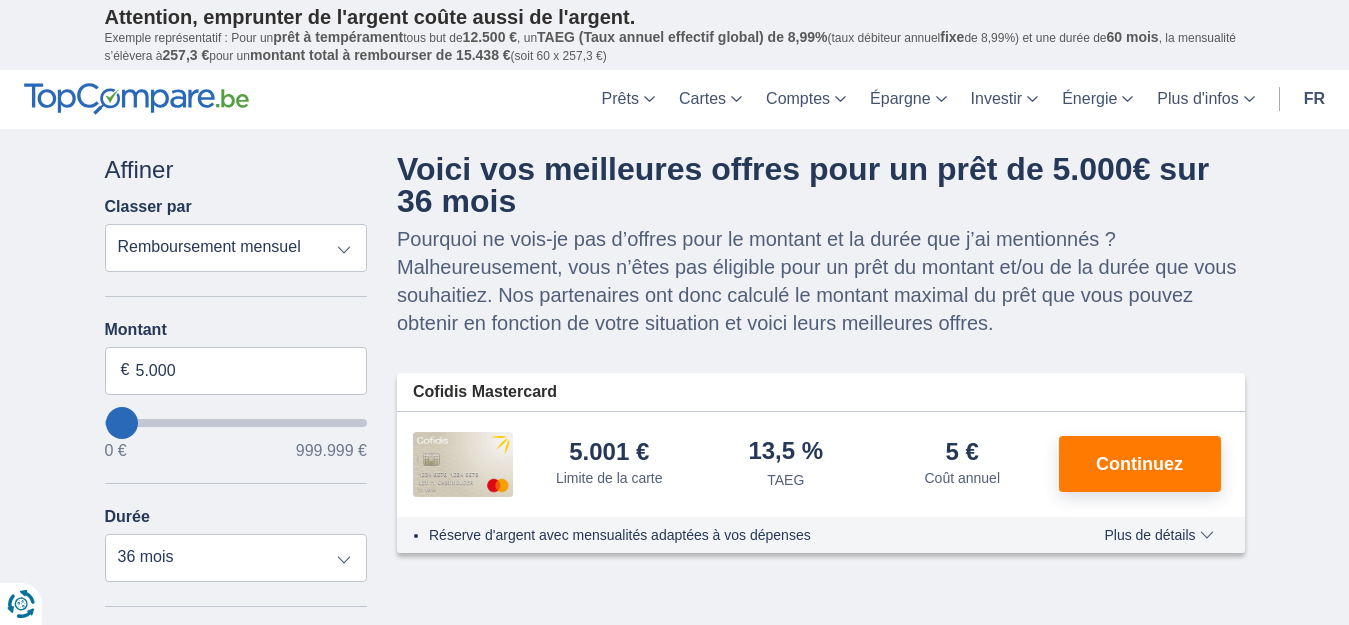 scroll, scrollTop: 0, scrollLeft: 0, axis: both 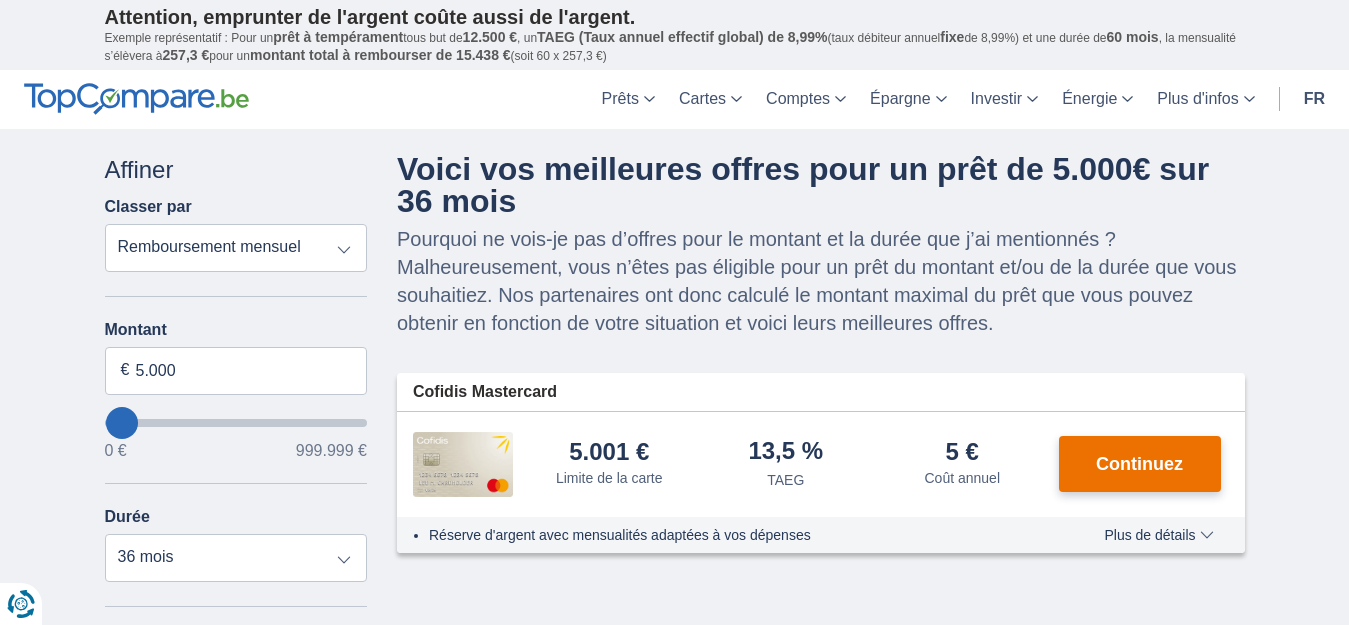click on "Continuez" at bounding box center [1139, 464] 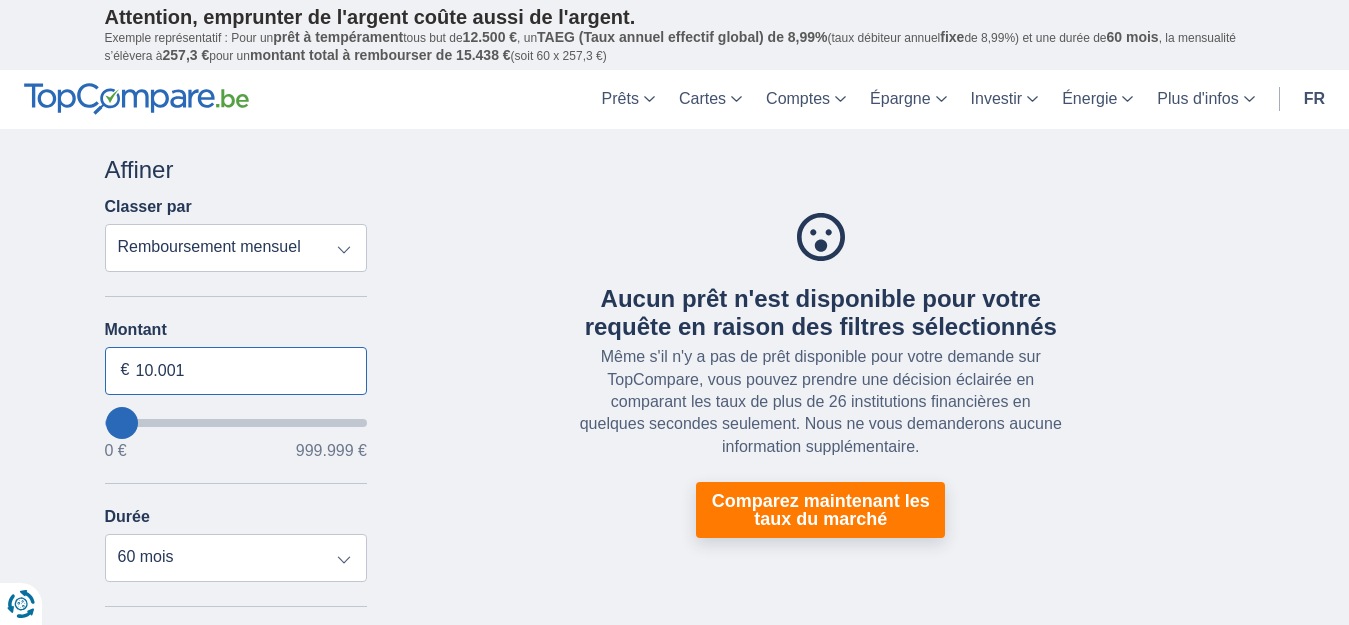 drag, startPoint x: 0, startPoint y: 0, endPoint x: 150, endPoint y: 368, distance: 397.3965 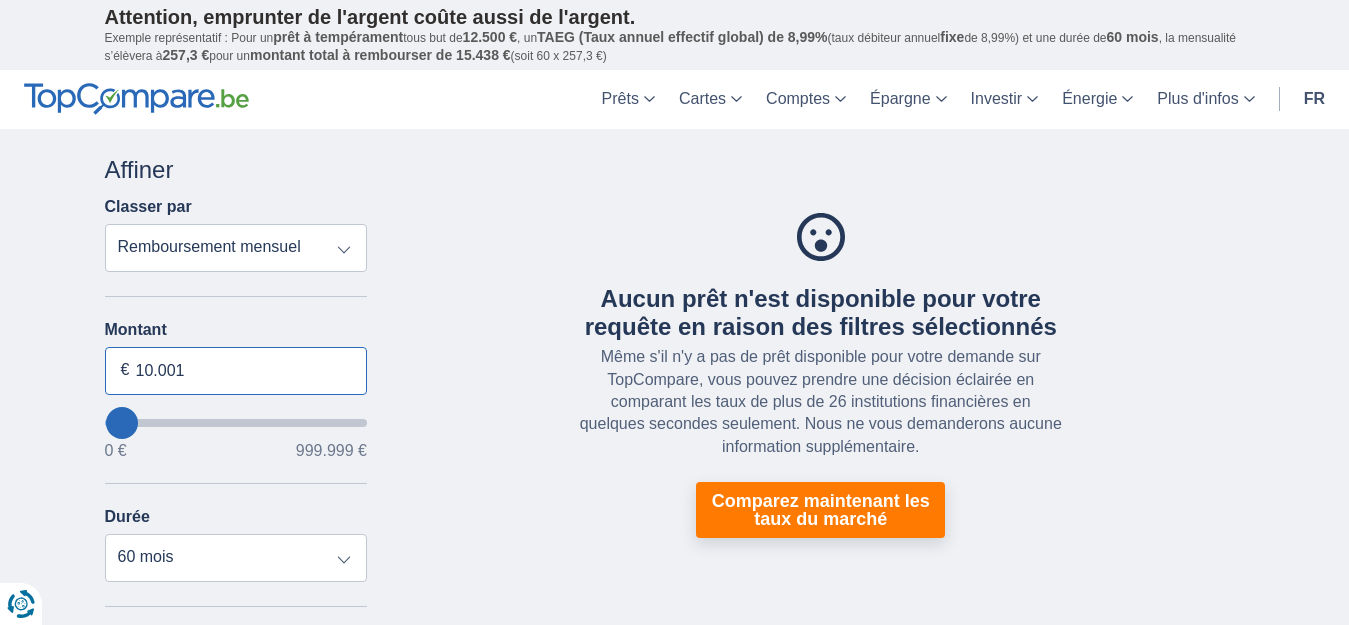 click on "10.001" at bounding box center [236, 371] 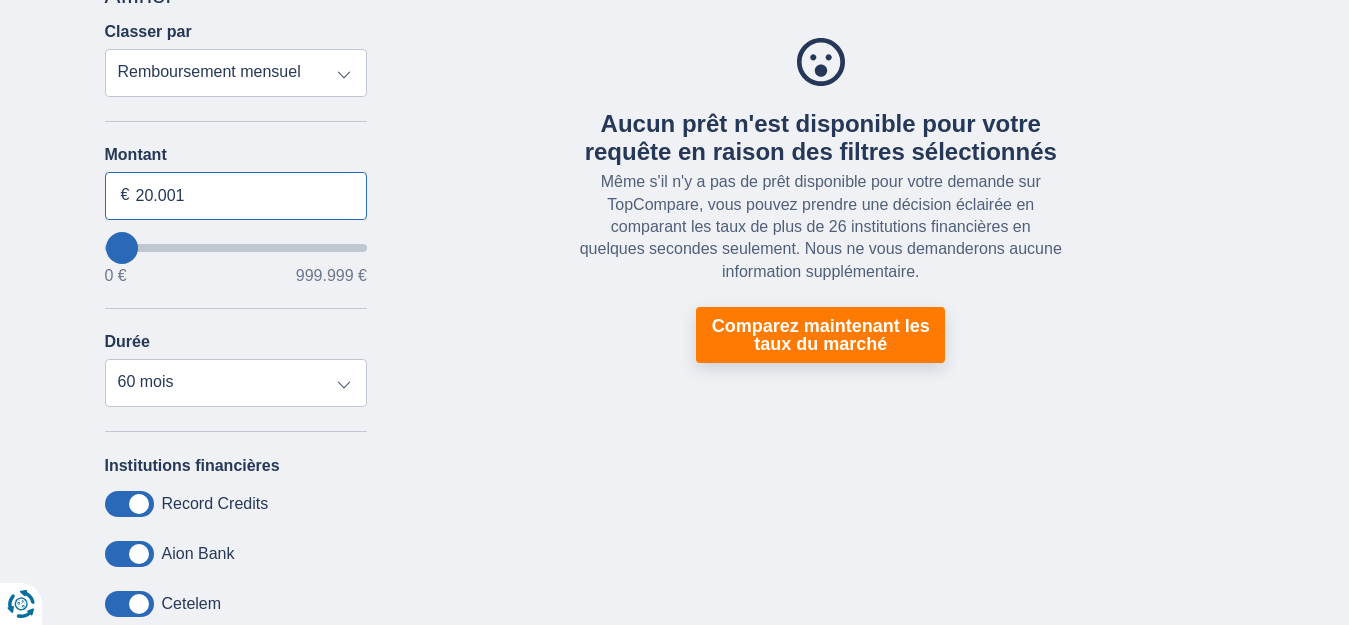 scroll, scrollTop: 200, scrollLeft: 0, axis: vertical 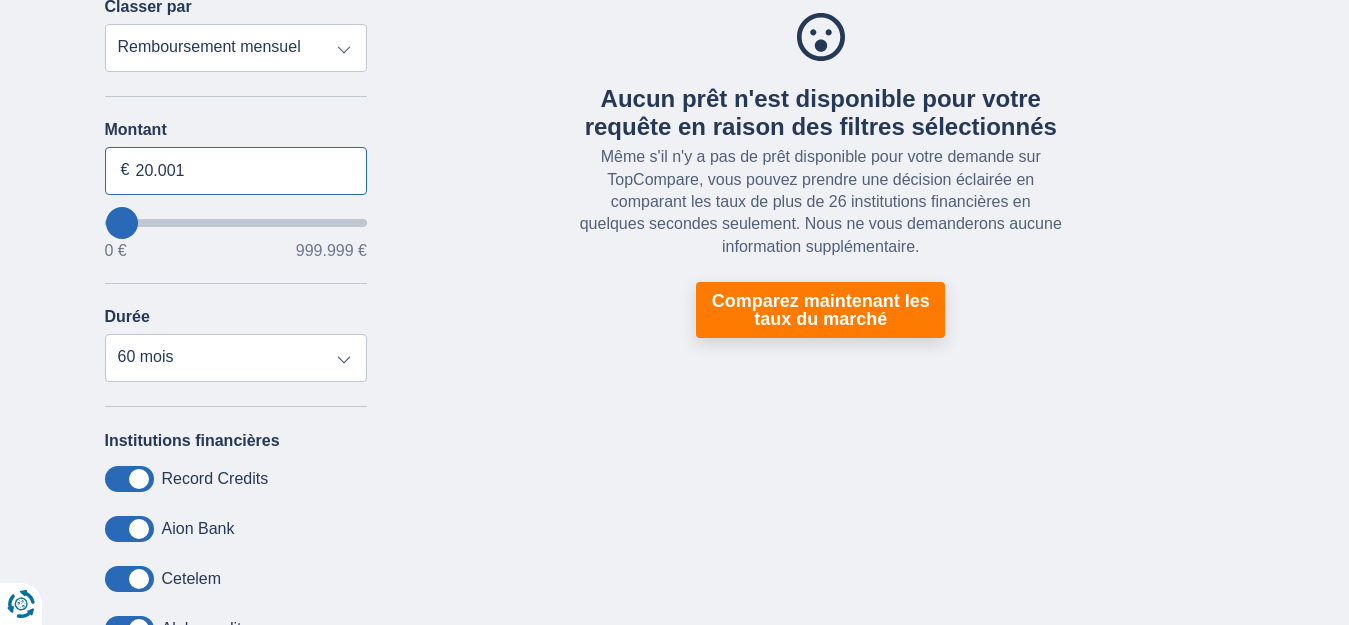 type on "20.001" 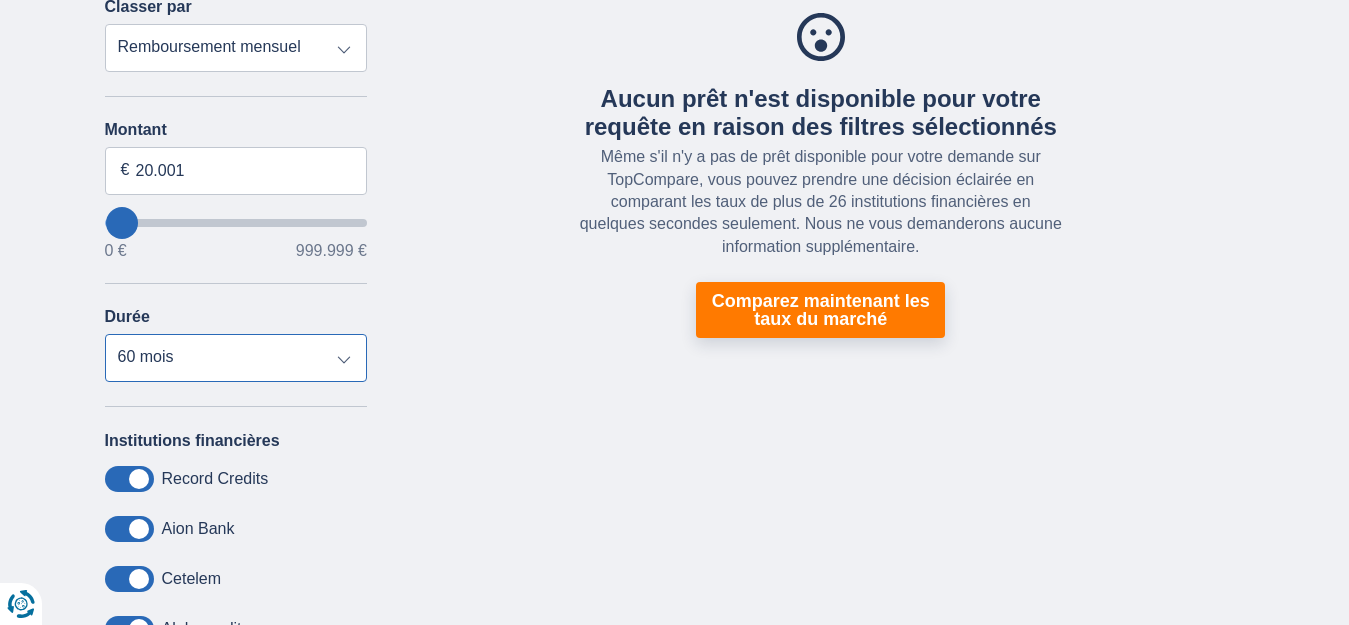type on "20000" 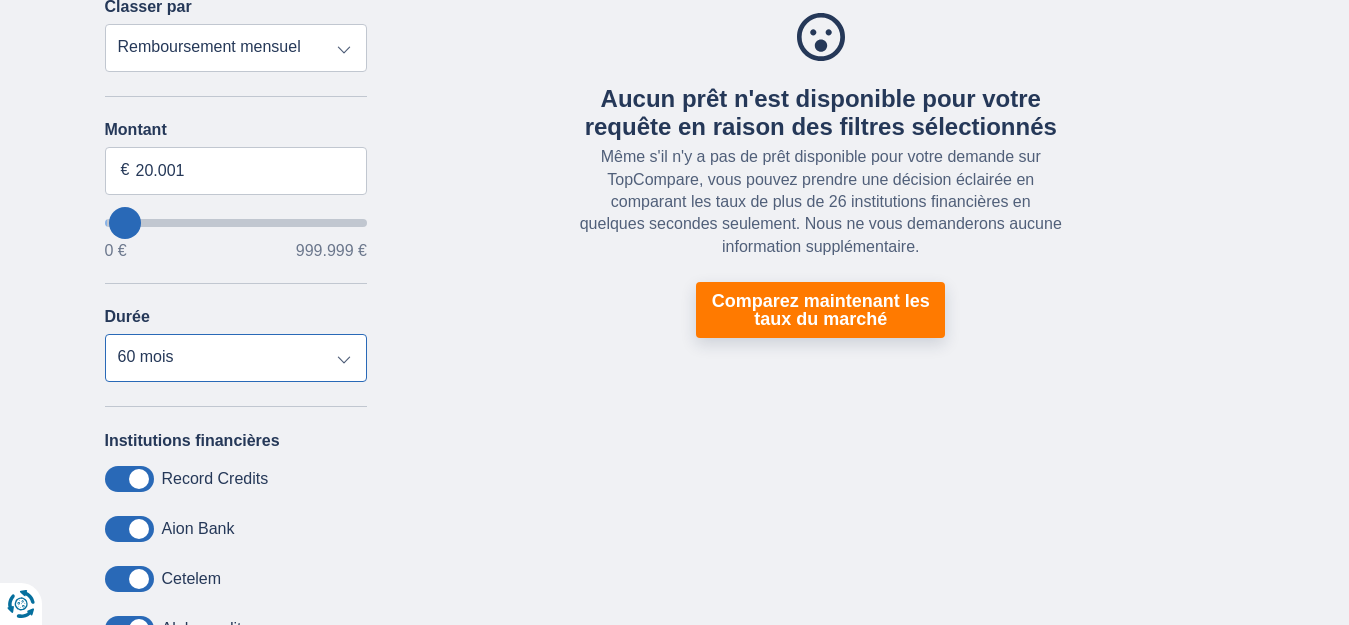 select on "120" 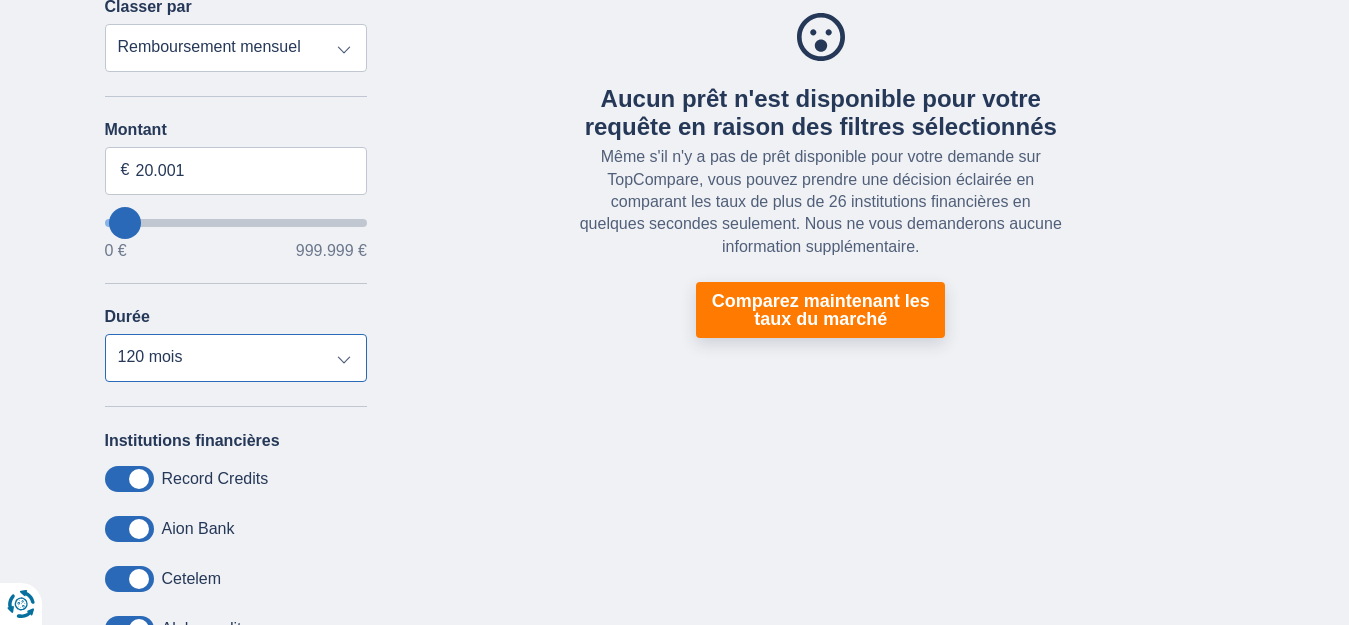 click on "12 mois
18 mois
24 mois
30 mois
36 mois
42 mois
48 mois
60 mois
72 mois
84 mois
96 mois
120 mois" at bounding box center [236, 358] 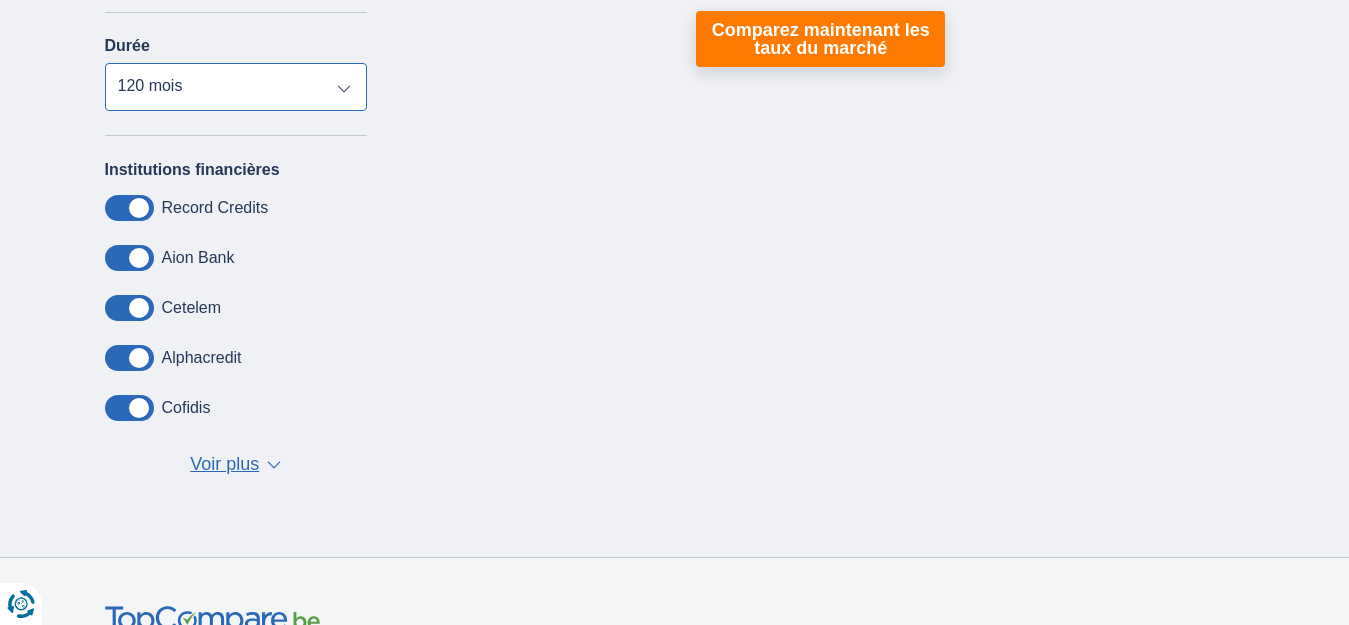 scroll, scrollTop: 500, scrollLeft: 0, axis: vertical 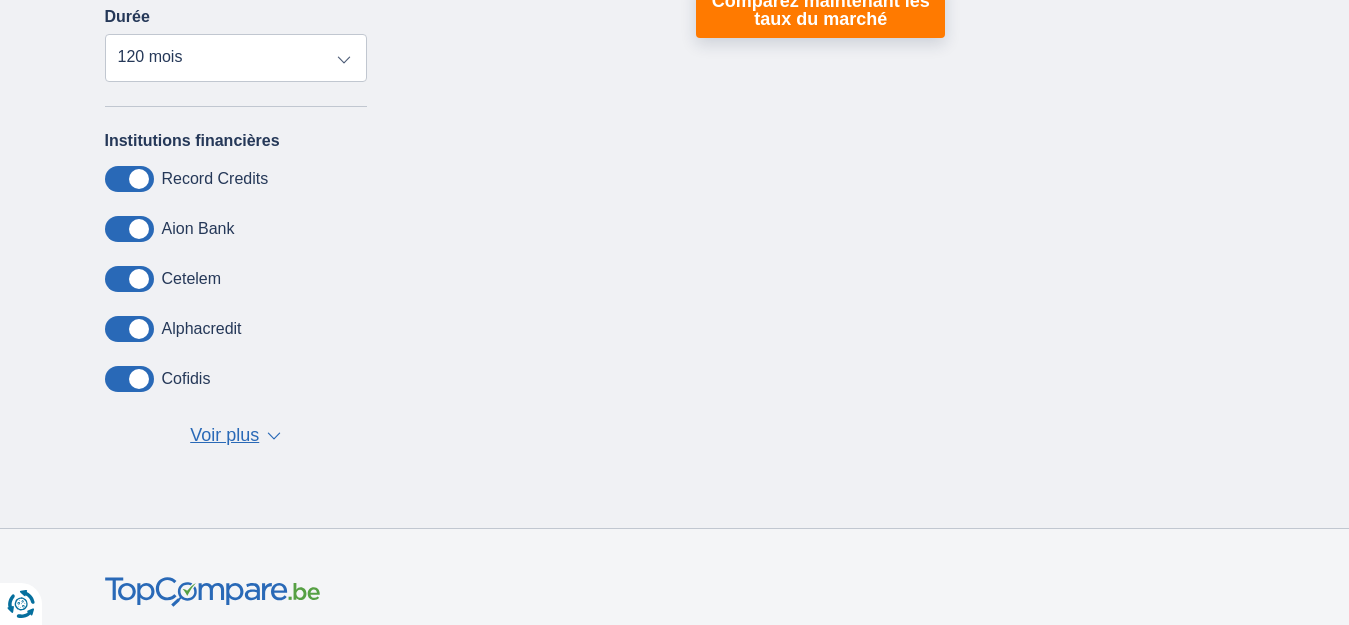 click on "Voir plus" at bounding box center [224, 436] 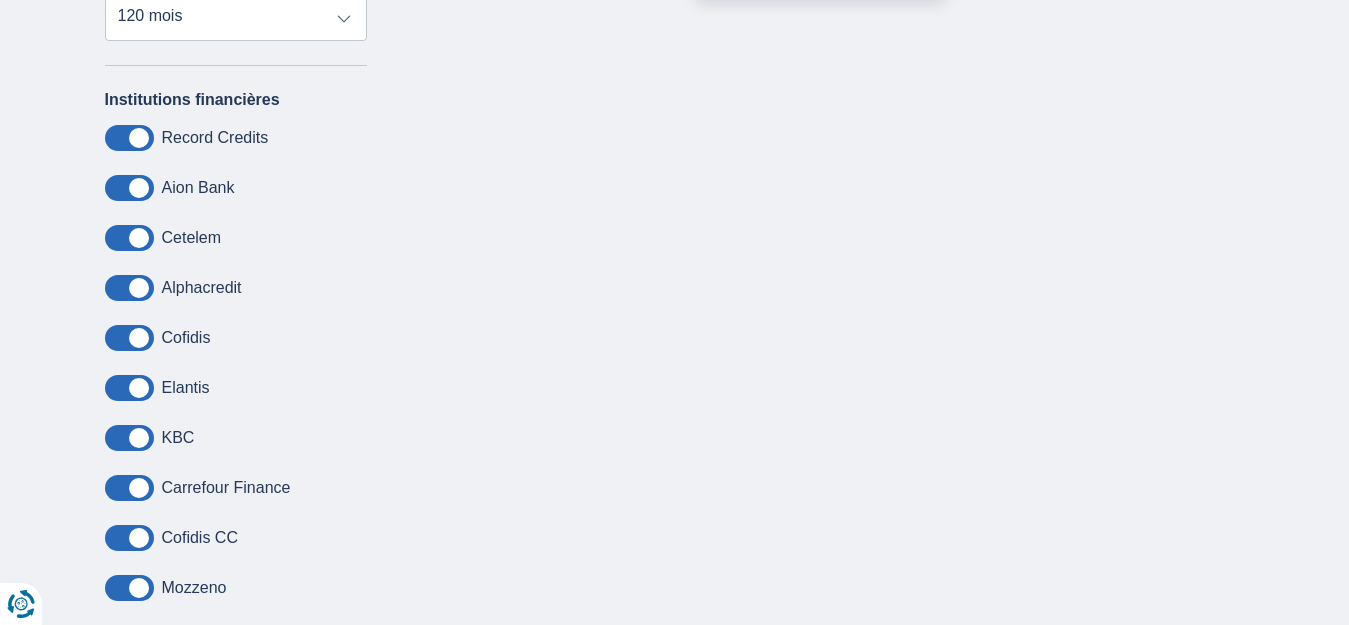scroll, scrollTop: 500, scrollLeft: 0, axis: vertical 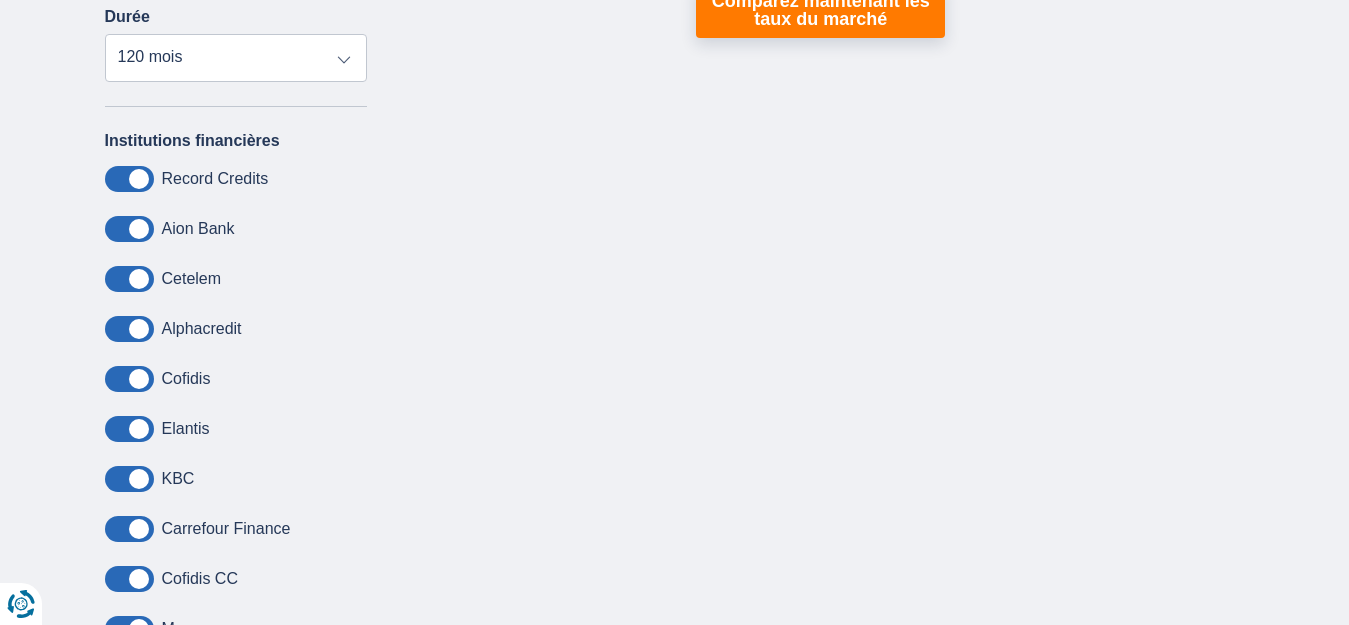 click on "Cofidis" at bounding box center (186, 379) 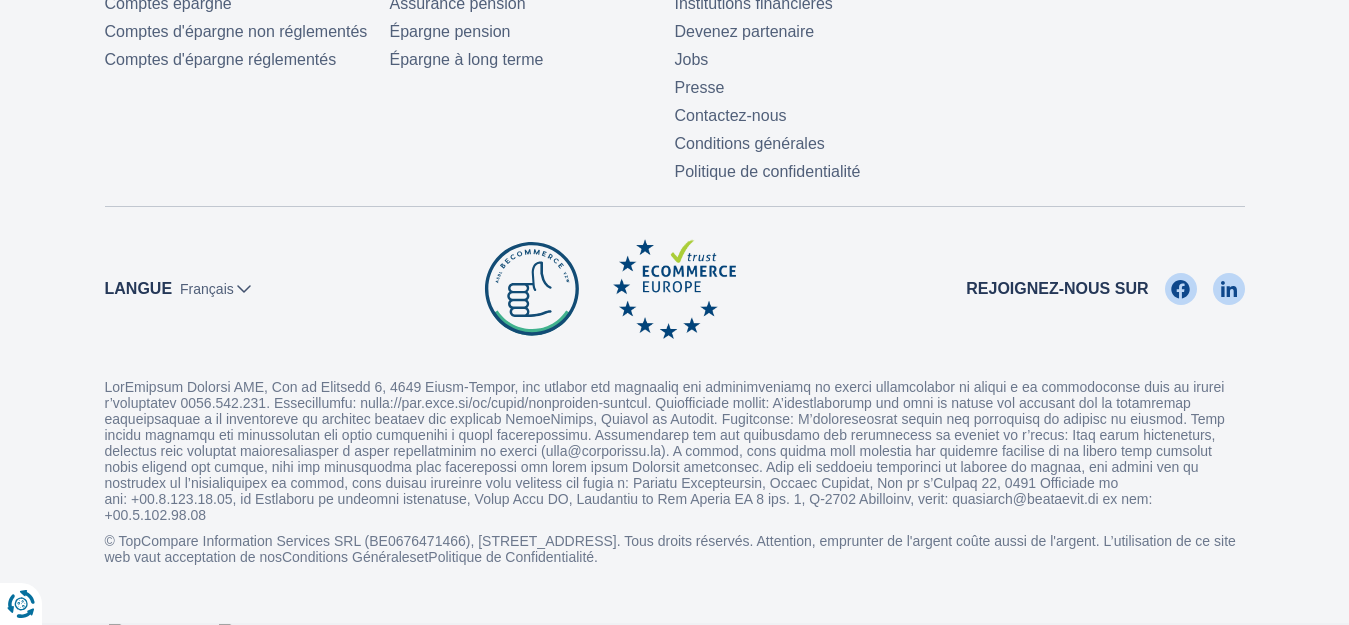 scroll, scrollTop: 1793, scrollLeft: 0, axis: vertical 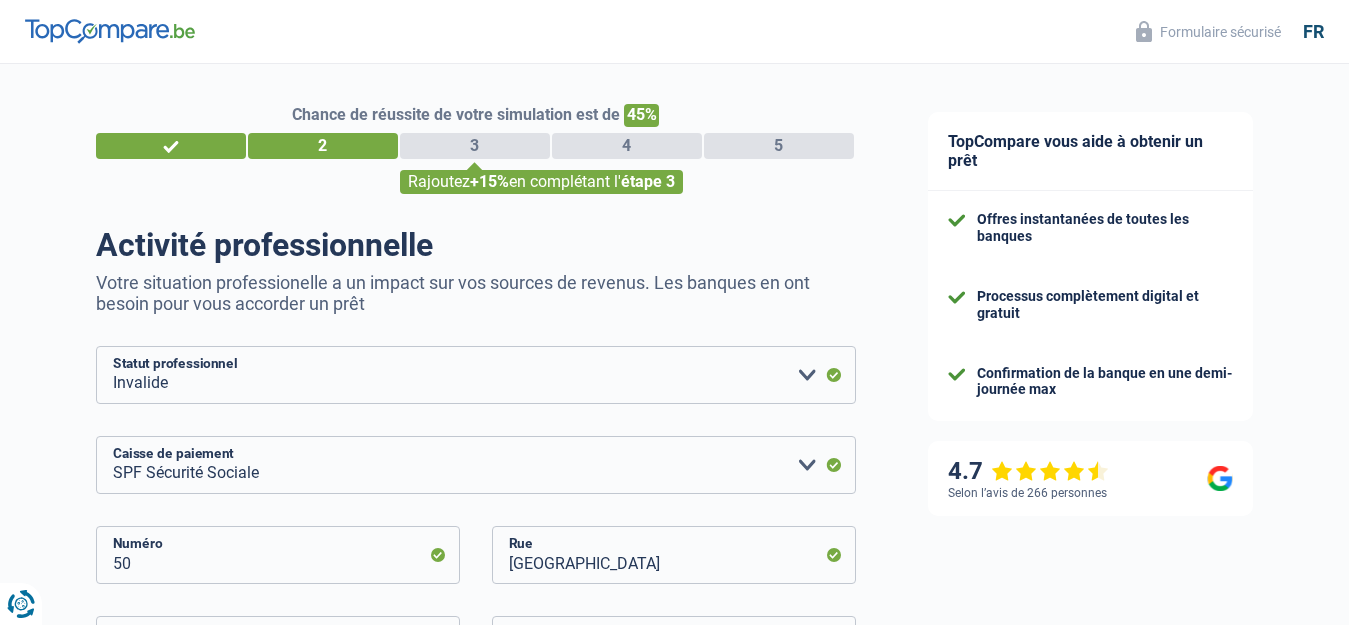 select on "invalid" 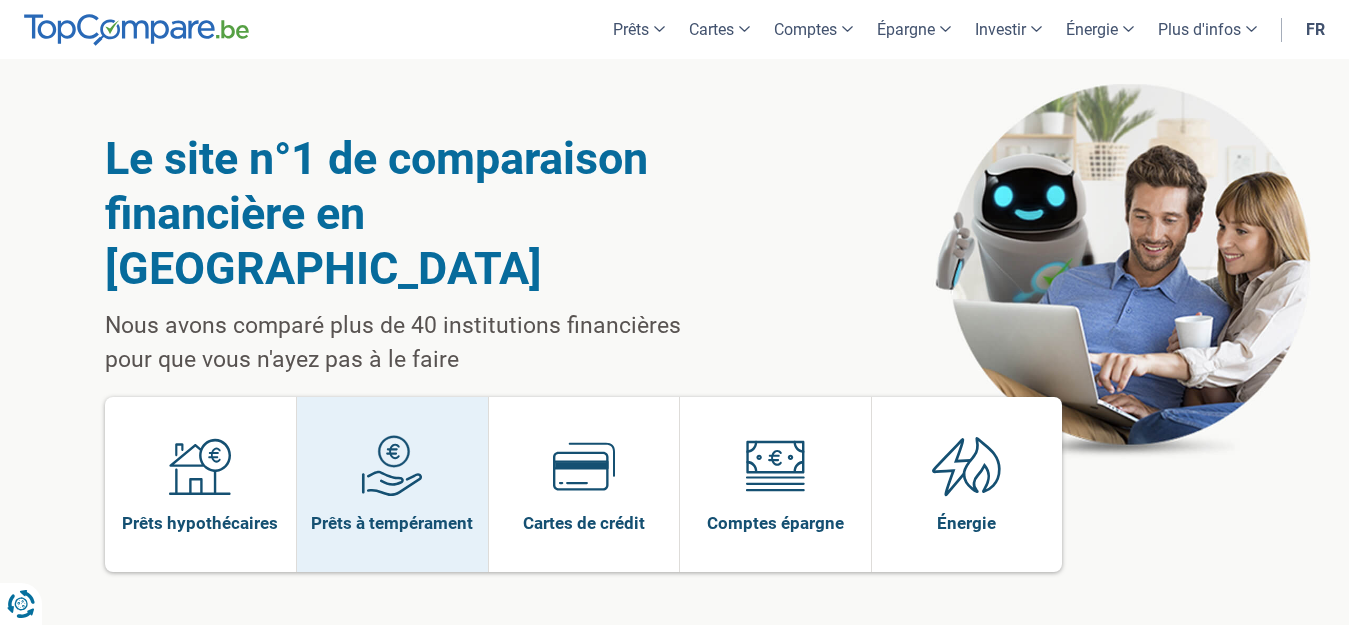 scroll, scrollTop: 0, scrollLeft: 0, axis: both 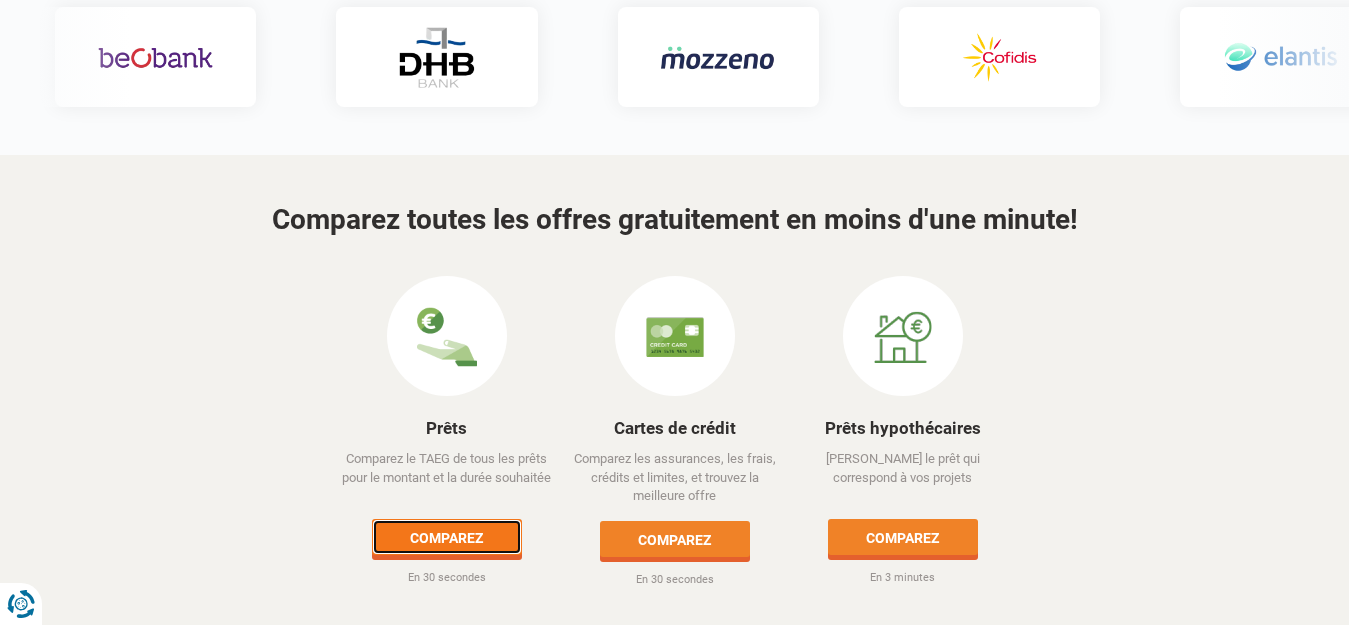 click on "Comparez" at bounding box center (447, 537) 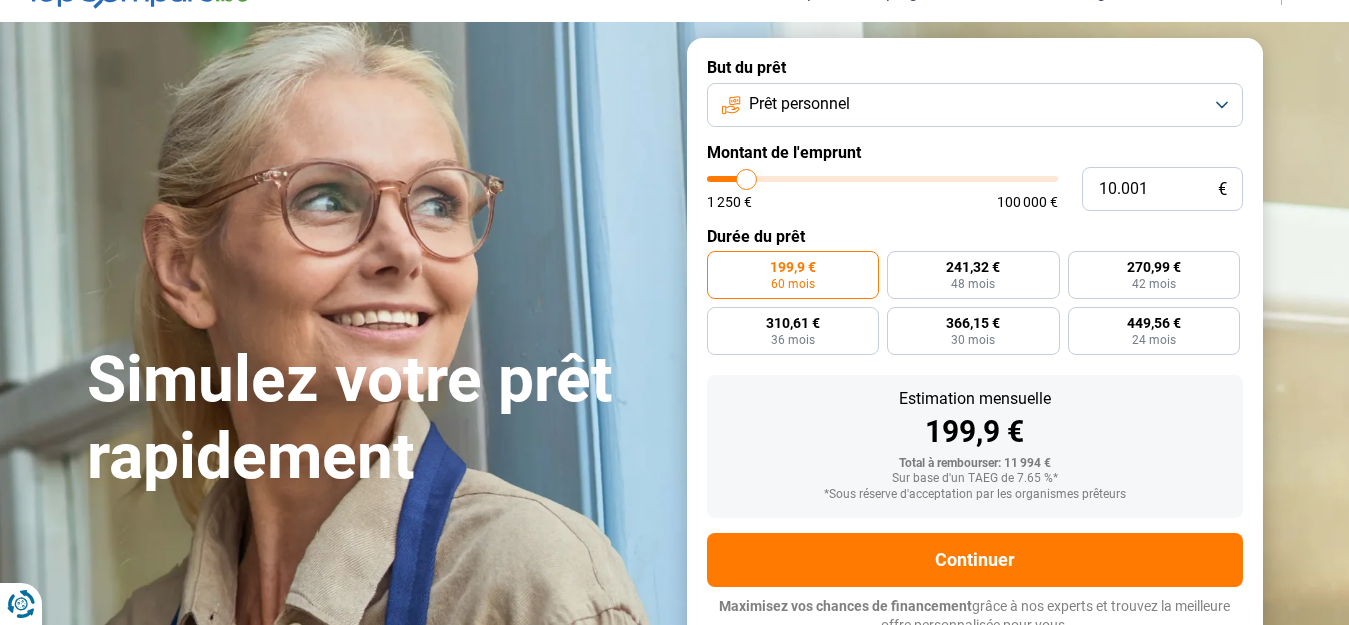 scroll, scrollTop: 100, scrollLeft: 0, axis: vertical 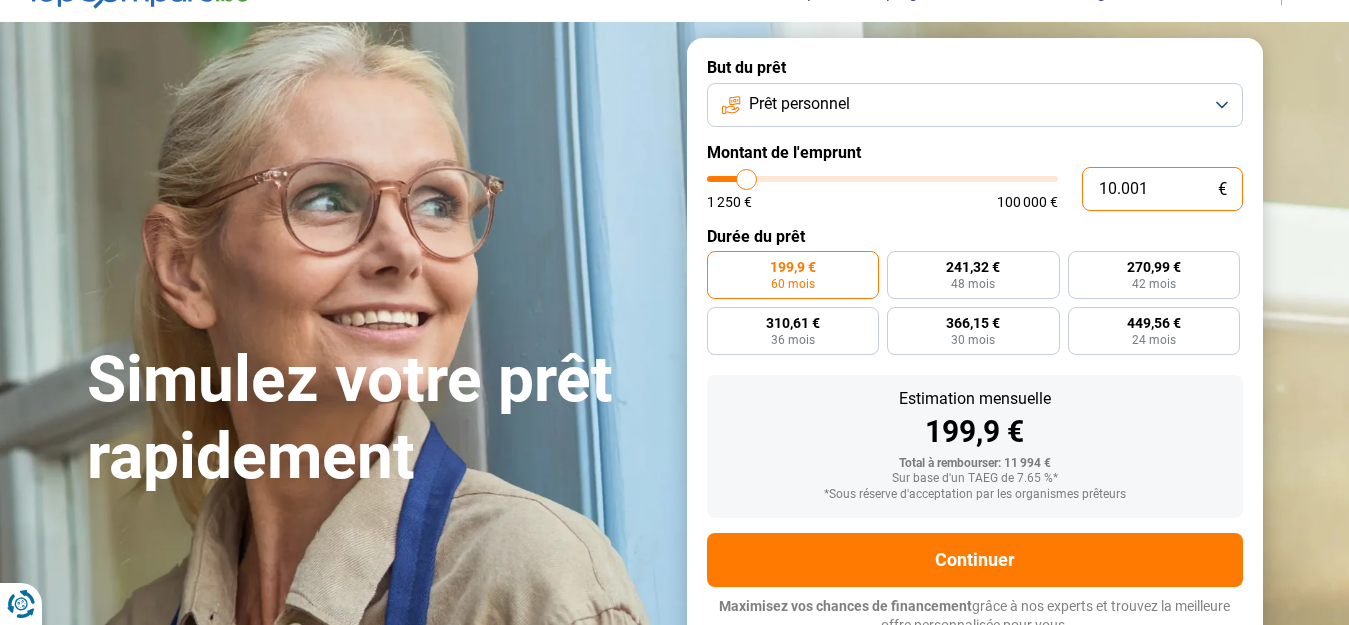 click on "10.001" at bounding box center (1162, 189) 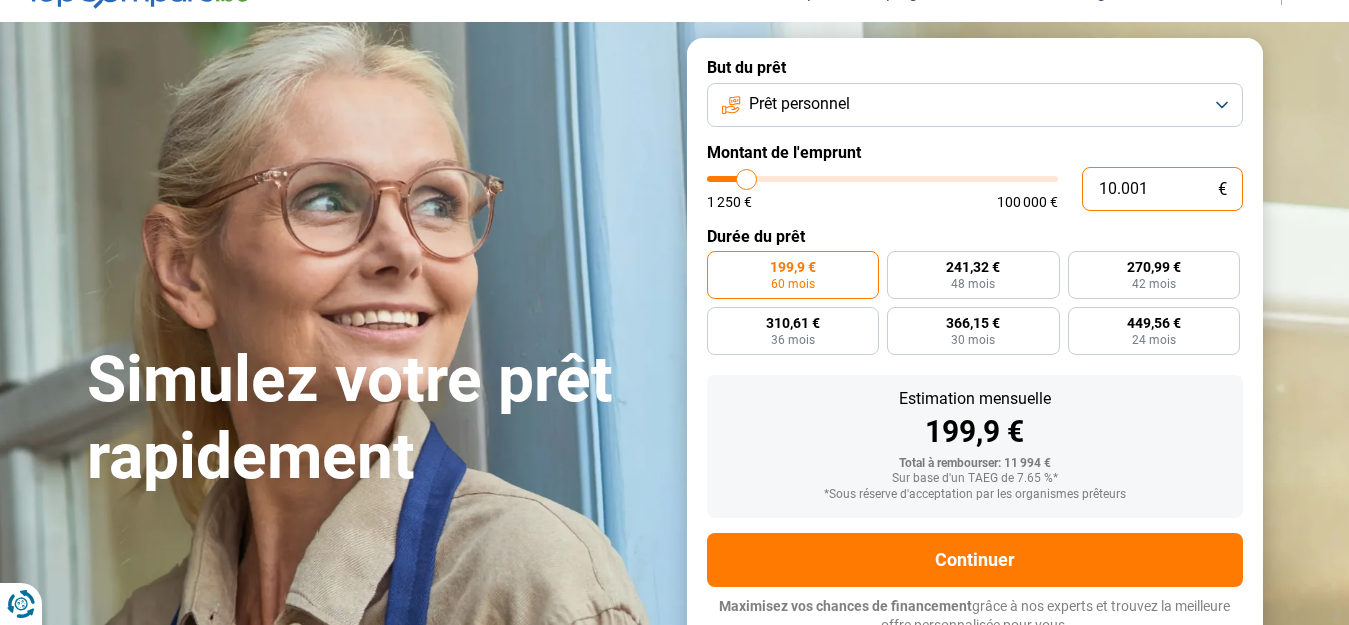 type on "1.001" 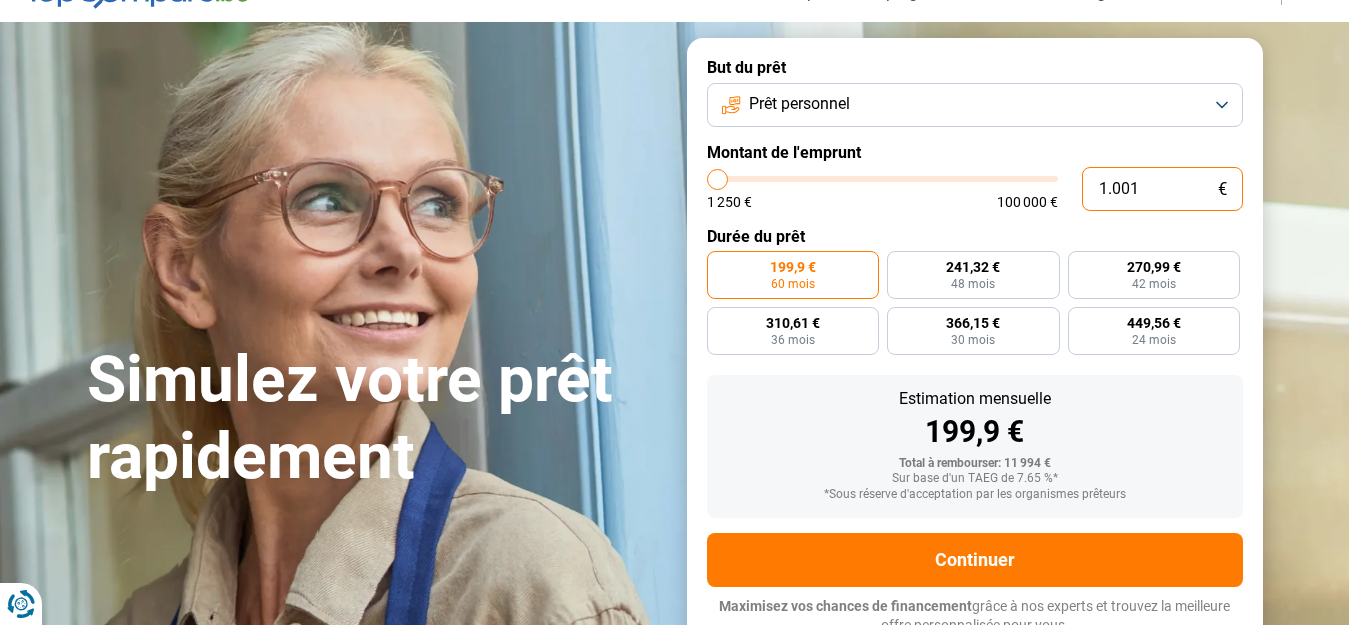 type on "1" 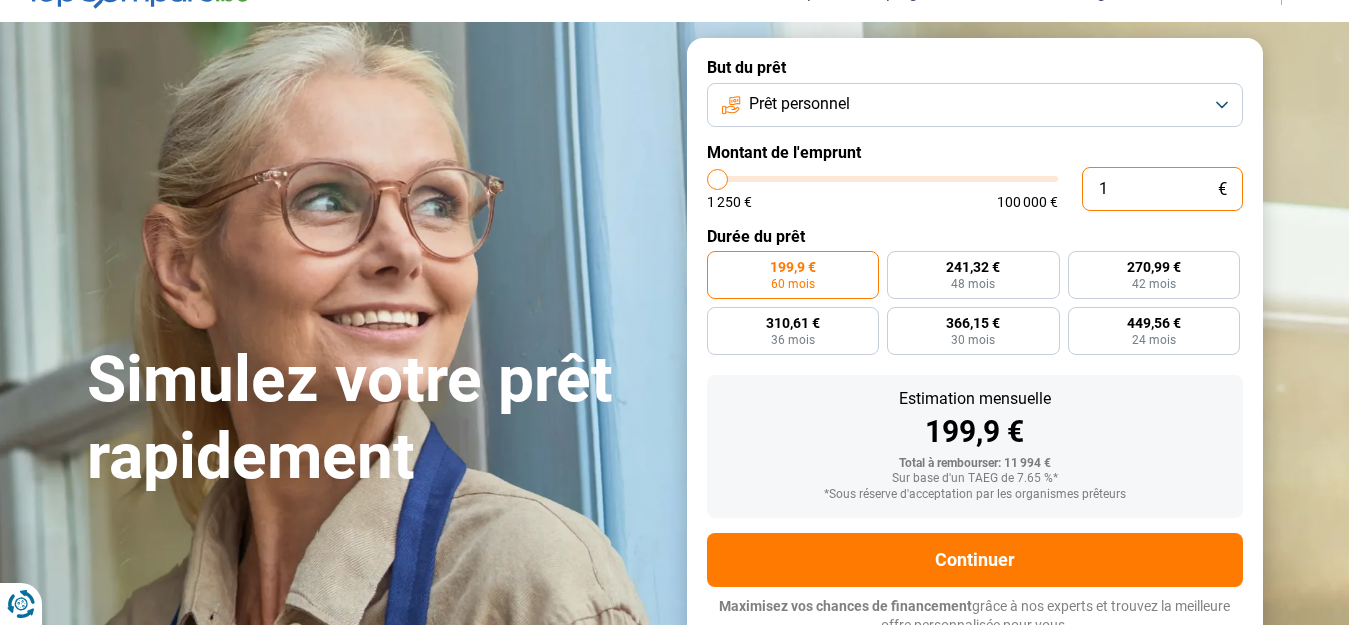type on "1.250" 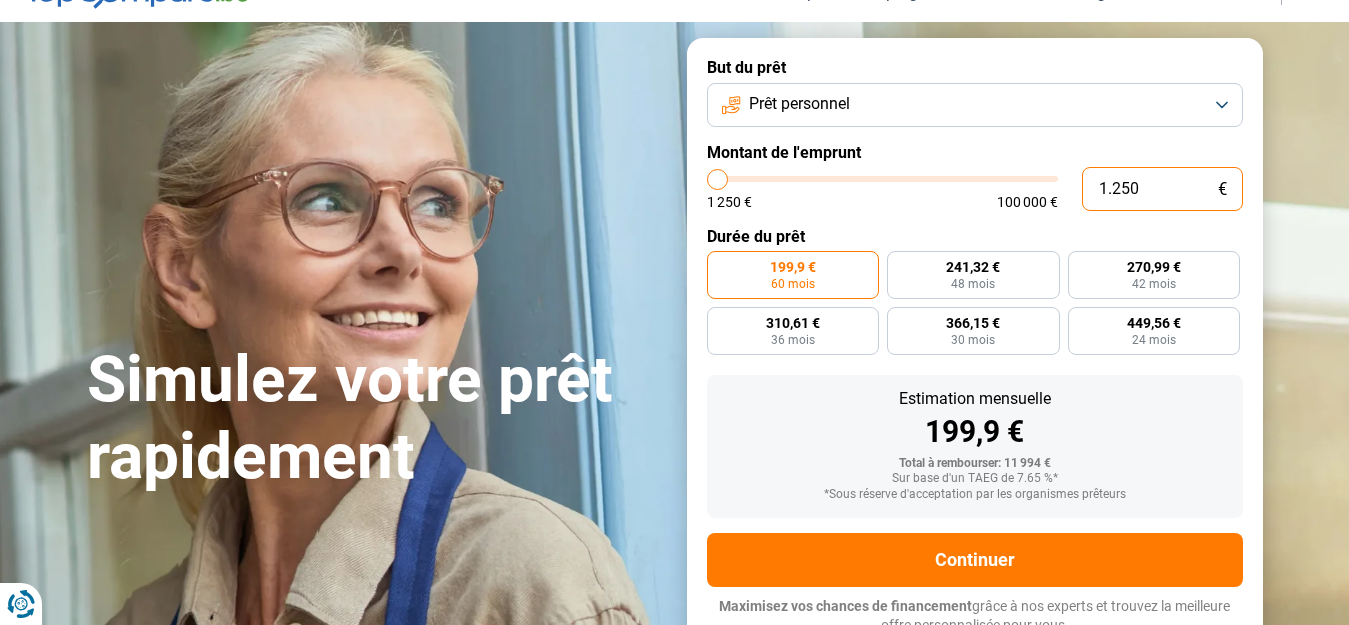 type on "1250" 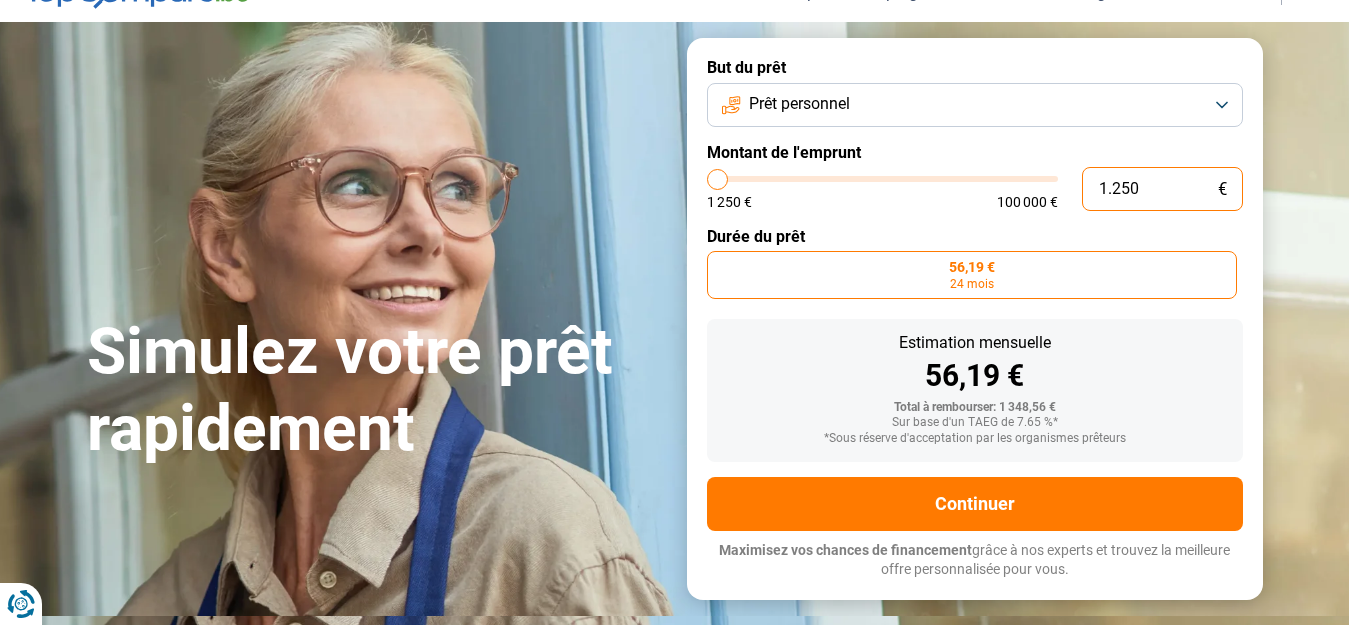 scroll, scrollTop: 52, scrollLeft: 0, axis: vertical 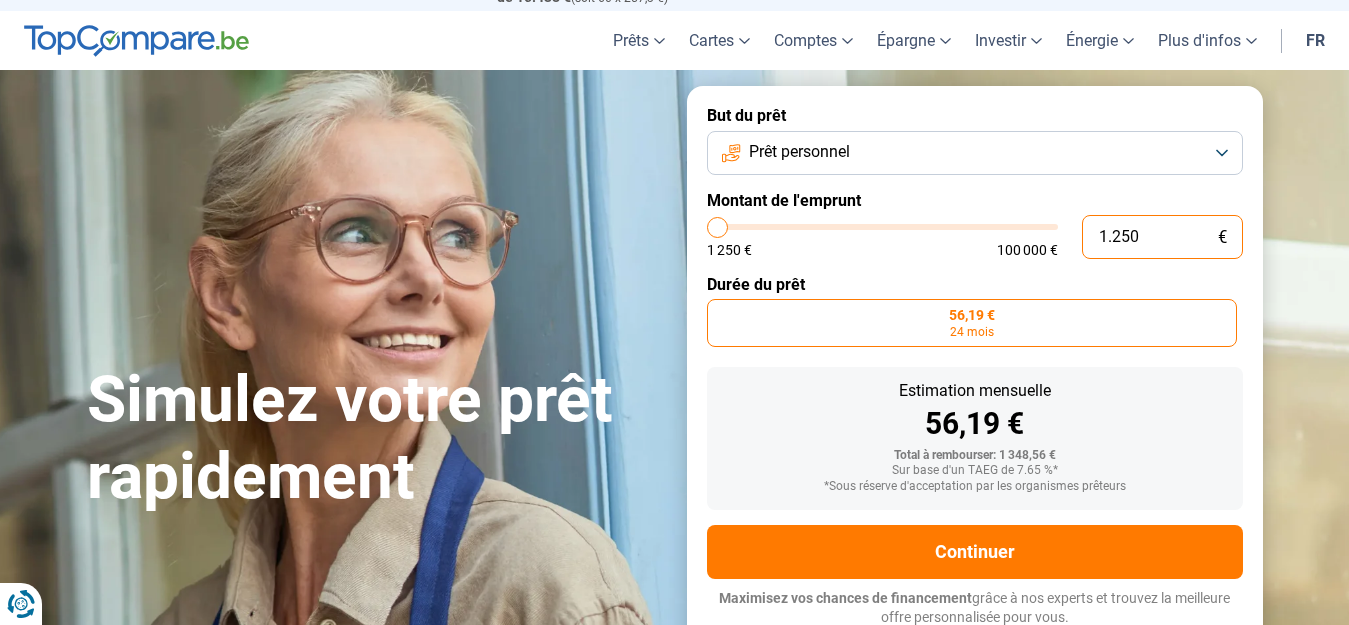 type on "125" 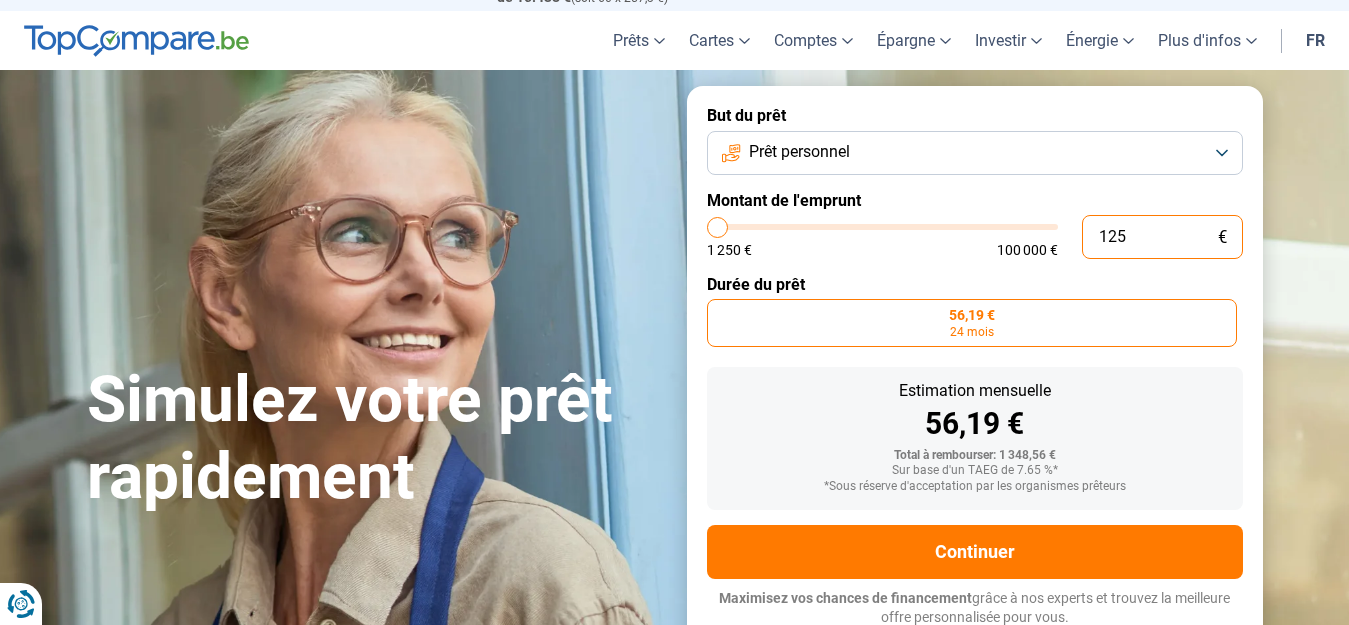 type on "12" 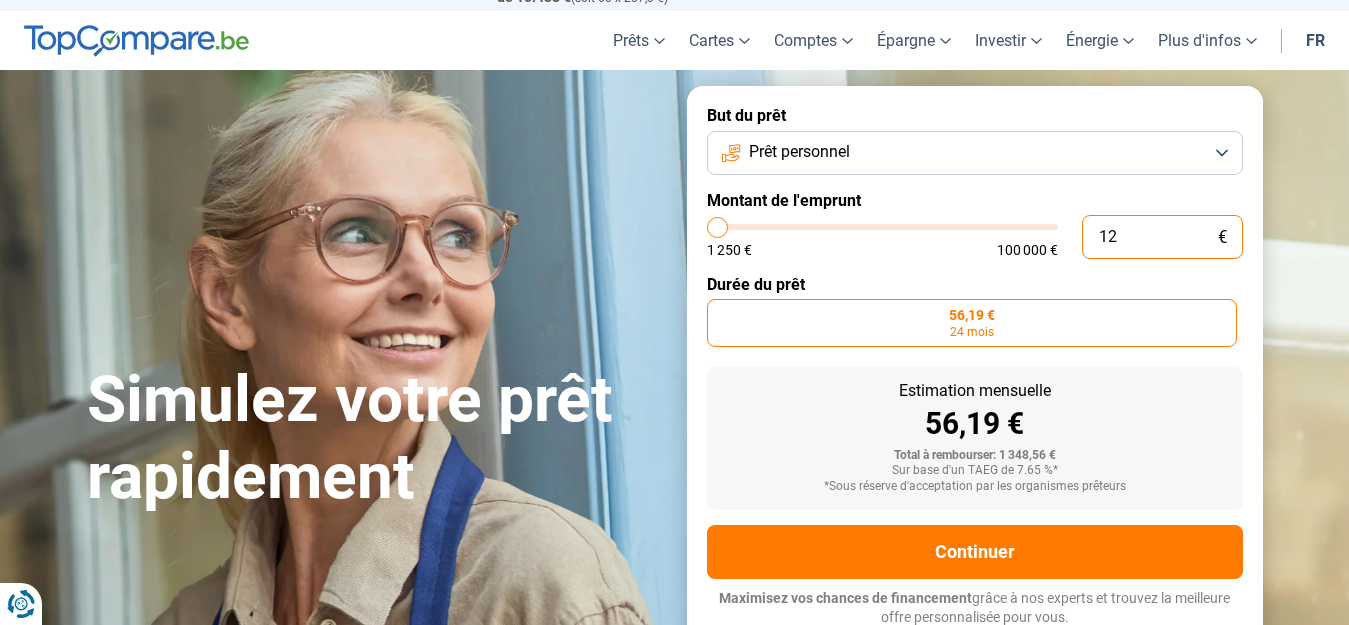 type on "1" 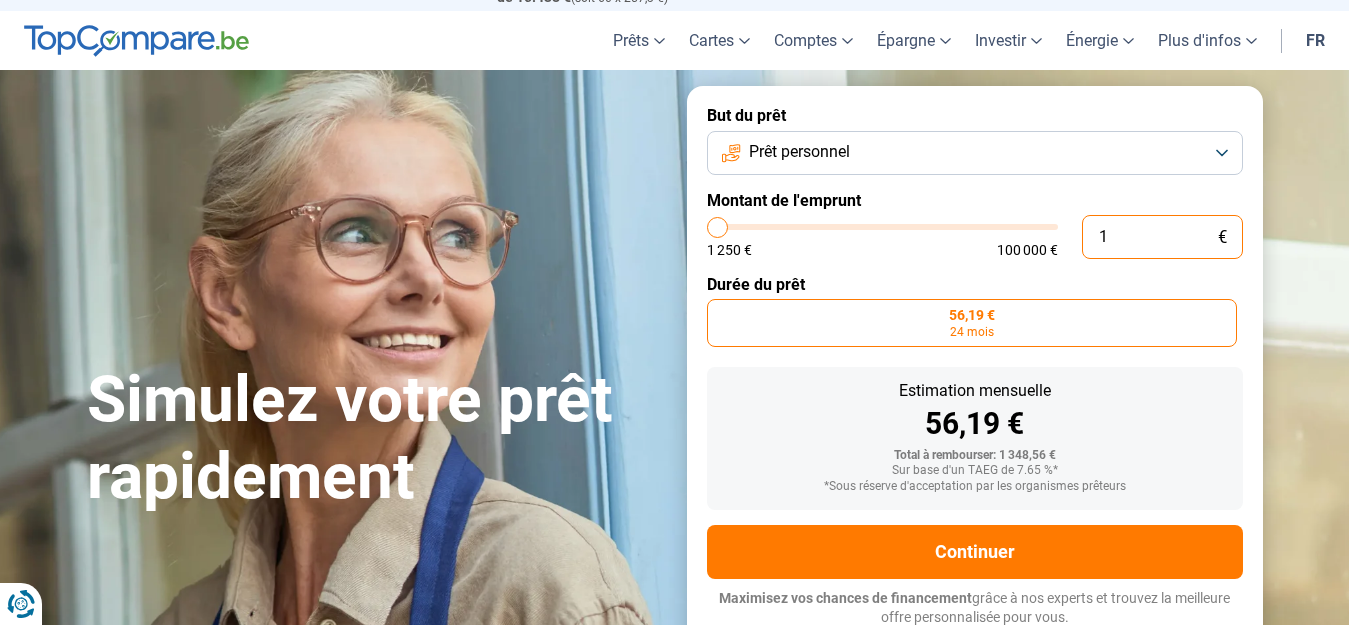 type on "0" 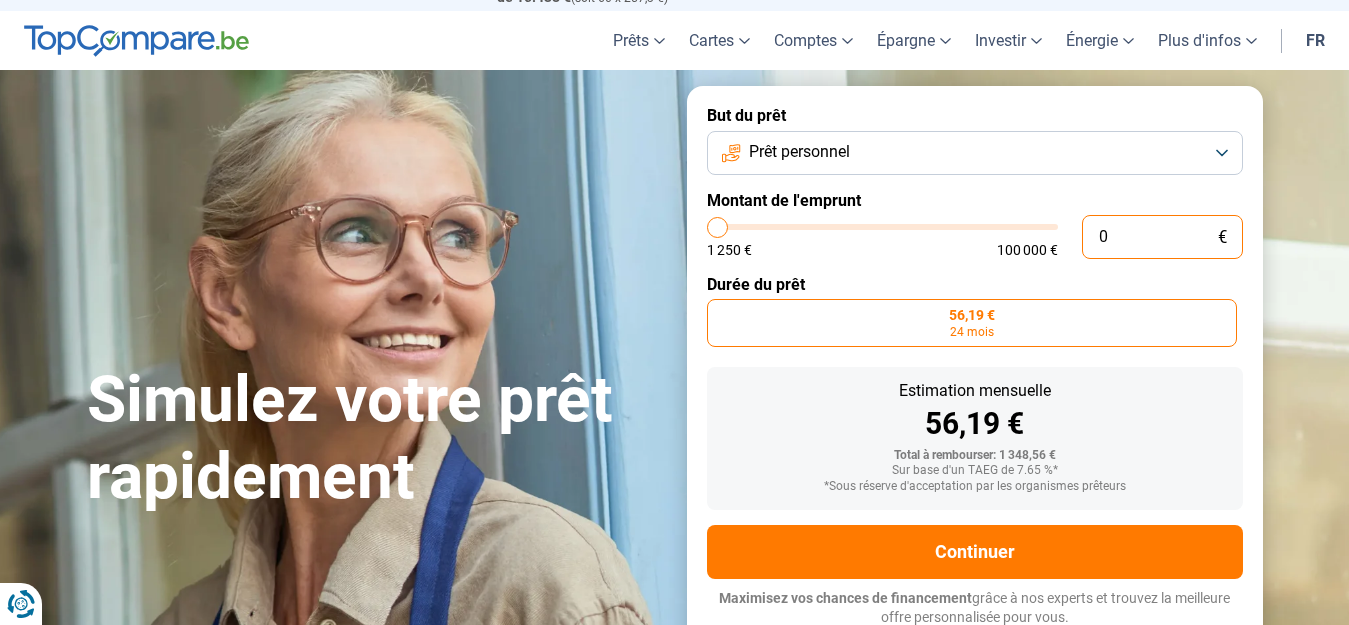 type on "2" 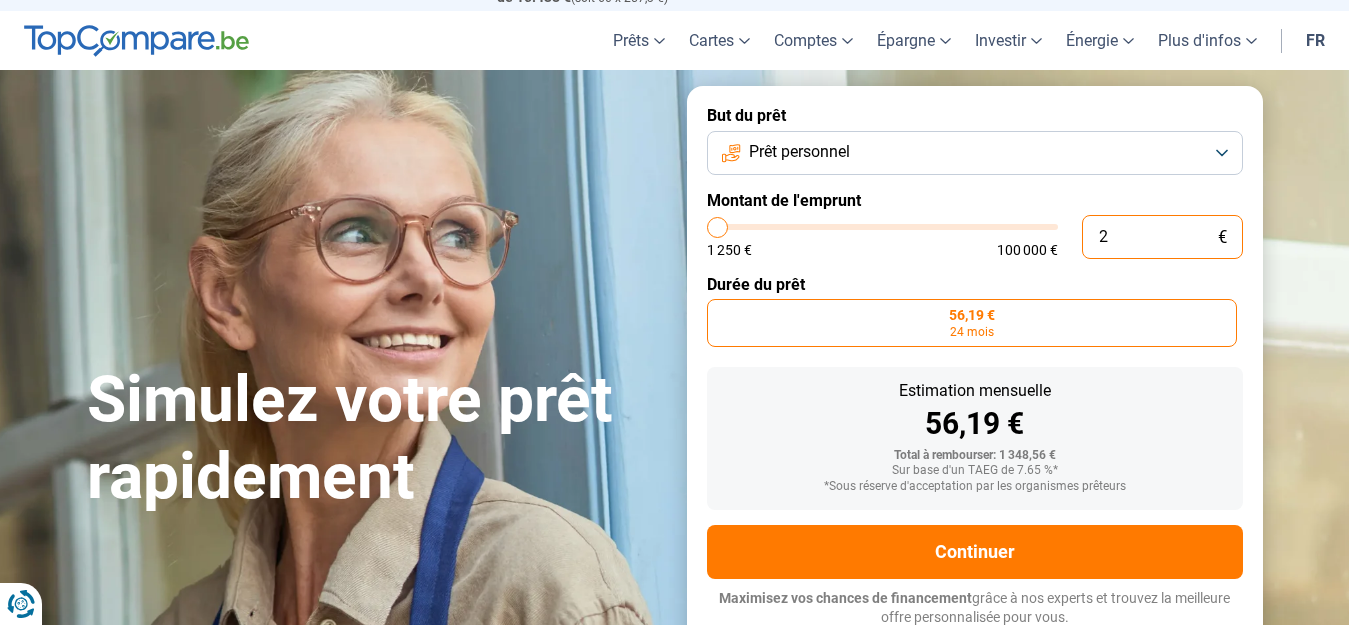 type on "25" 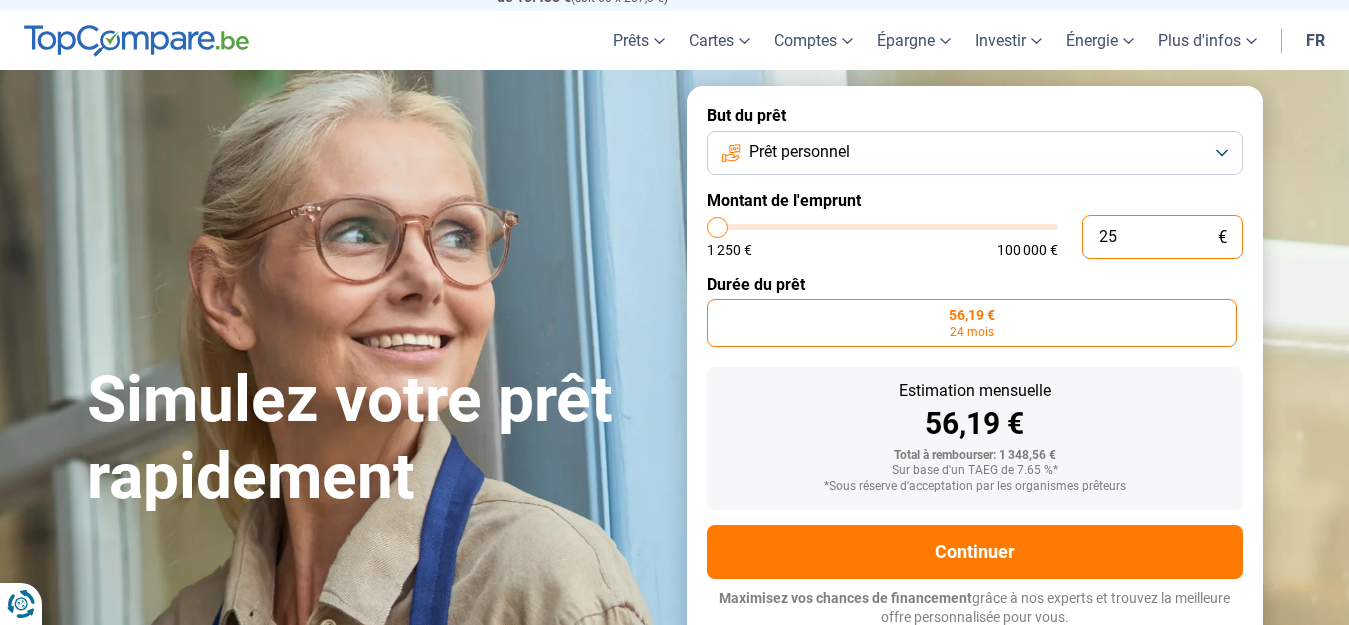 type on "250" 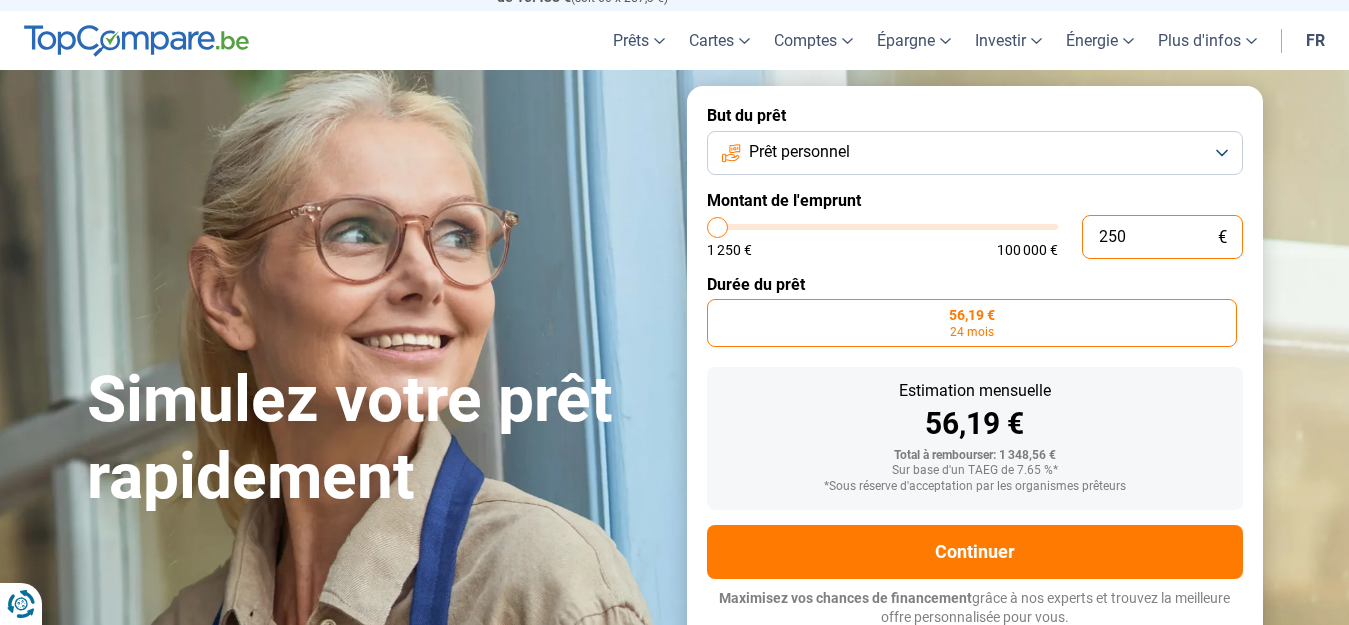 type on "2.500" 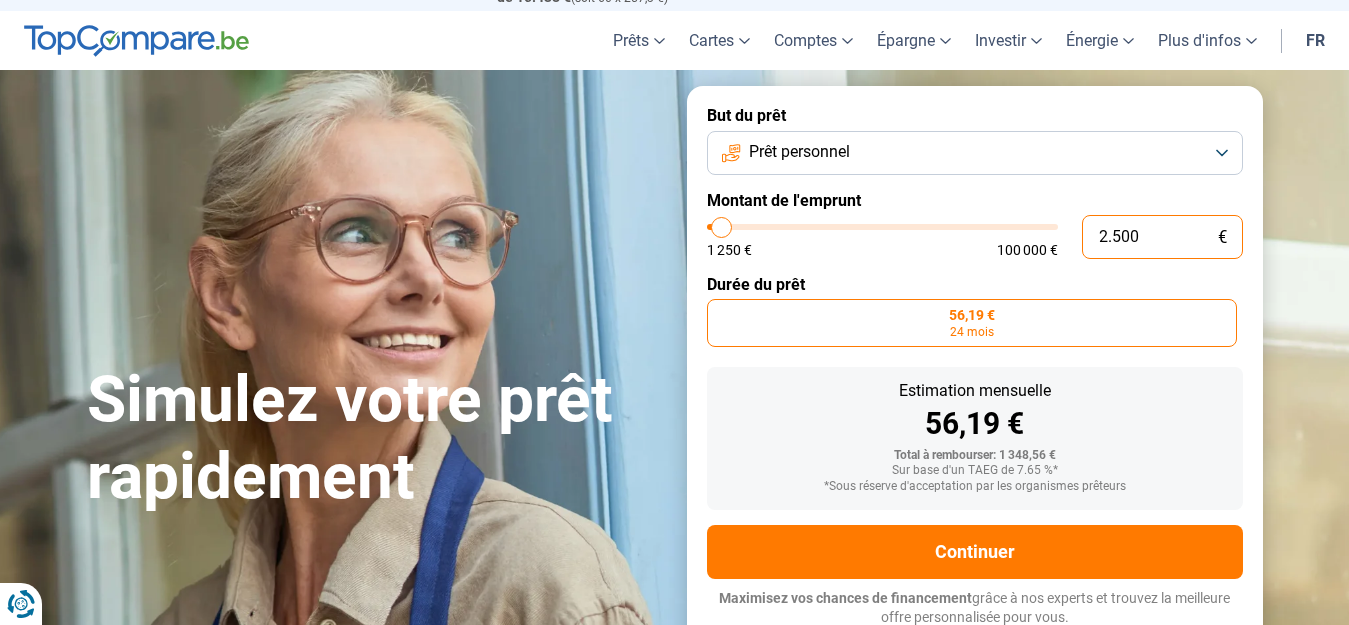 type on "25.000" 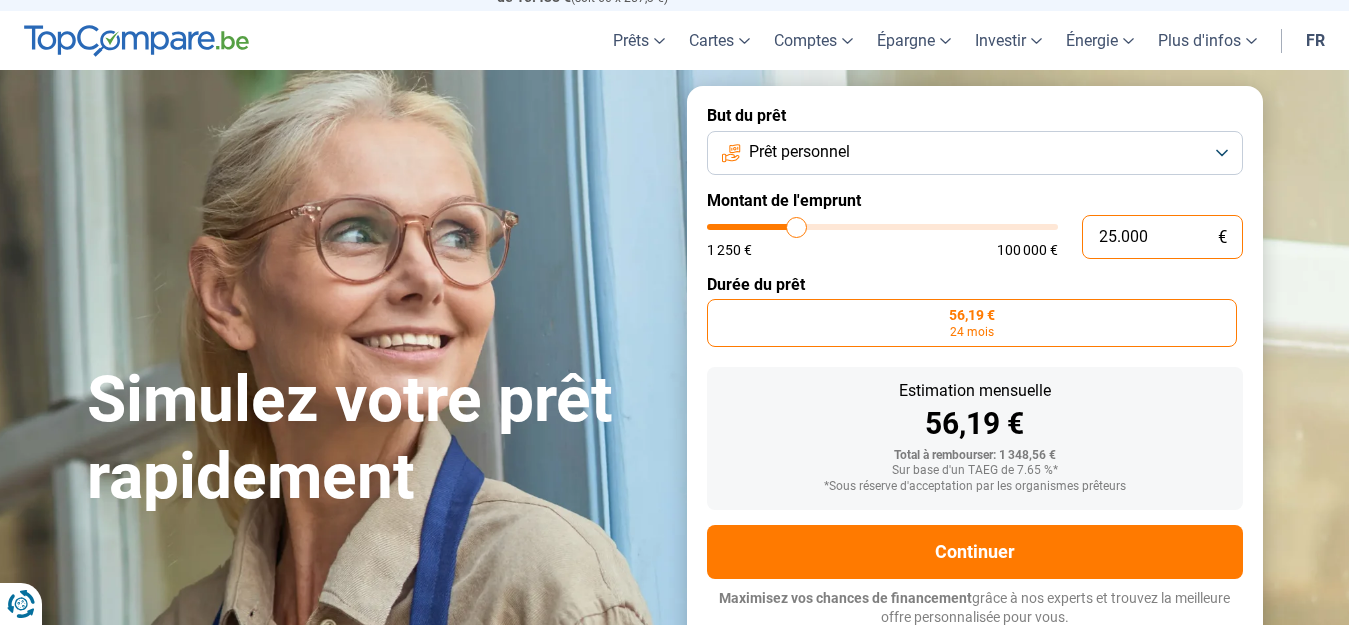 type on "2.500" 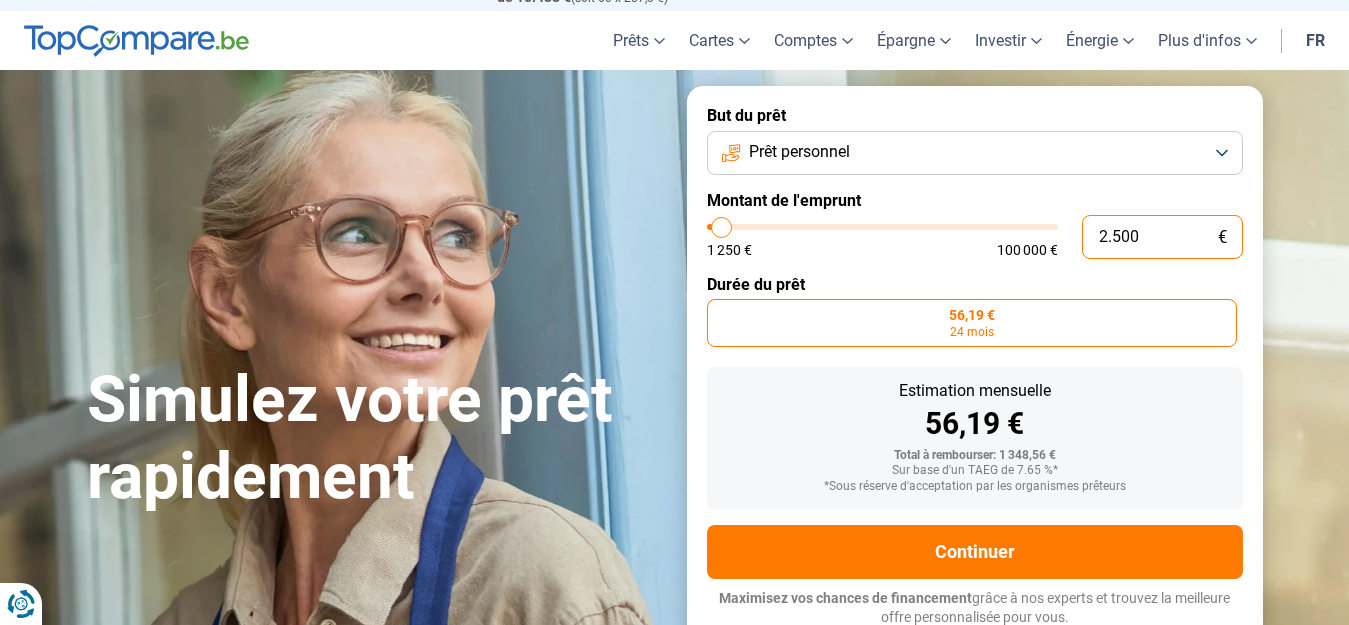 type on "25.001" 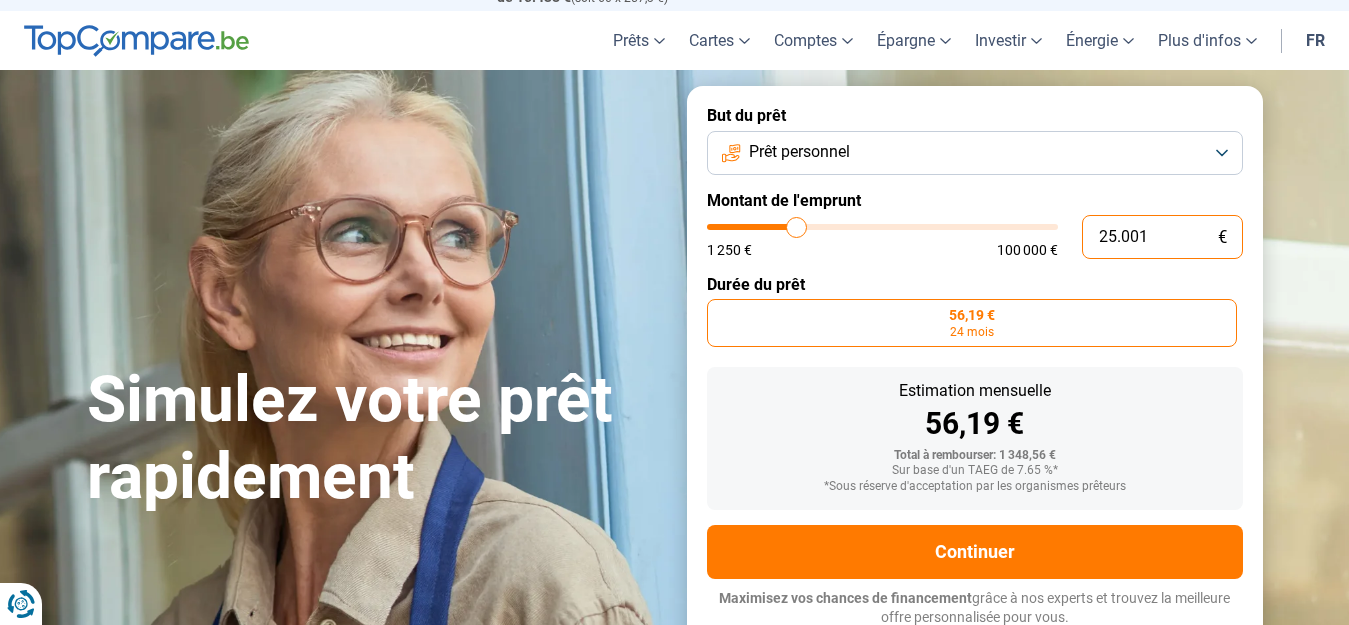 type on "25000" 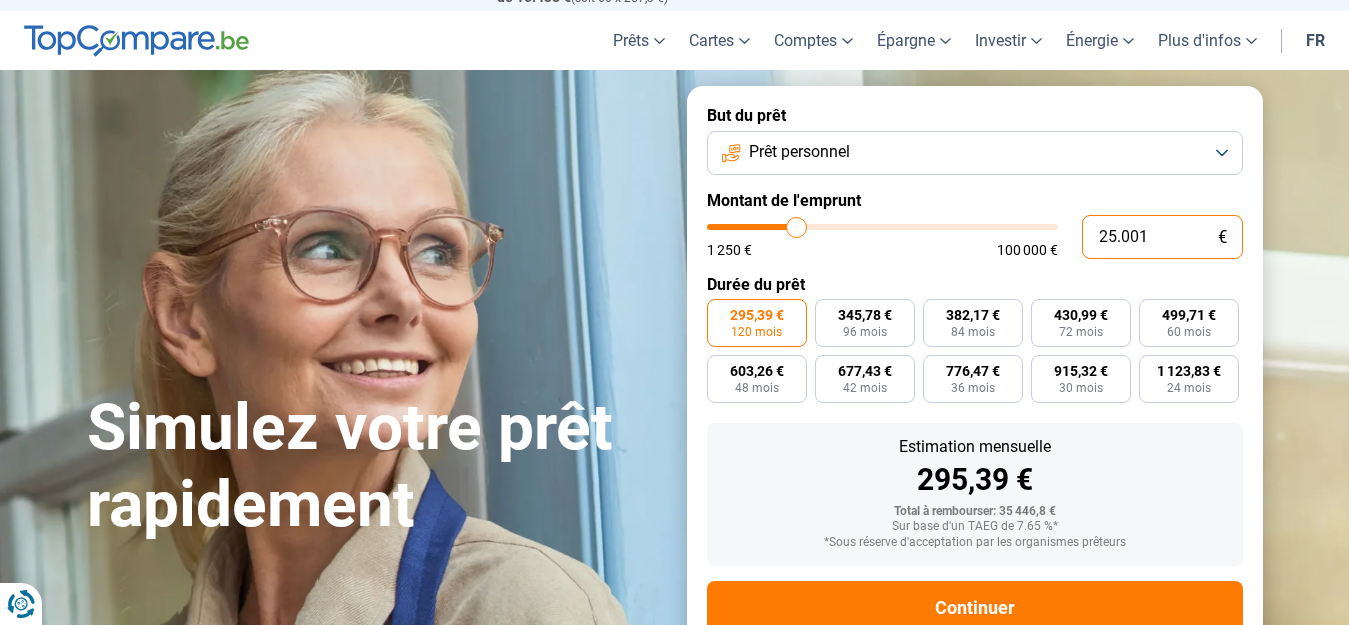 scroll, scrollTop: 108, scrollLeft: 0, axis: vertical 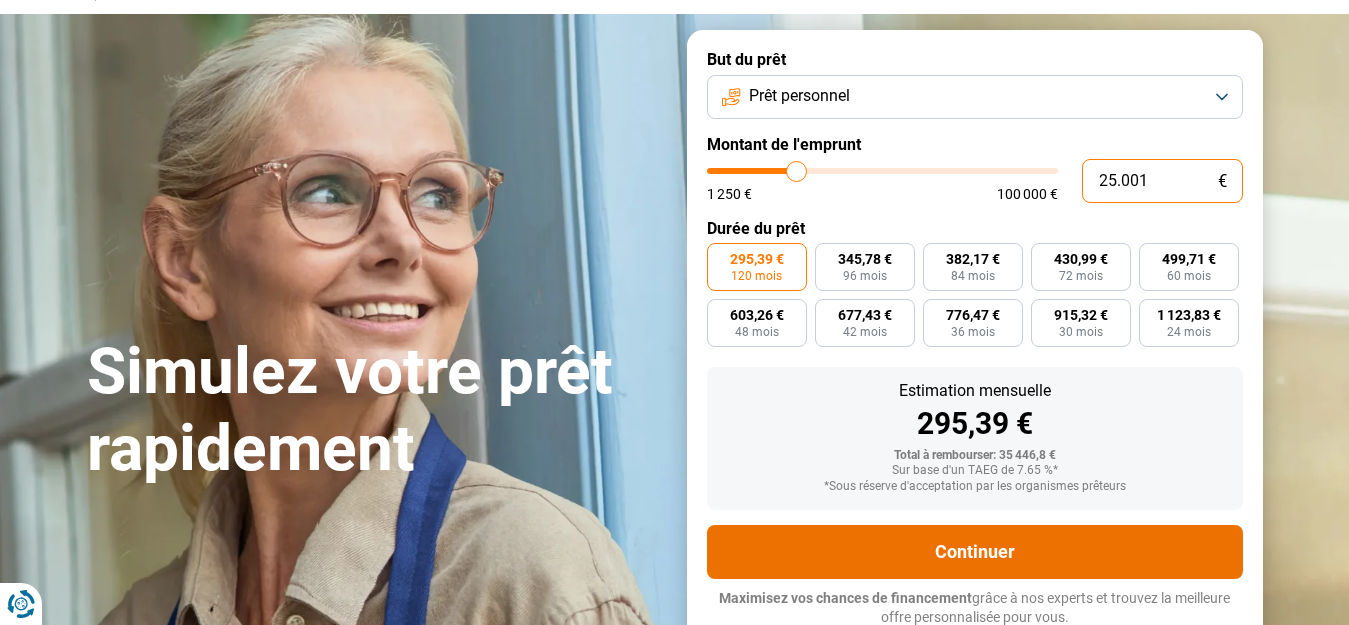 type on "25.001" 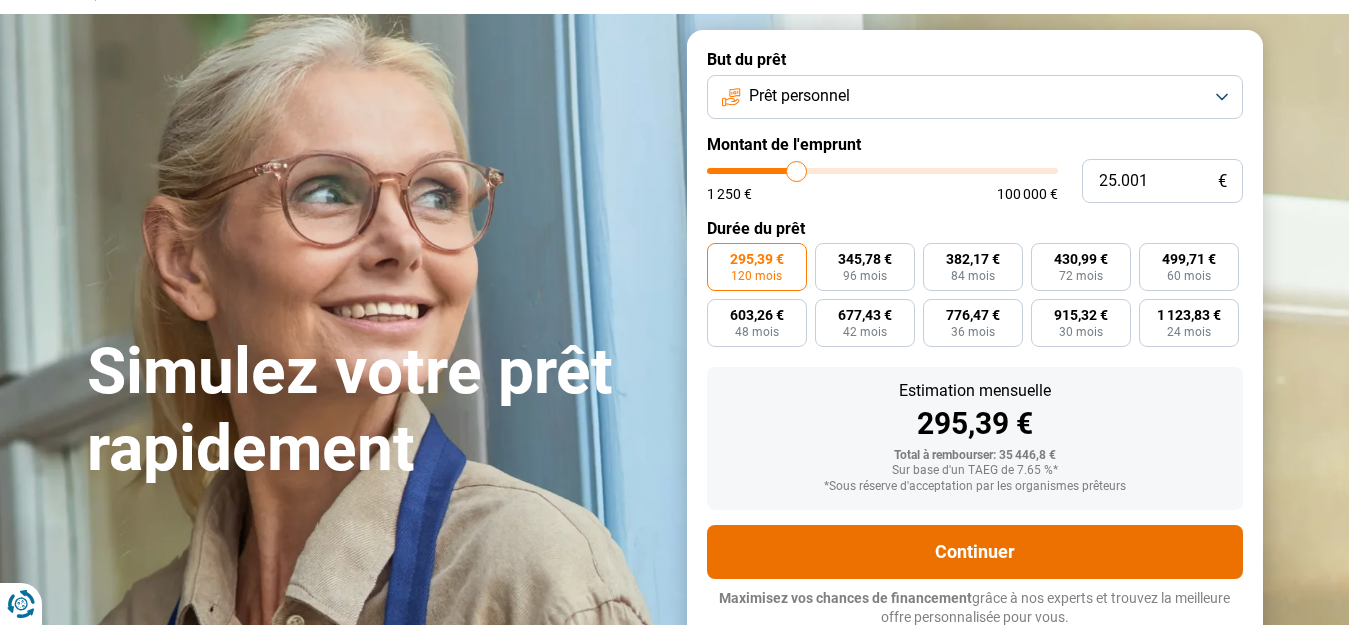 click on "Continuer" at bounding box center [975, 552] 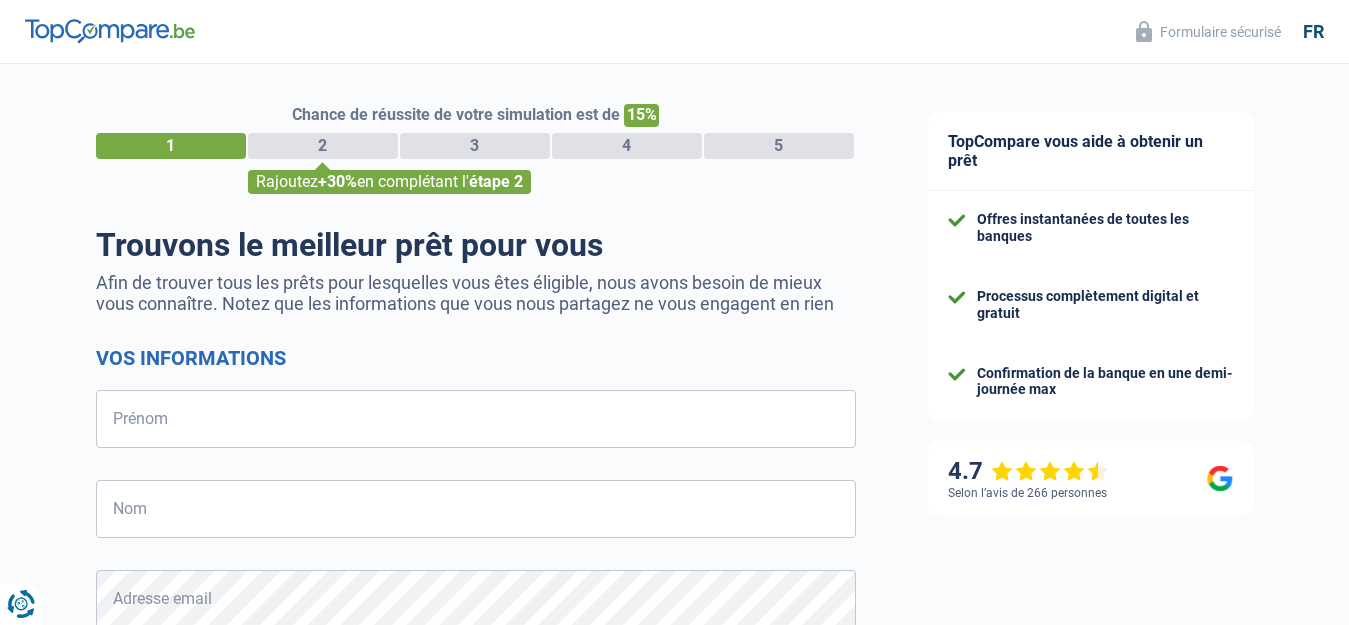 select on "32" 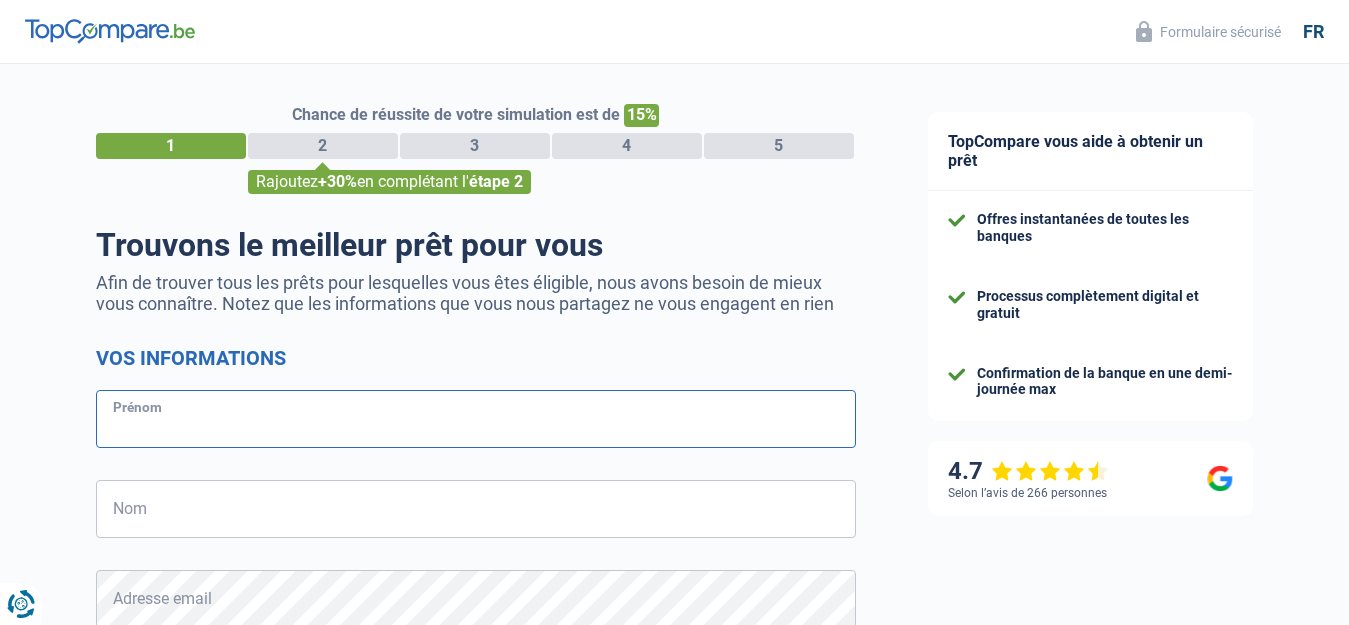 click on "Prénom" at bounding box center (476, 419) 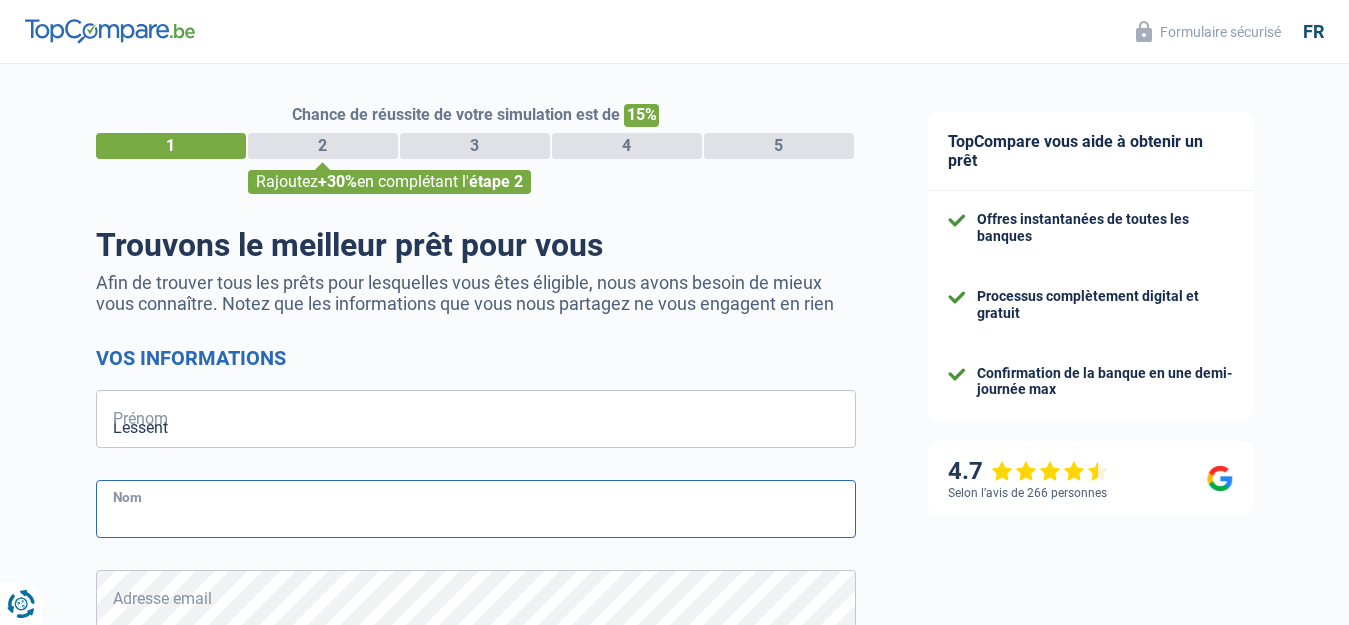 type on "Jacqueline" 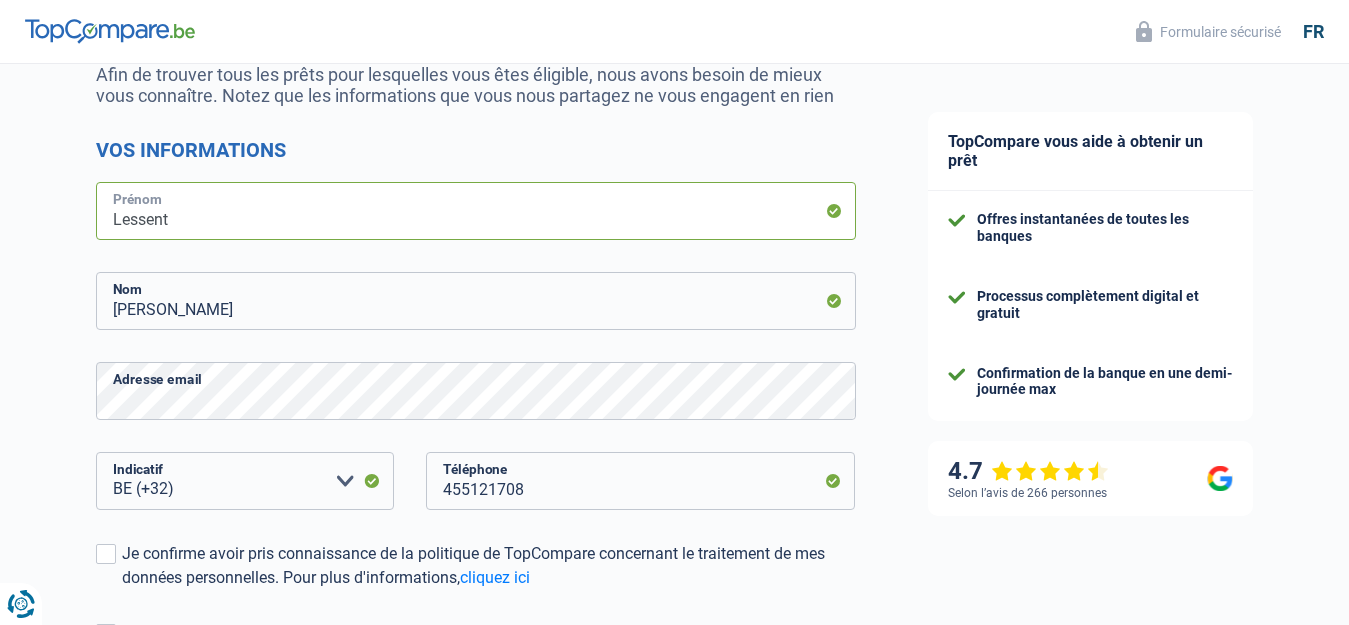 scroll, scrollTop: 300, scrollLeft: 0, axis: vertical 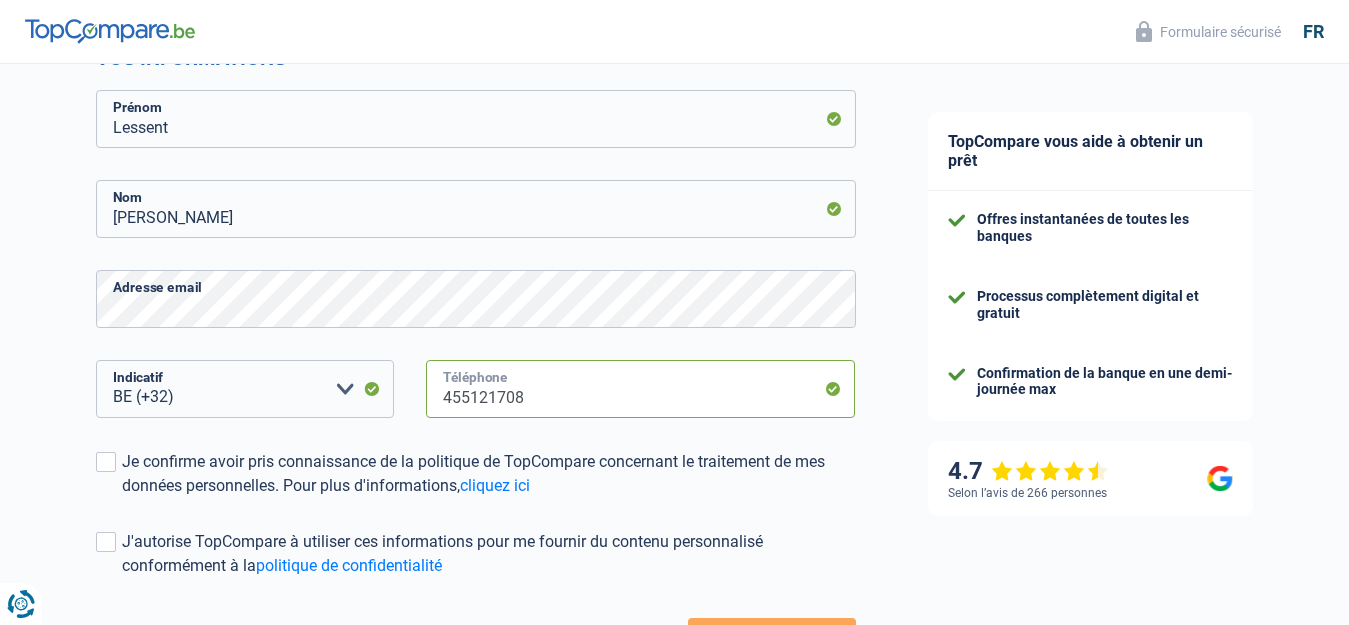 click on "455121708" at bounding box center [641, 389] 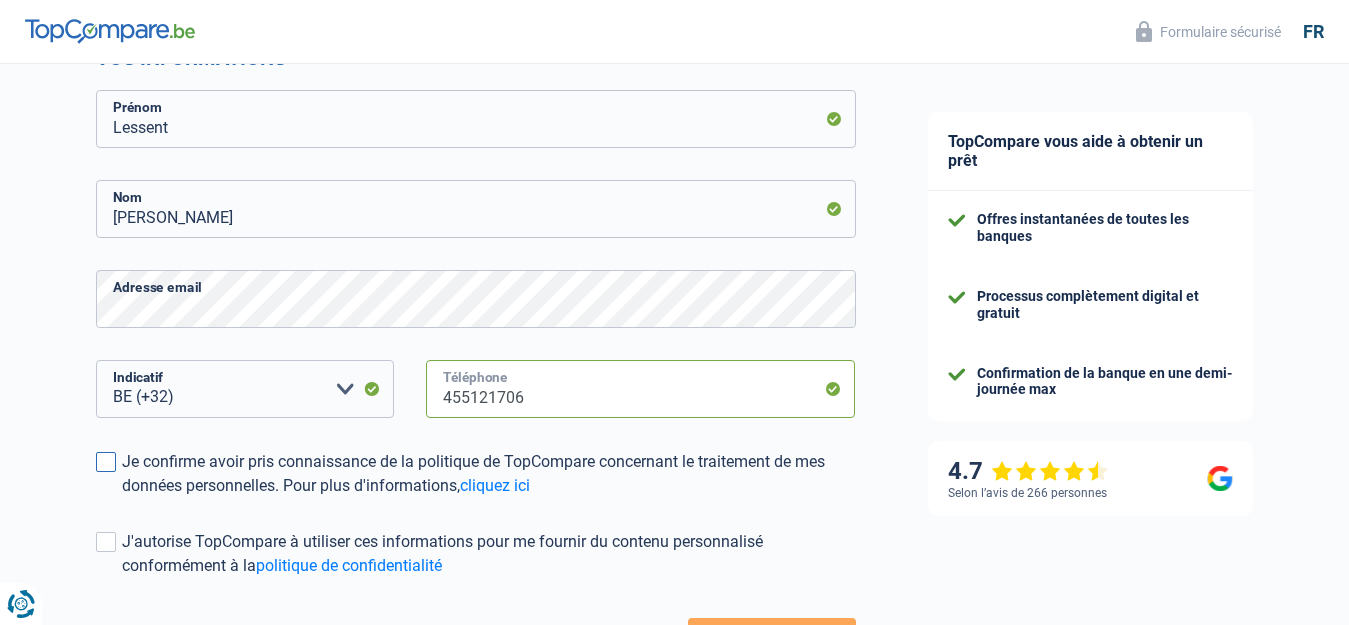 scroll, scrollTop: 400, scrollLeft: 0, axis: vertical 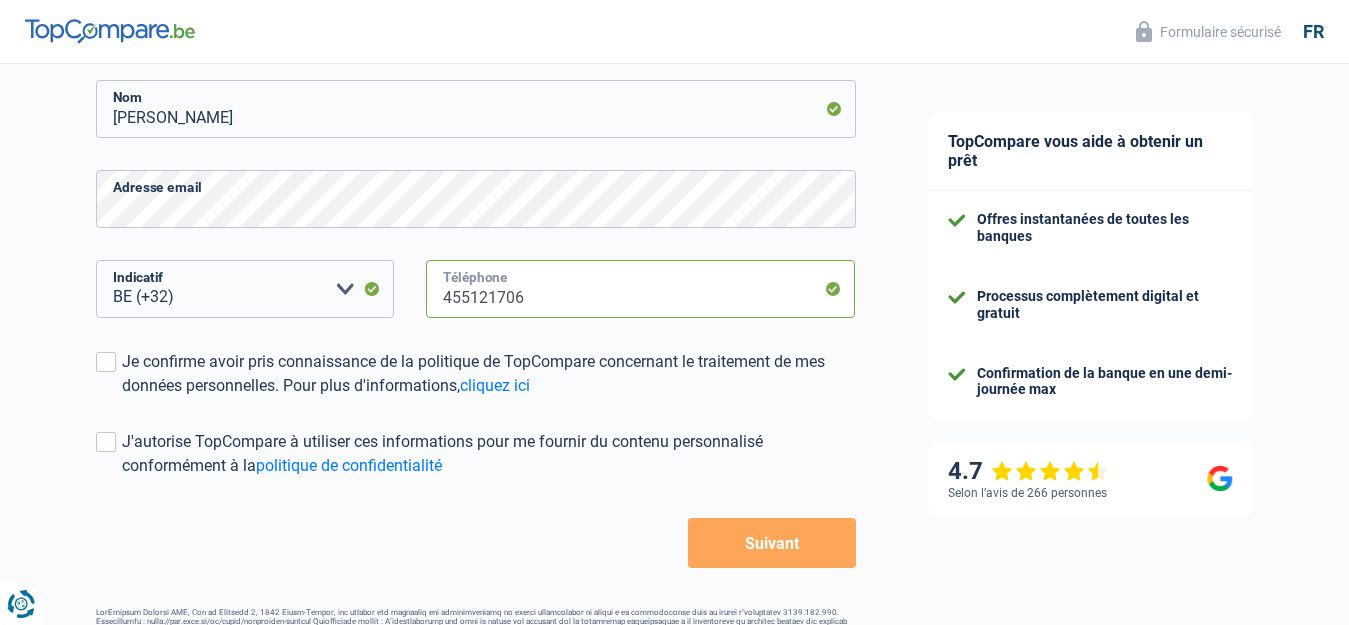 click on "455121706" at bounding box center [641, 289] 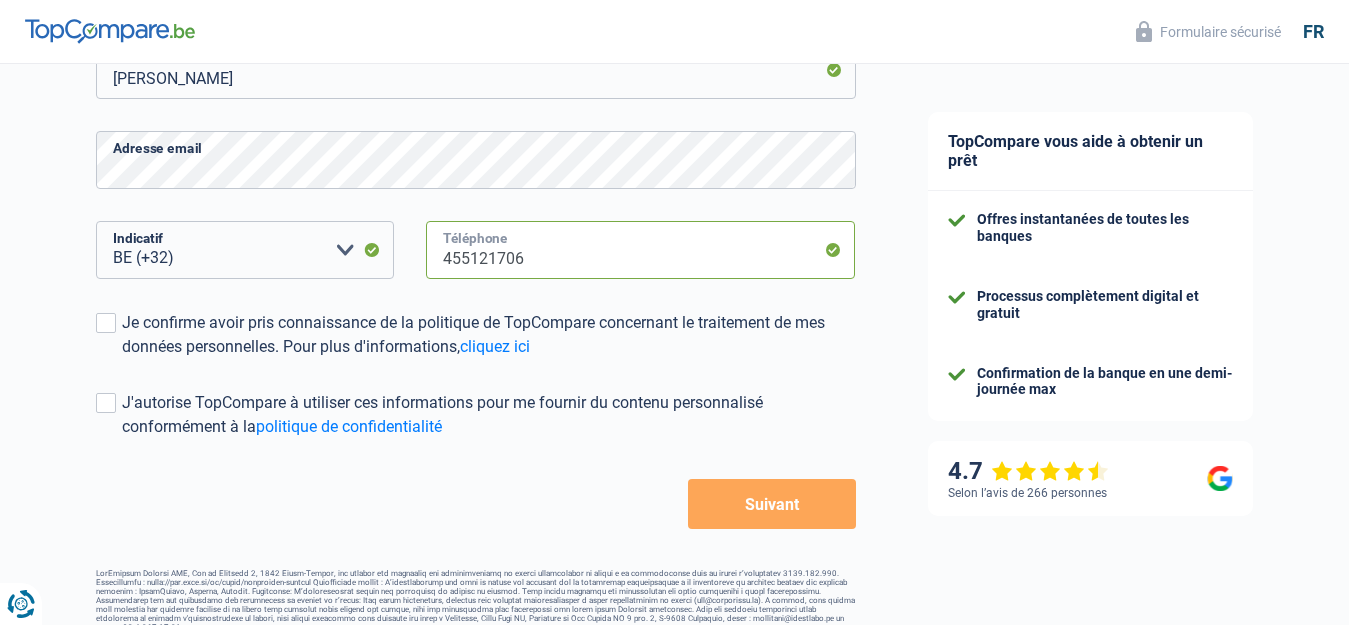 scroll, scrollTop: 461, scrollLeft: 0, axis: vertical 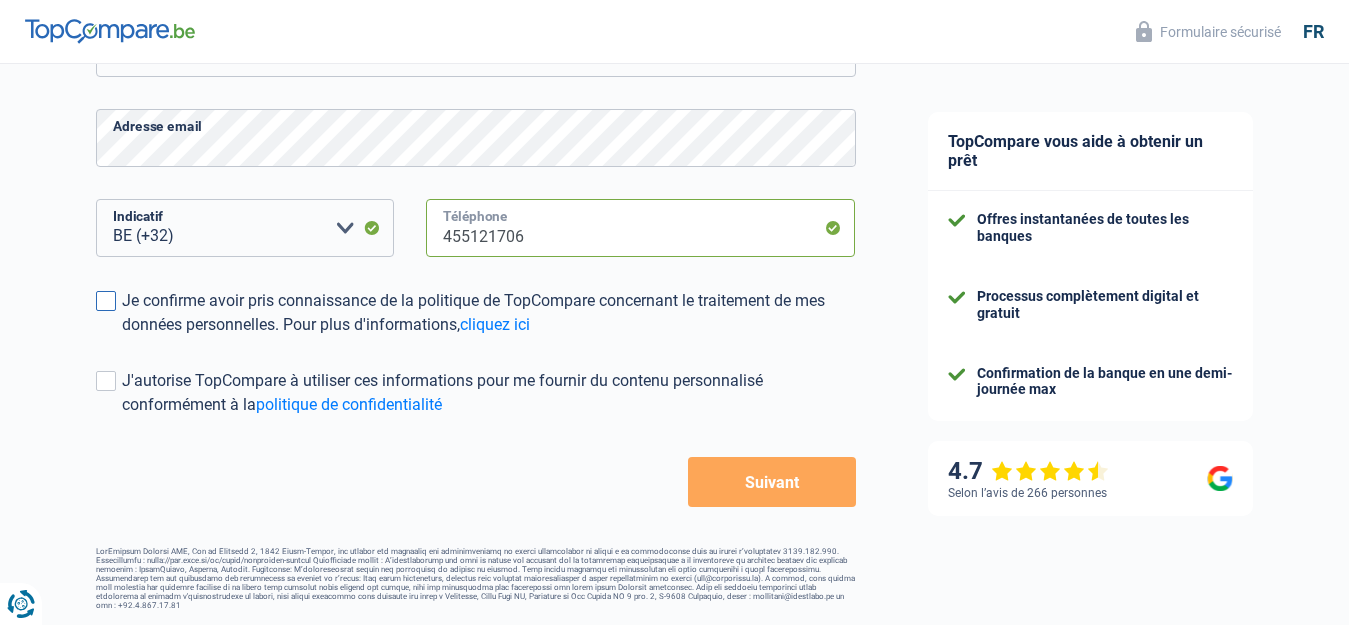type on "455121706" 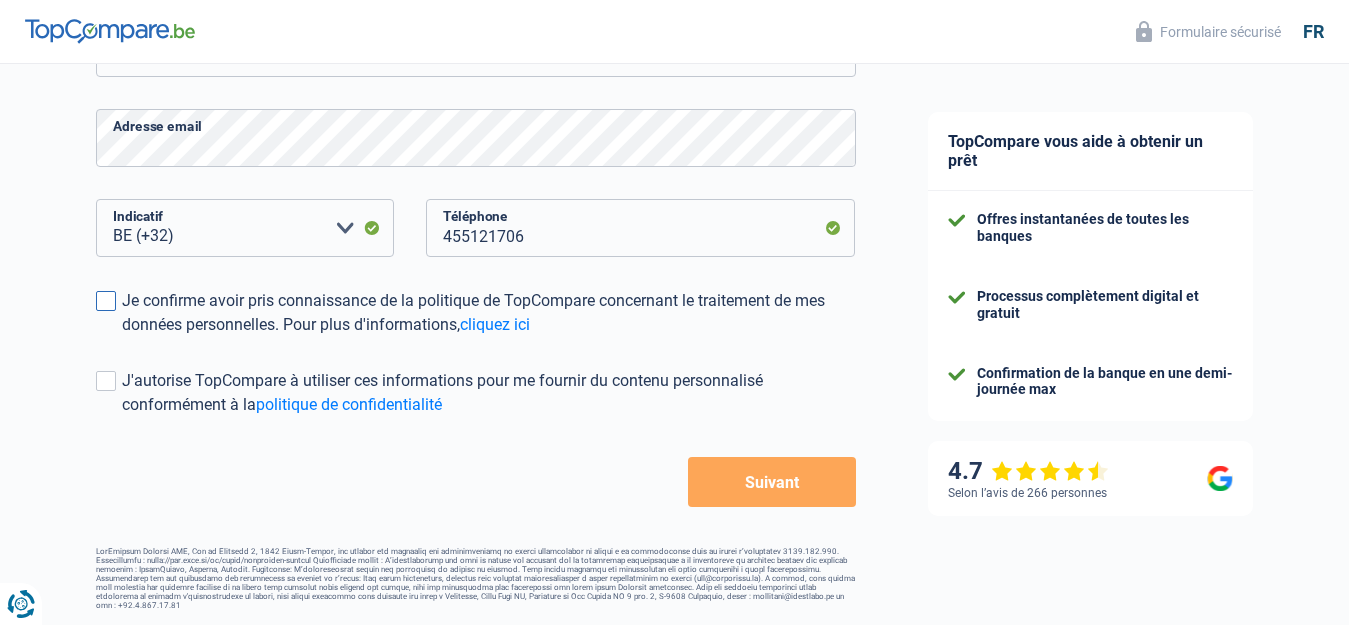 click at bounding box center [106, 301] 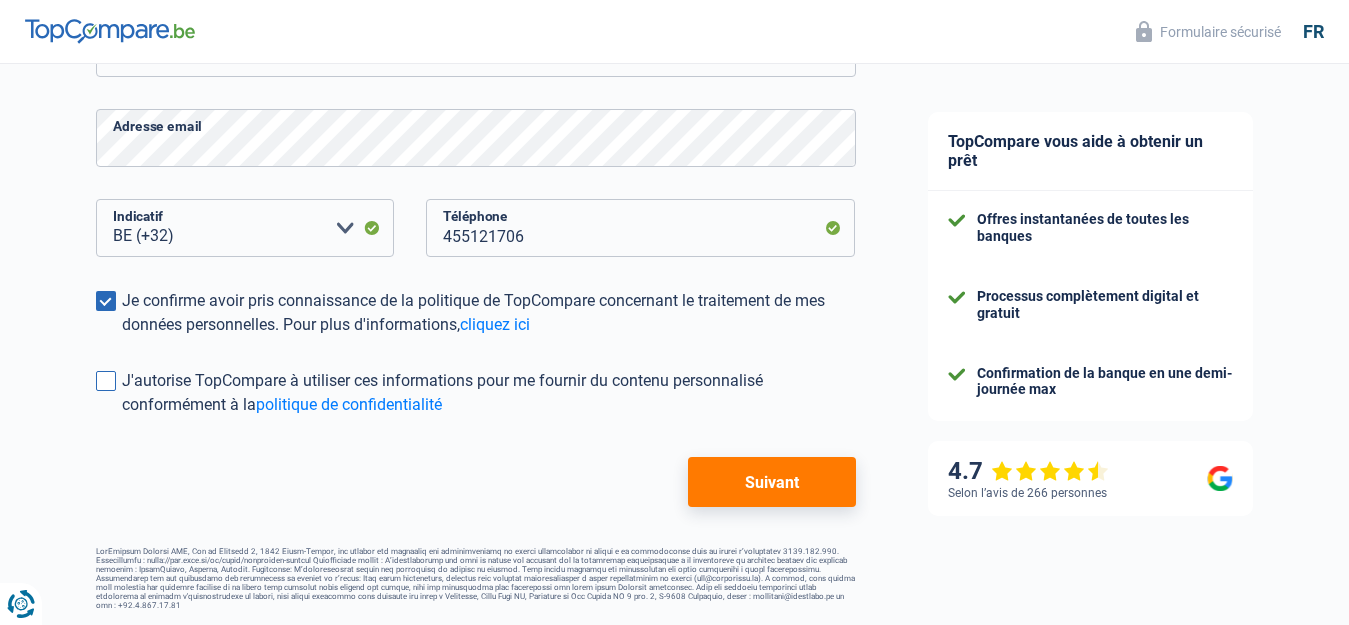 click at bounding box center [106, 381] 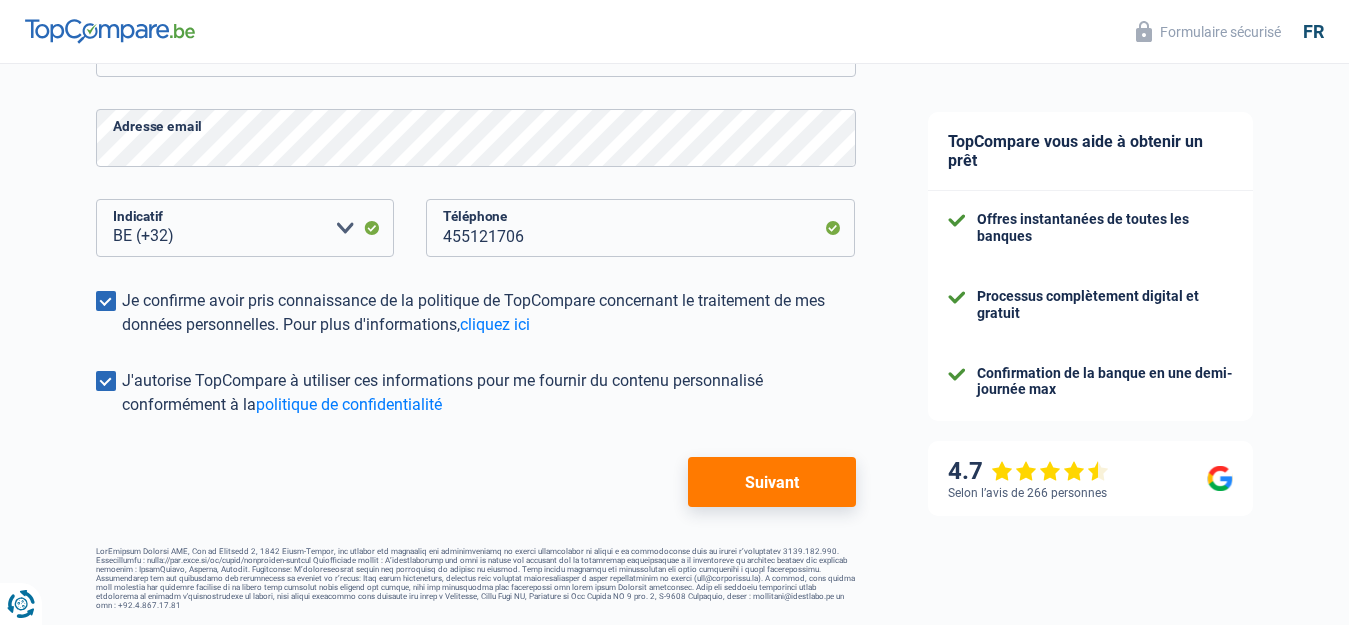 click on "Suivant" at bounding box center (771, 482) 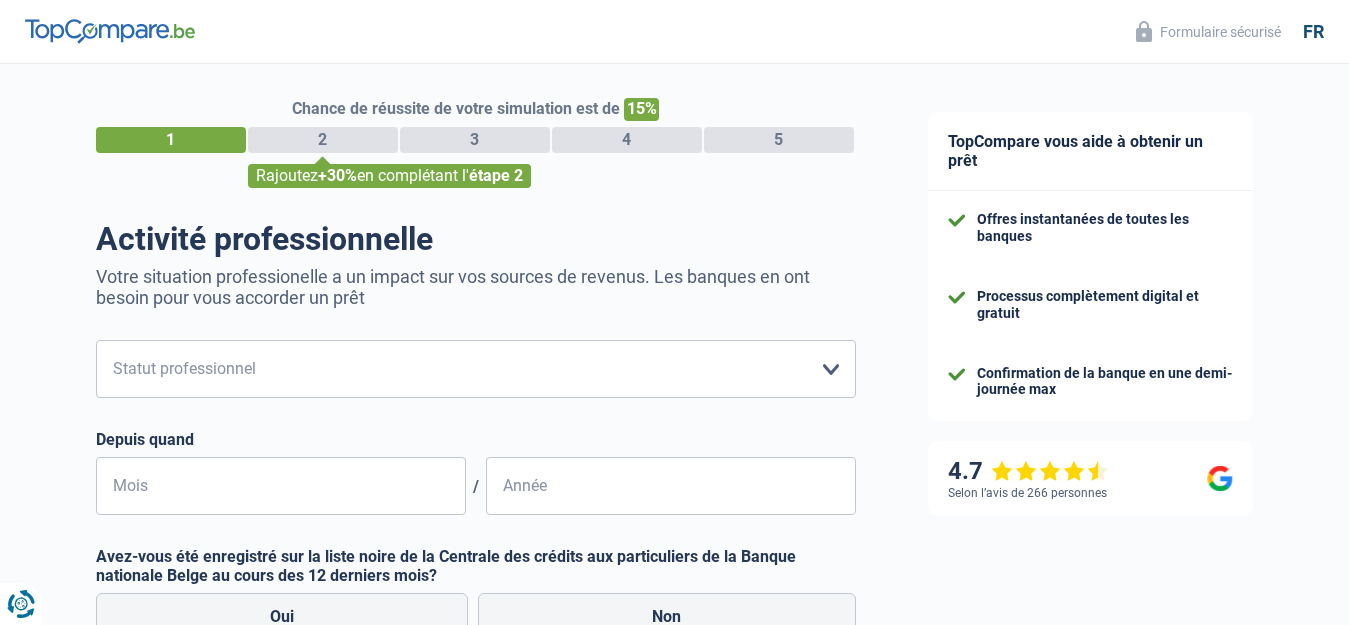 scroll, scrollTop: 0, scrollLeft: 0, axis: both 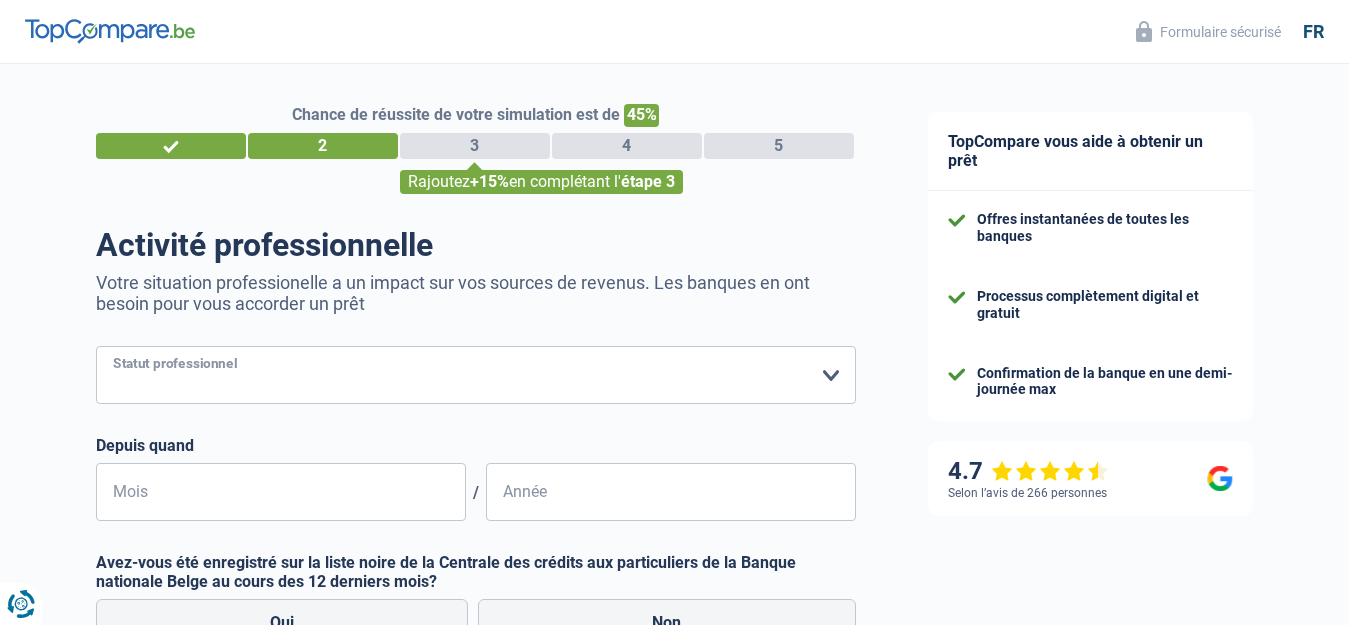 click on "Ouvrier Employé privé Employé public Invalide Indépendant Pensionné Chômeur Mutuelle Femme au foyer Sans profession Allocataire sécurité/Intégration social (SPF Sécurité Sociale, CPAS) Etudiant Profession libérale Commerçant Rentier Pré-pensionné
Veuillez sélectionner une option" at bounding box center (476, 375) 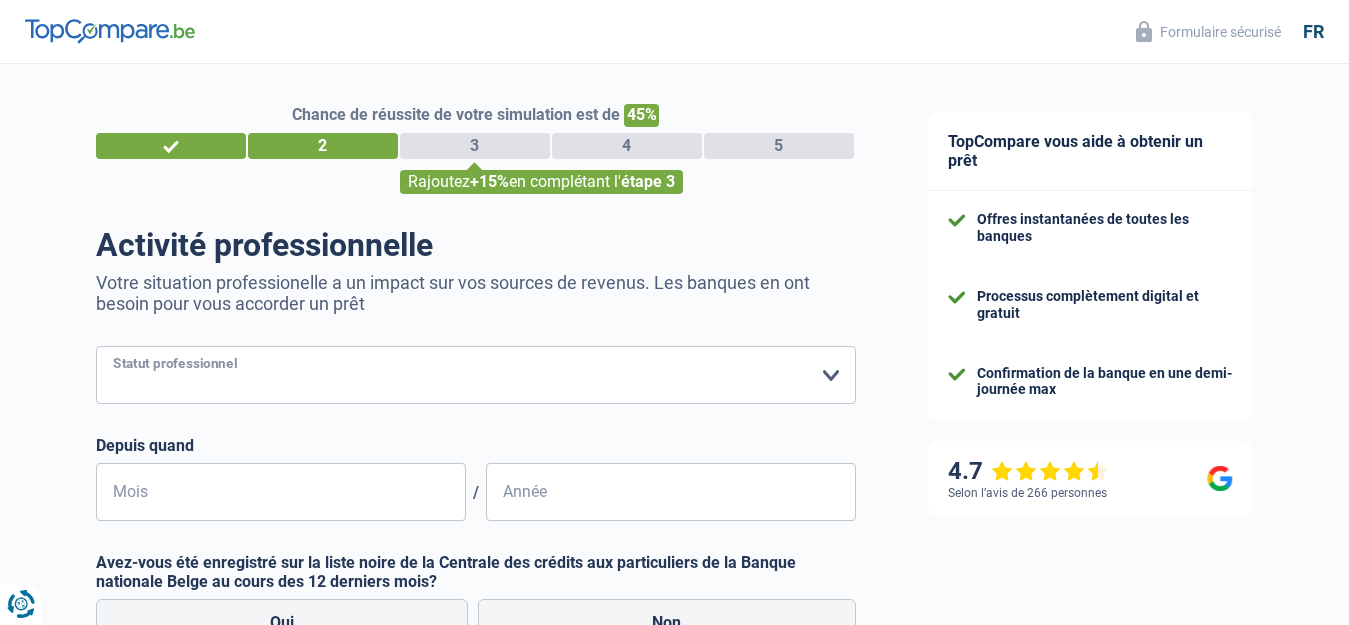 select on "mutuality" 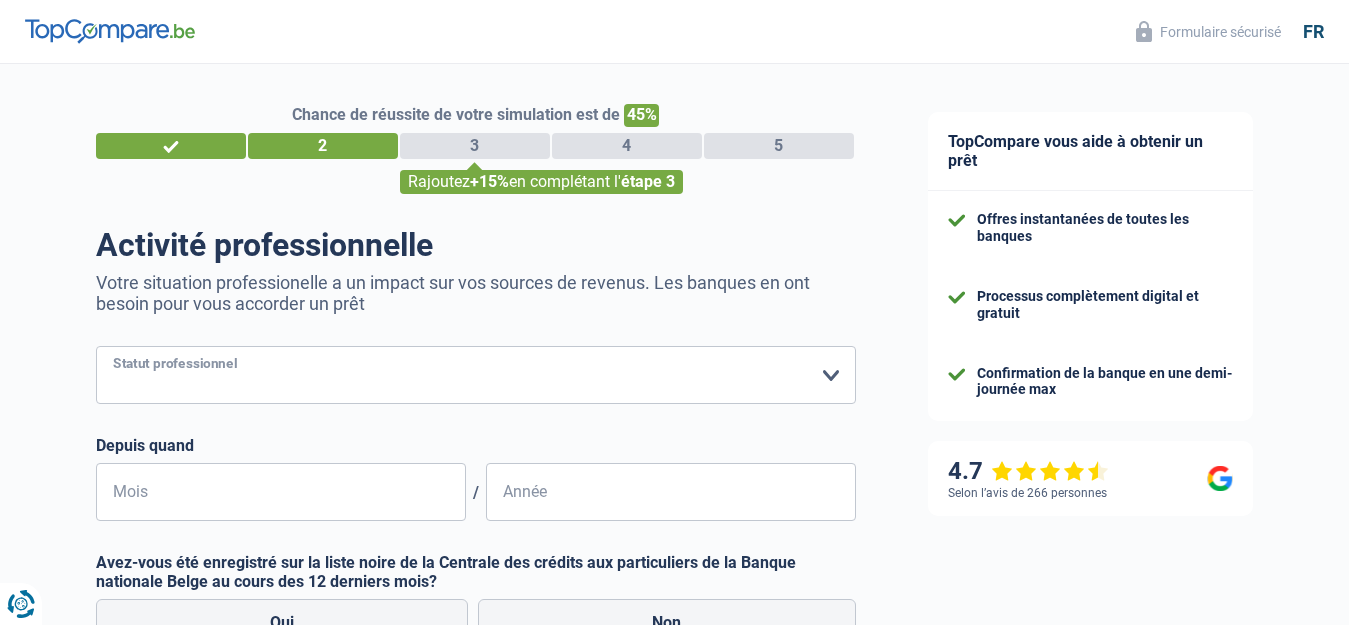 click on "Ouvrier Employé privé Employé public Invalide Indépendant Pensionné Chômeur Mutuelle Femme au foyer Sans profession Allocataire sécurité/Intégration social (SPF Sécurité Sociale, CPAS) Etudiant Profession libérale Commerçant Rentier Pré-pensionné
Veuillez sélectionner une option" at bounding box center (476, 375) 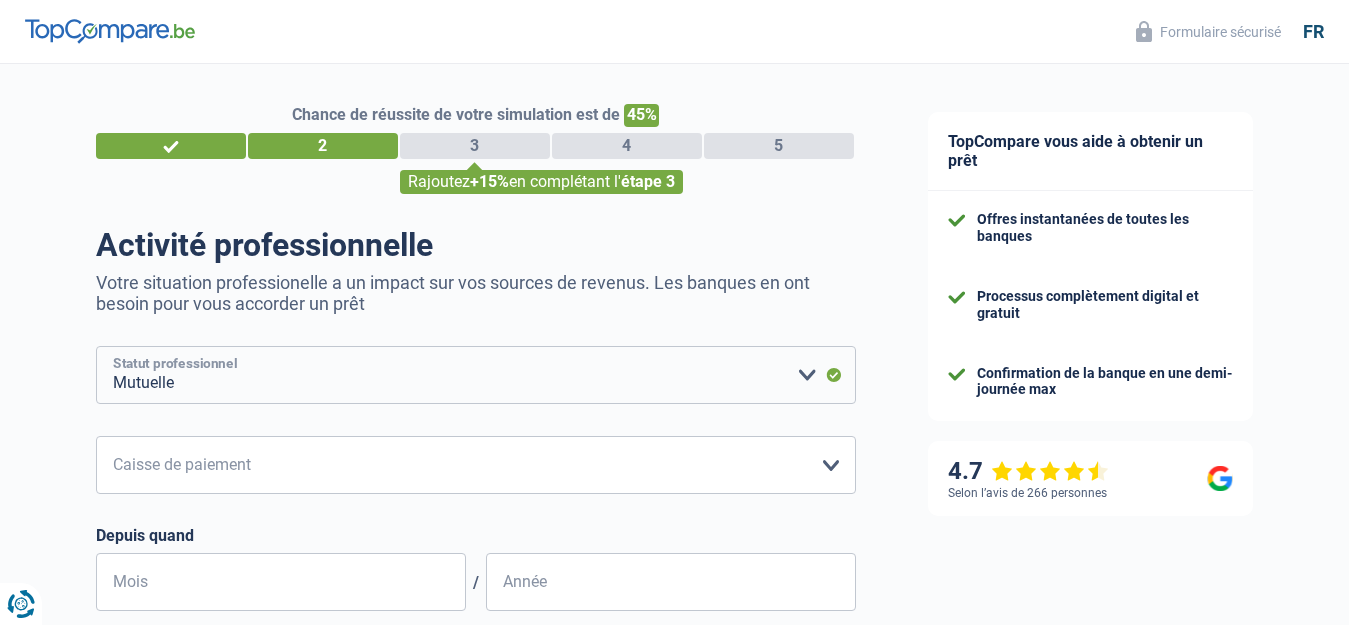 scroll, scrollTop: 100, scrollLeft: 0, axis: vertical 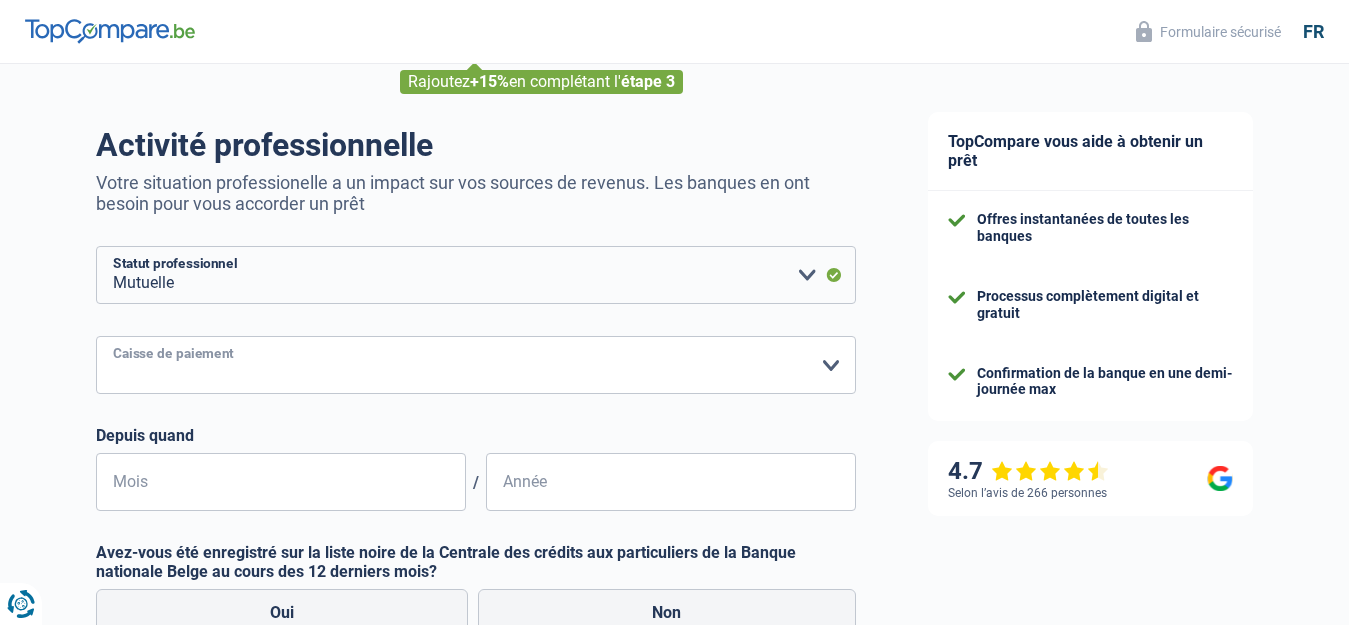 click on "Mutualité Chrétienne Mutualité Socialiste (Solidaris) SPF Sécurité Sociale Union nationale des mutualités neutres Vlaams & Neutraal Ziekenfonds La Mutualité neutre Mutualia - Mutualité neutre Neutraal ziekenfonds Vlaanderen Union nationale des Mutualités Libérales ML MUTPLUS.be Liberale Mutualiteit van Oost-Vlaanderen Mutualité Libérale Hainaut-Namur Mutualité Libérale Liège - Luxembourg Liberale Mutualiteit Plus Mutualités Libres (MLOZ) Partena – Mutualité Libre (Partenamut) Freie Krankenkasse Helan Onafhankelijk Ziekenfonds Autre
Veuillez sélectionner une option" at bounding box center (476, 365) 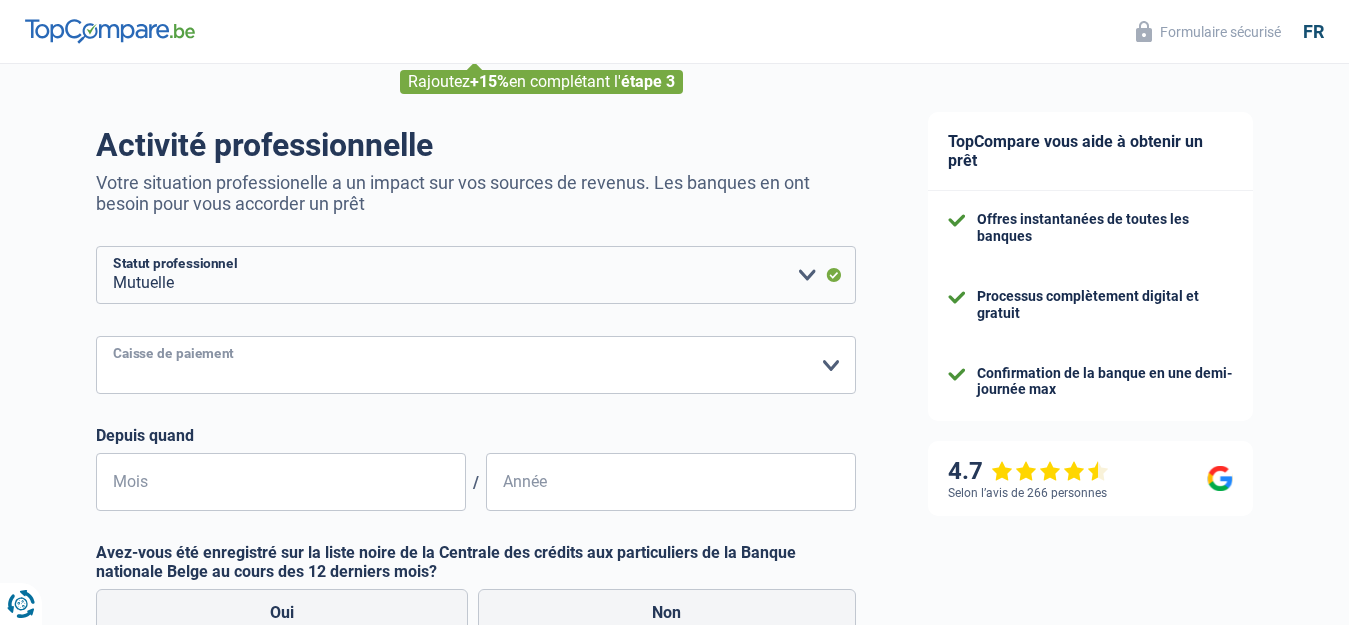 select on "chretienne" 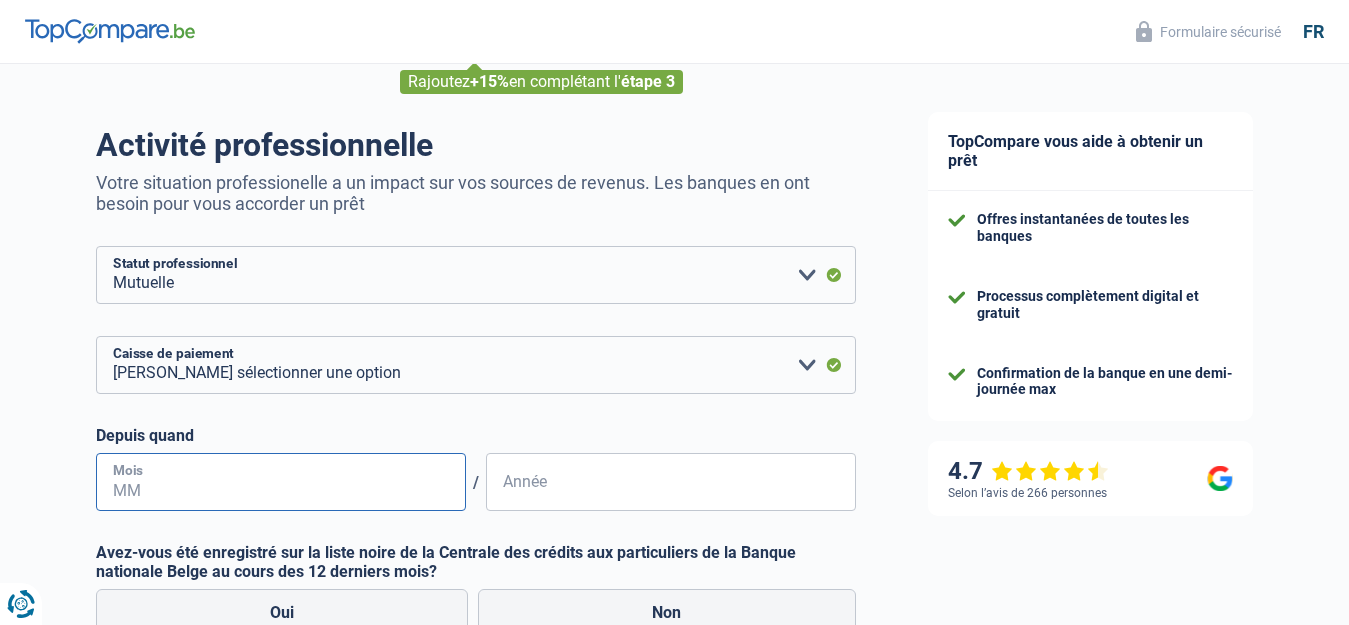 click on "Mois" at bounding box center (281, 482) 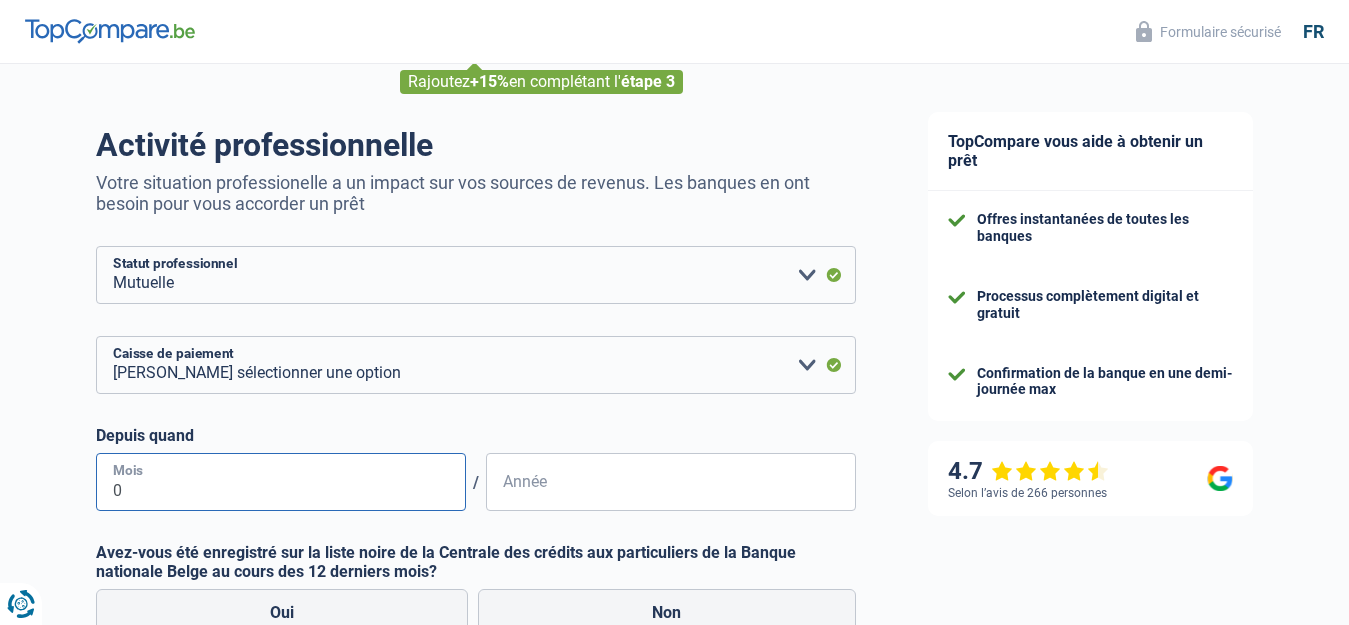 type on "02" 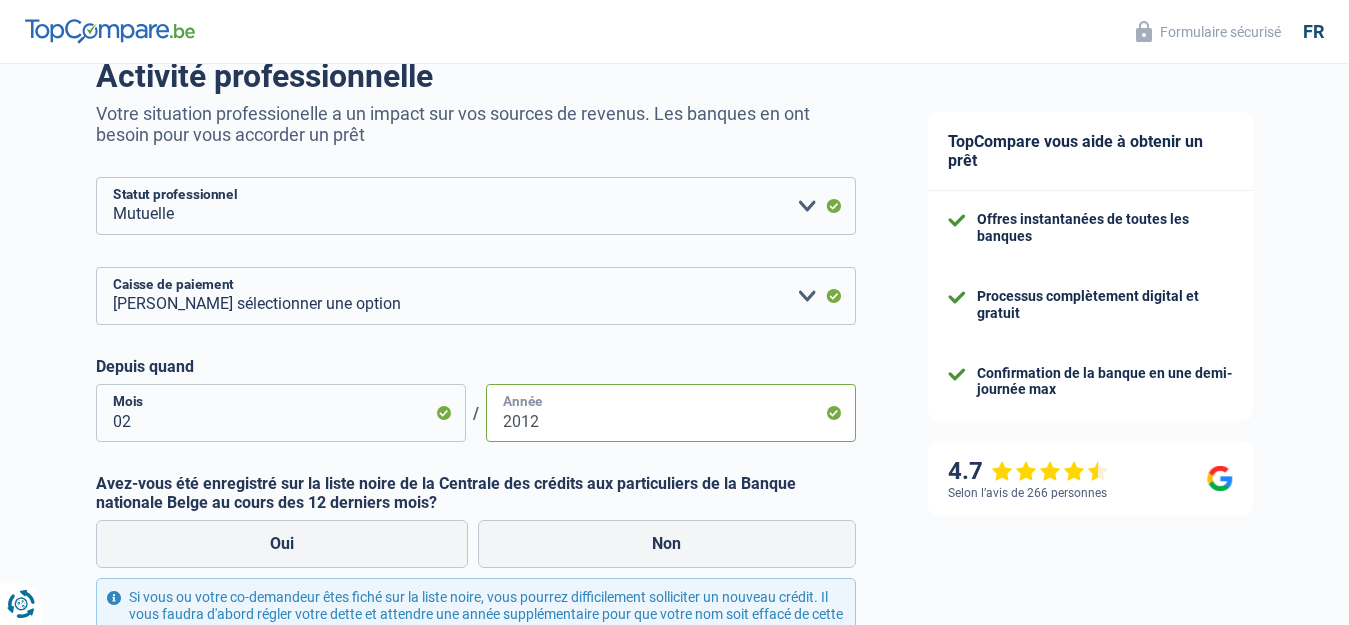 scroll, scrollTop: 300, scrollLeft: 0, axis: vertical 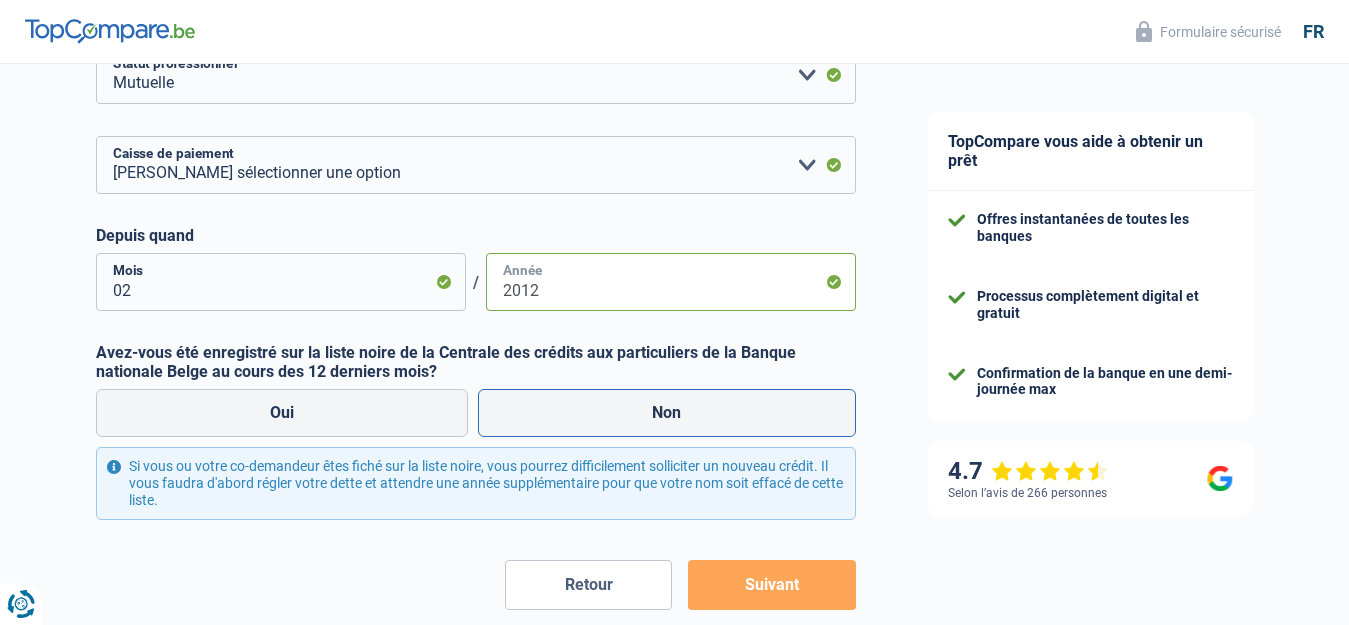 type on "2012" 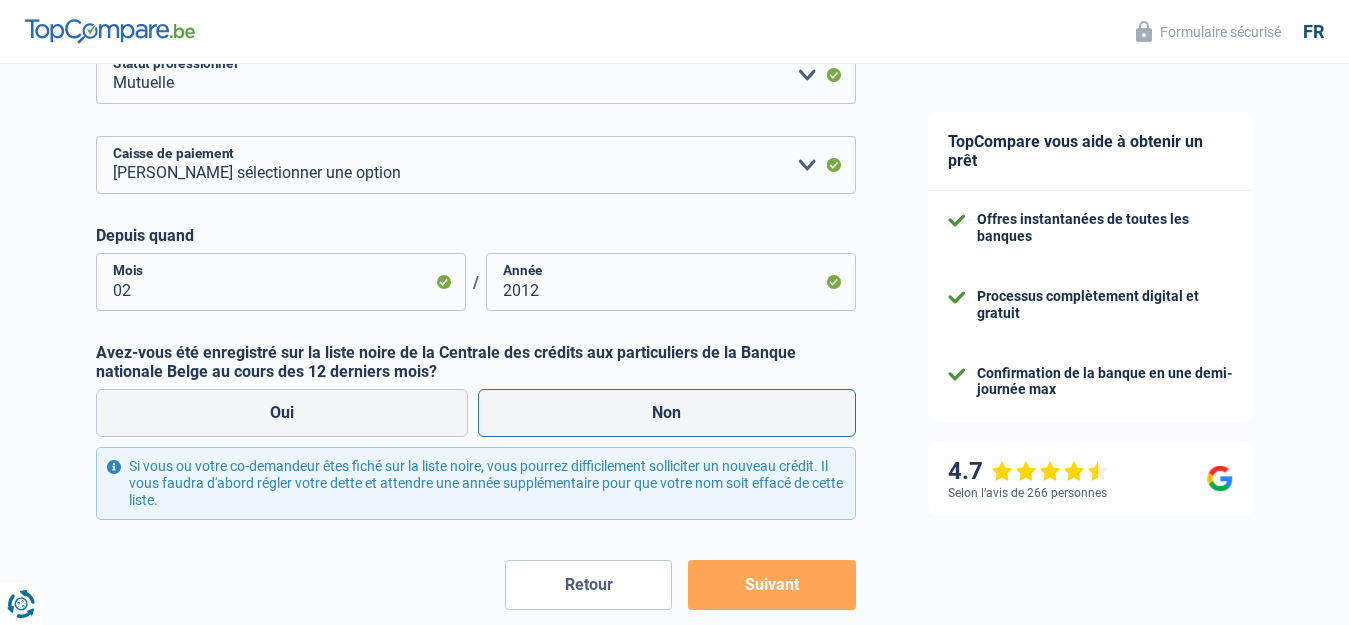 click on "Non" at bounding box center [667, 413] 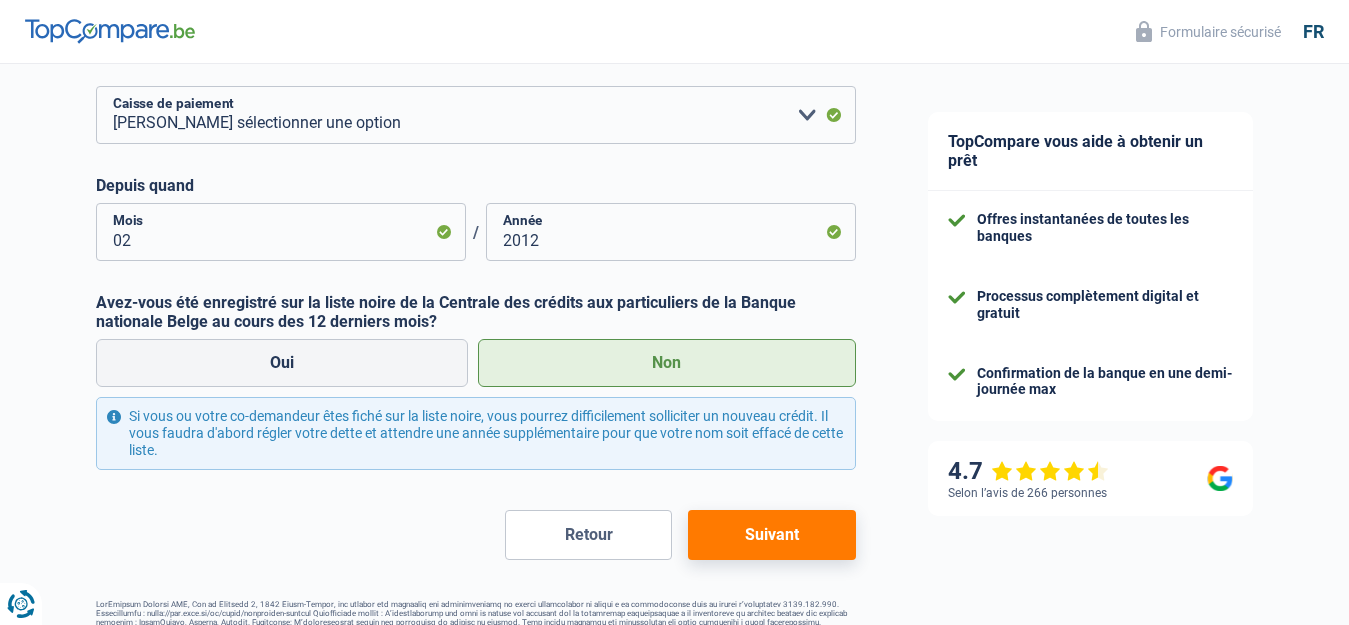 scroll, scrollTop: 400, scrollLeft: 0, axis: vertical 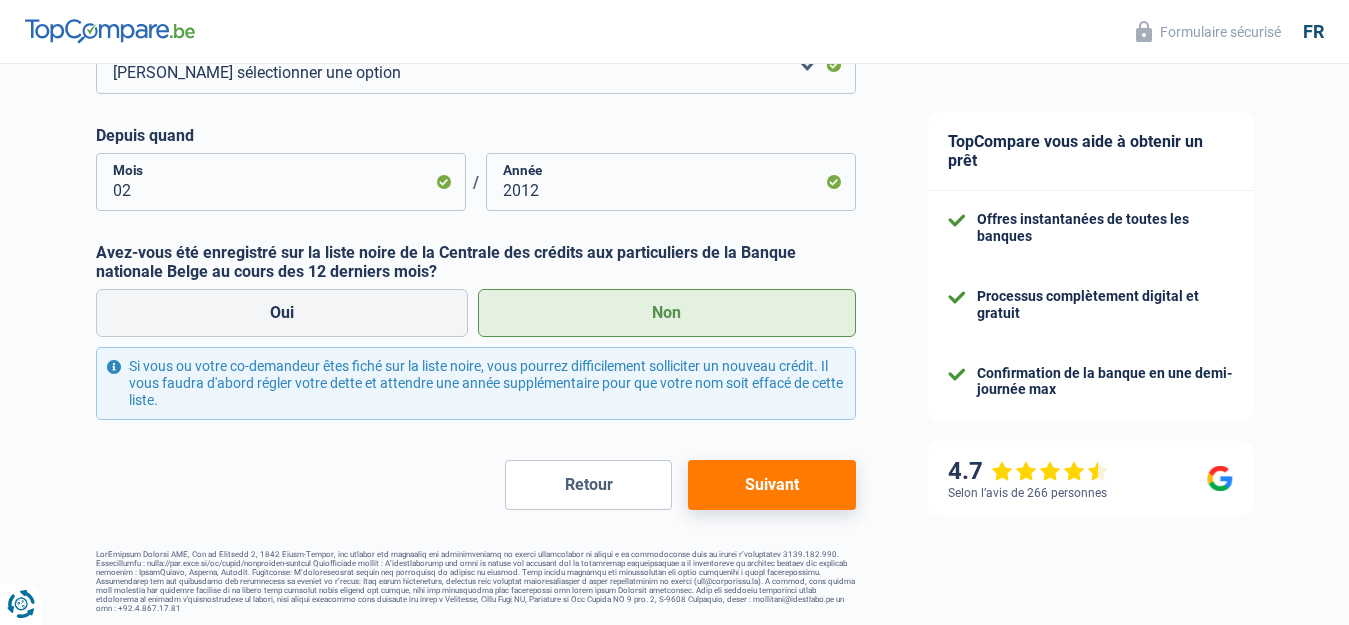 click on "Suivant" at bounding box center [771, 485] 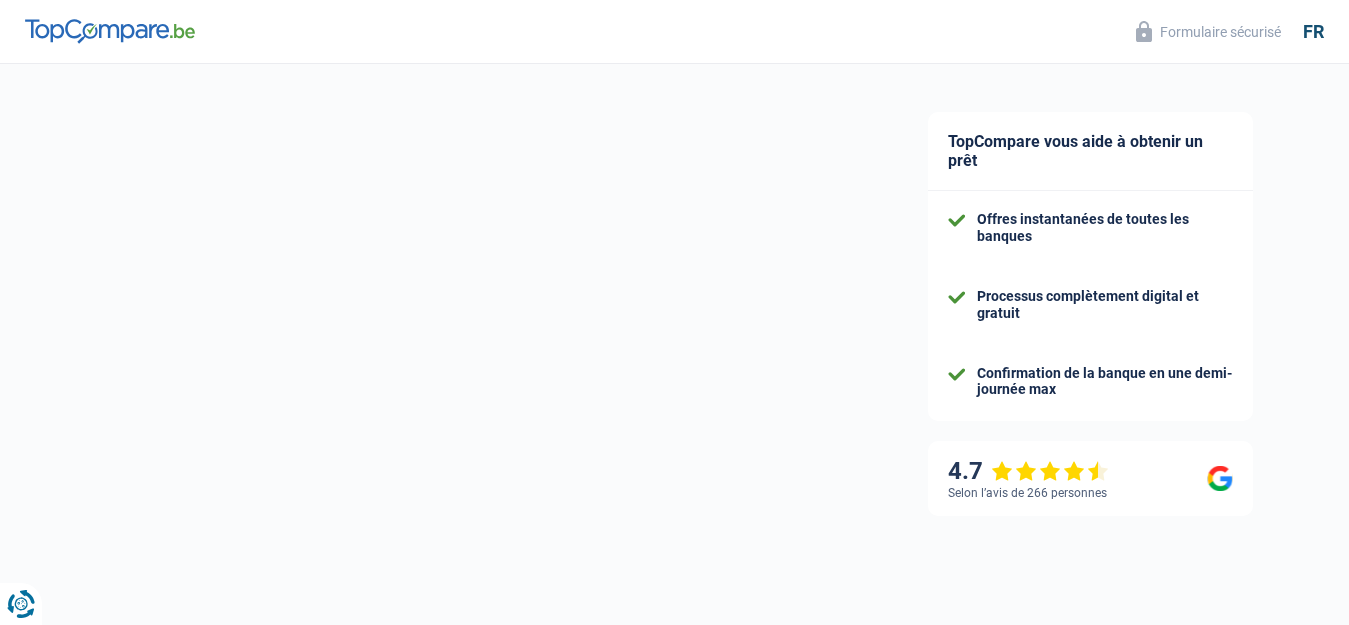 scroll, scrollTop: 0, scrollLeft: 0, axis: both 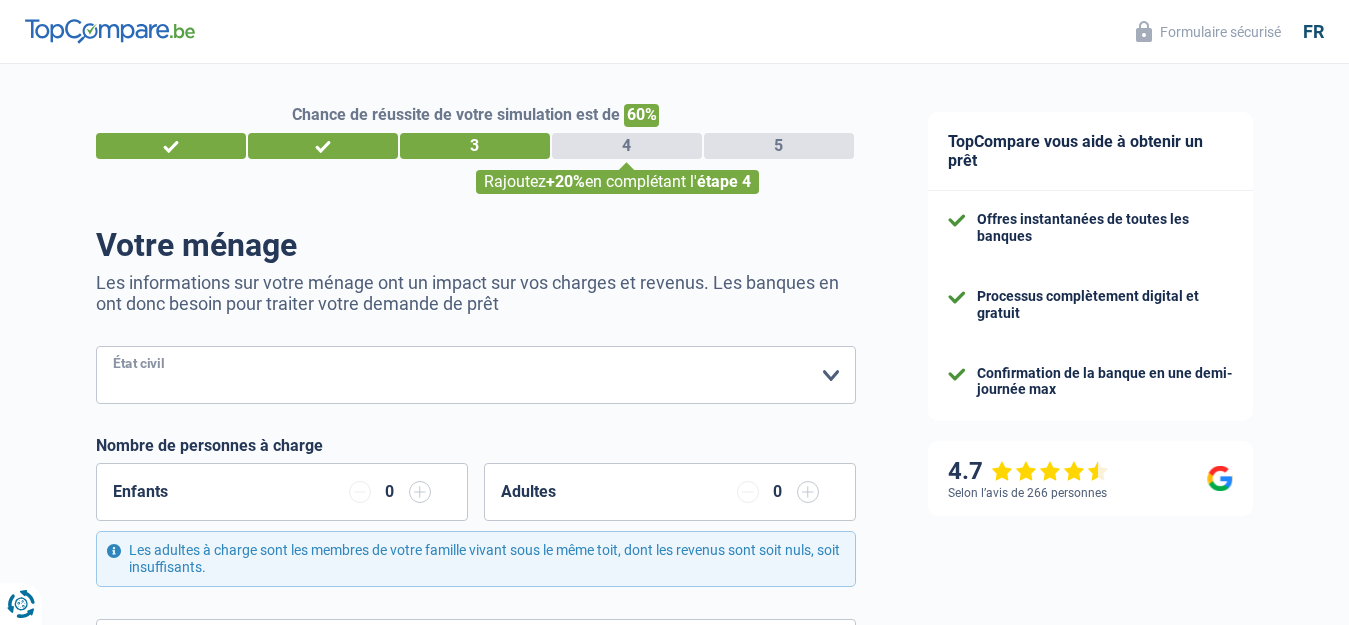 click on "Célibataire Marié(e) Cohabitant(e) légal(e) Divorcé(e) Veuf(ve) Séparé (de fait)
Veuillez sélectionner une option" at bounding box center (476, 375) 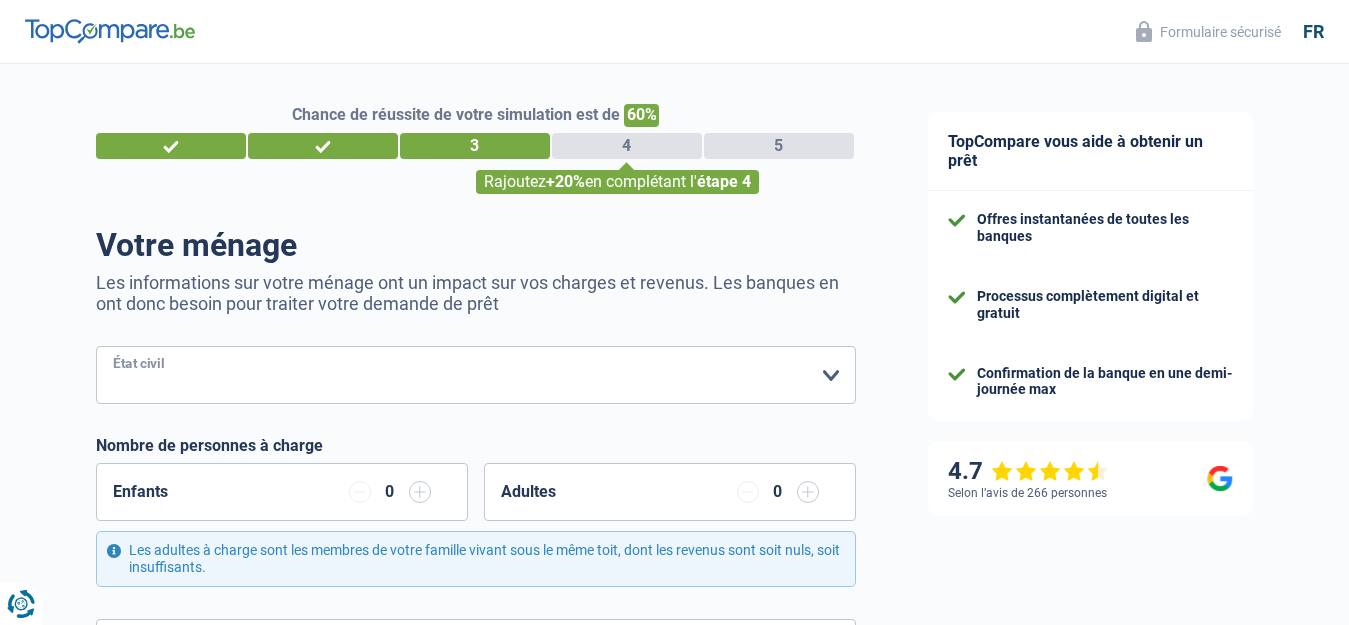 select on "divorced" 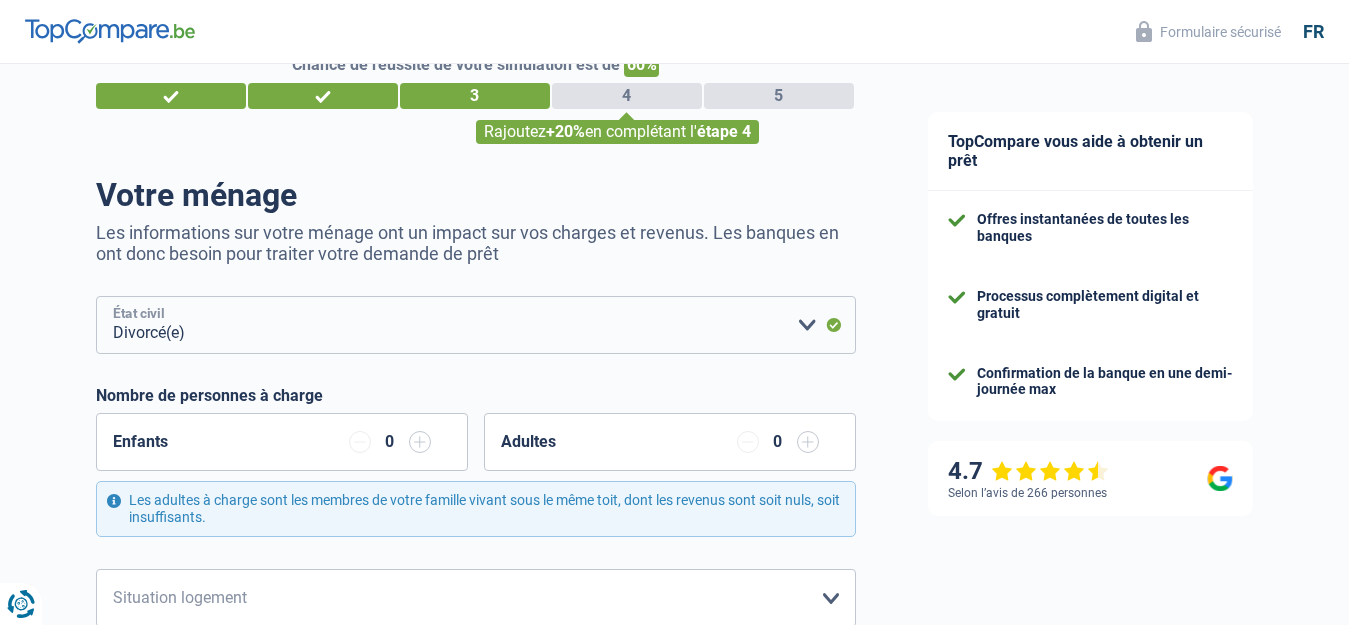 scroll, scrollTop: 100, scrollLeft: 0, axis: vertical 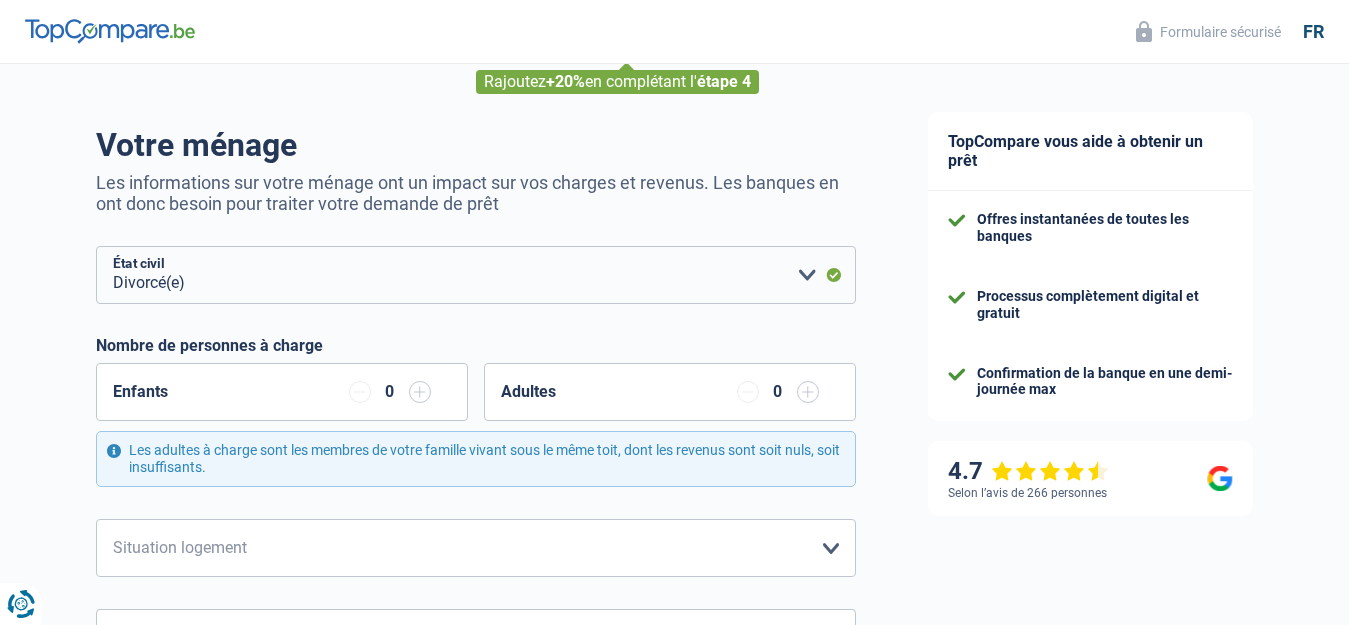 click at bounding box center (808, 392) 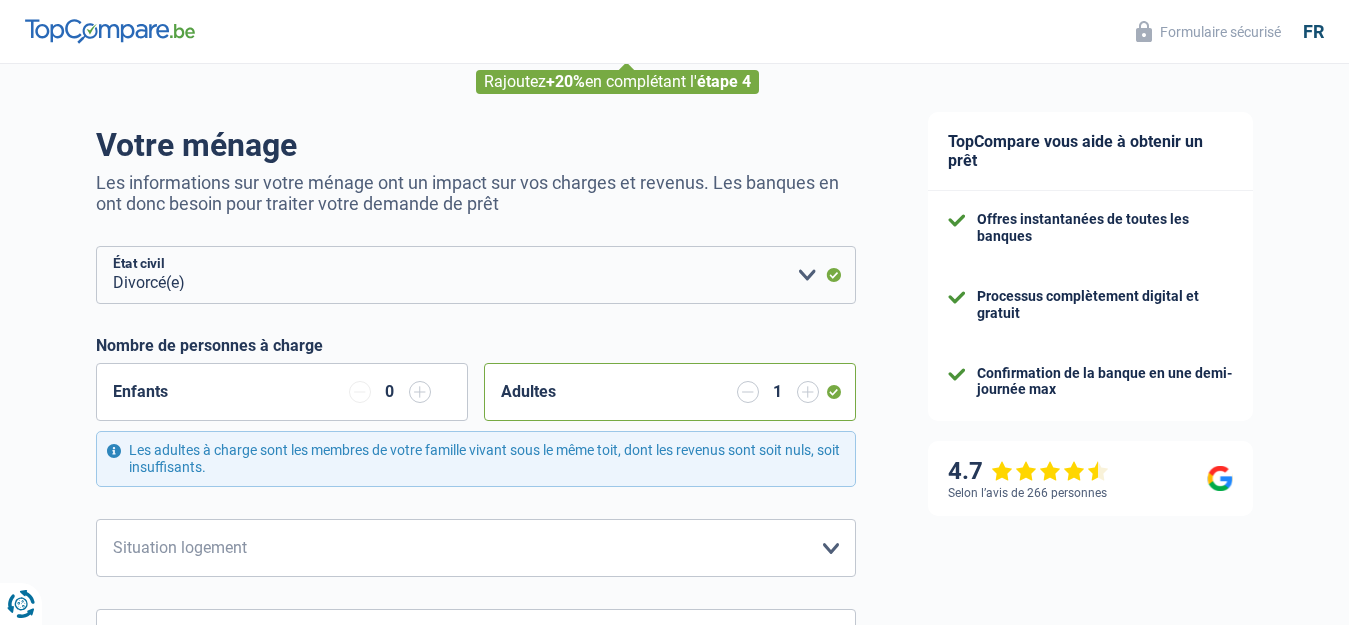 click at bounding box center (808, 392) 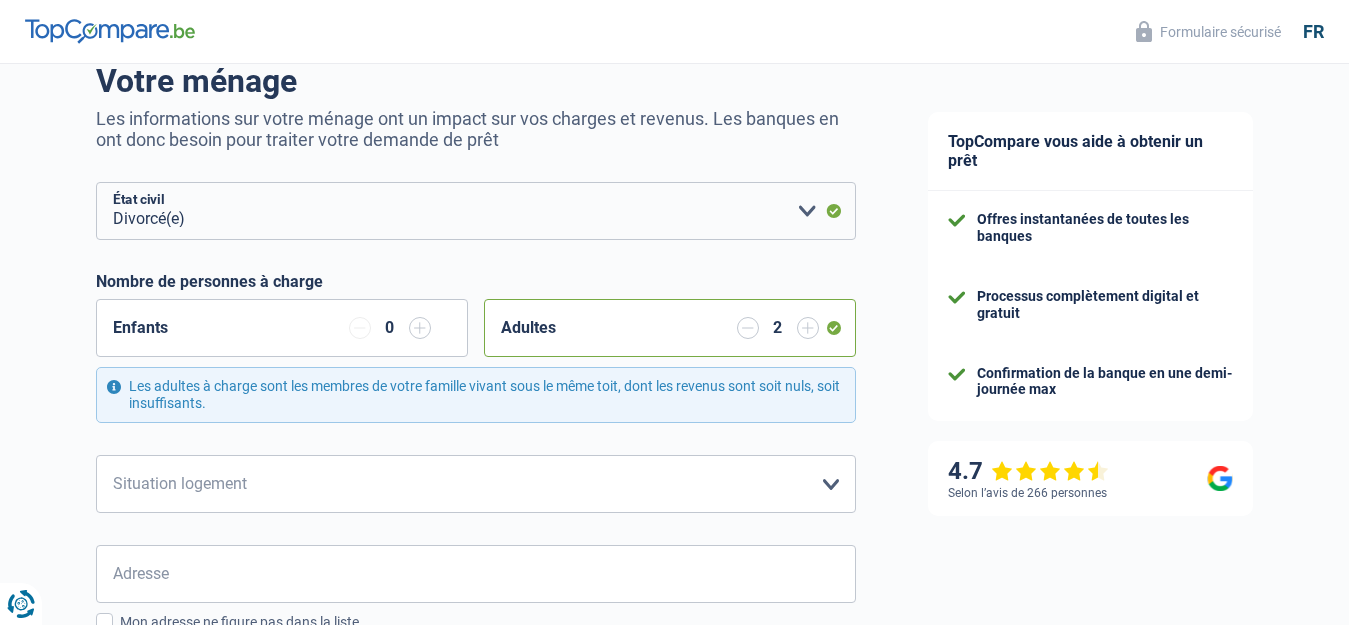 scroll, scrollTop: 200, scrollLeft: 0, axis: vertical 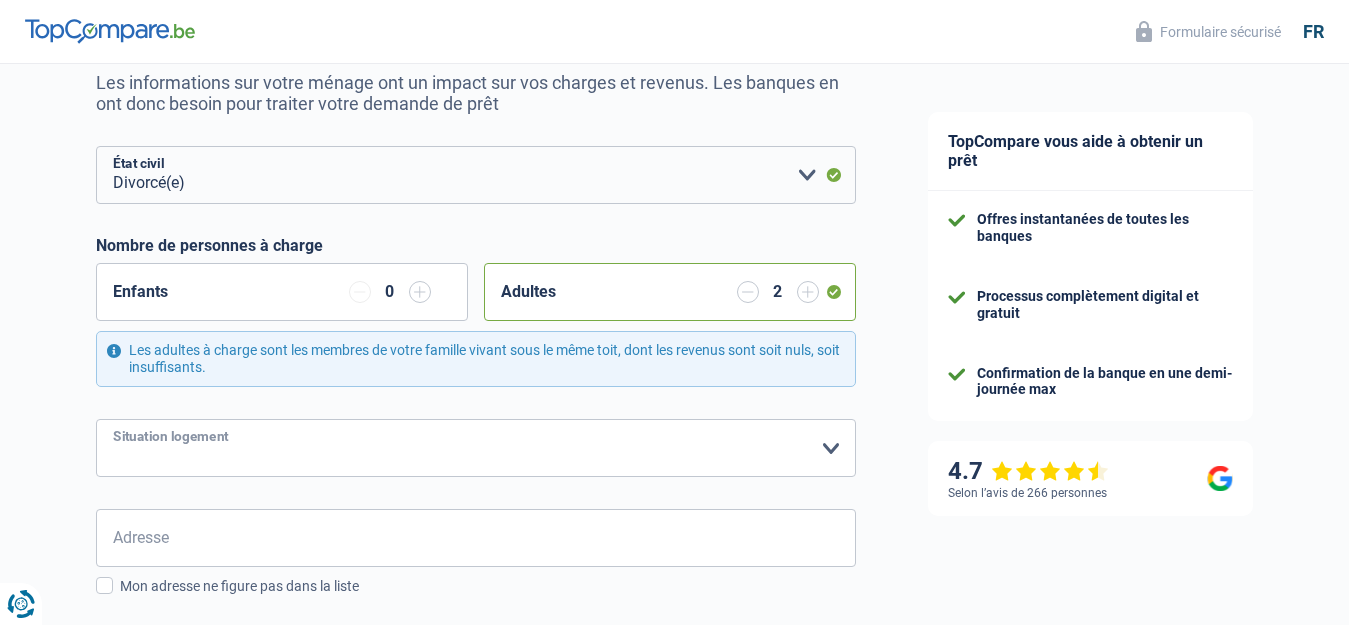 click on "Locataire Propriétaire avec prêt hypothécaire Propriétaire sans prêt hypothécaire Logé(e) par la famille Concierge
Veuillez sélectionner une option" at bounding box center [476, 448] 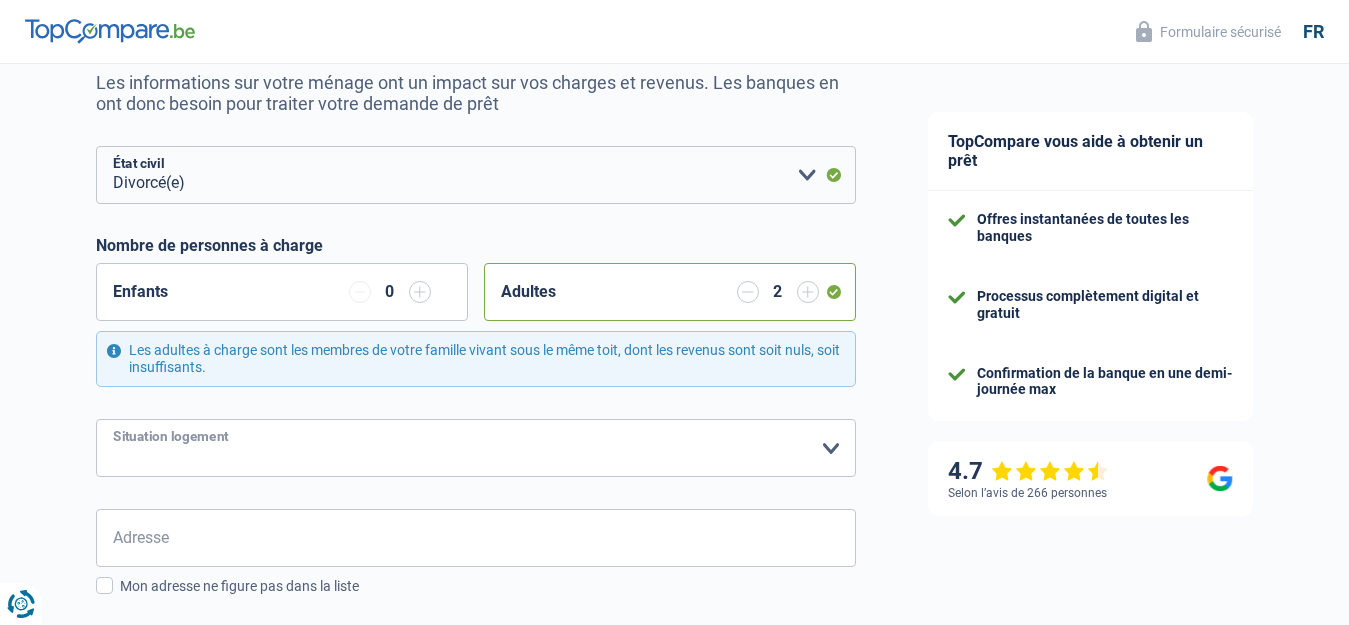 select on "liveWithParents" 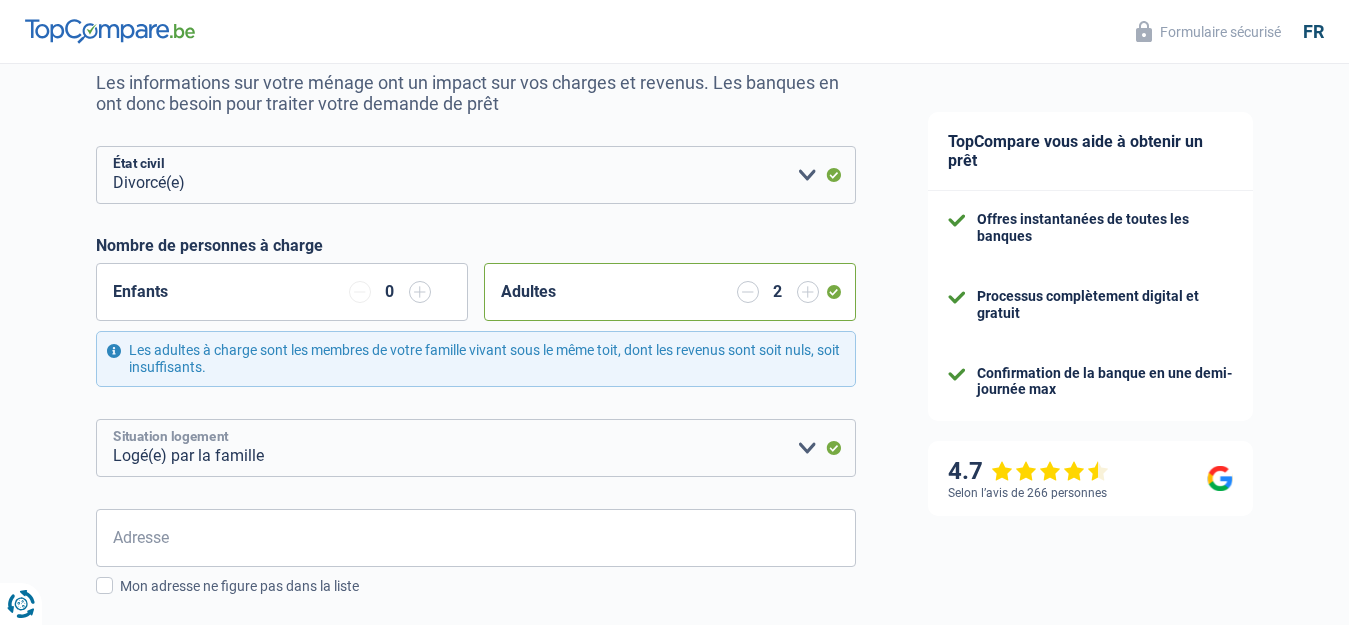 scroll, scrollTop: 300, scrollLeft: 0, axis: vertical 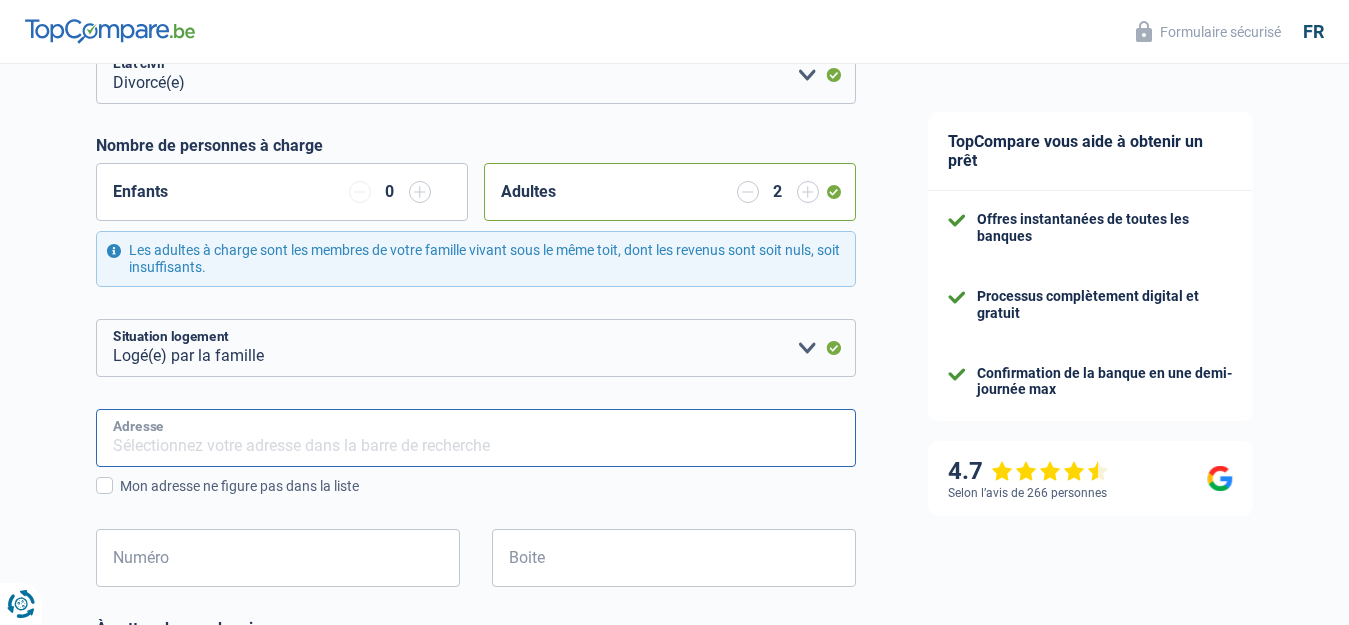 click on "Adresse" at bounding box center (476, 438) 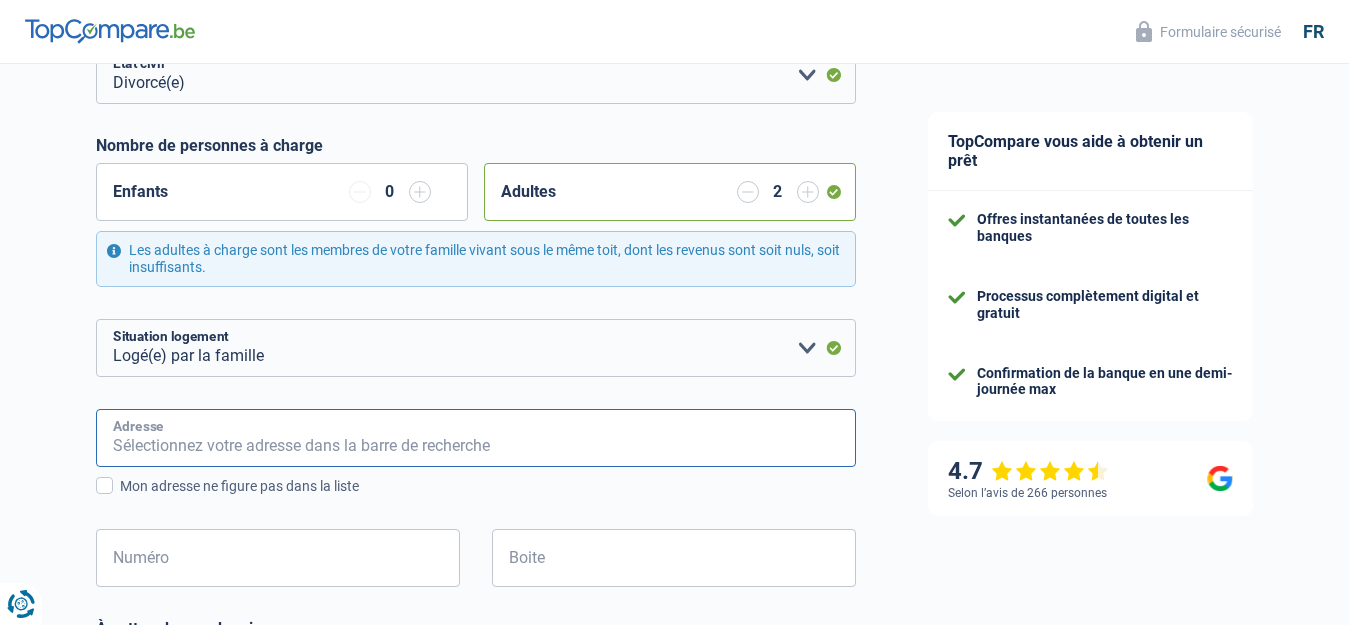 type on "85 Wangenies" 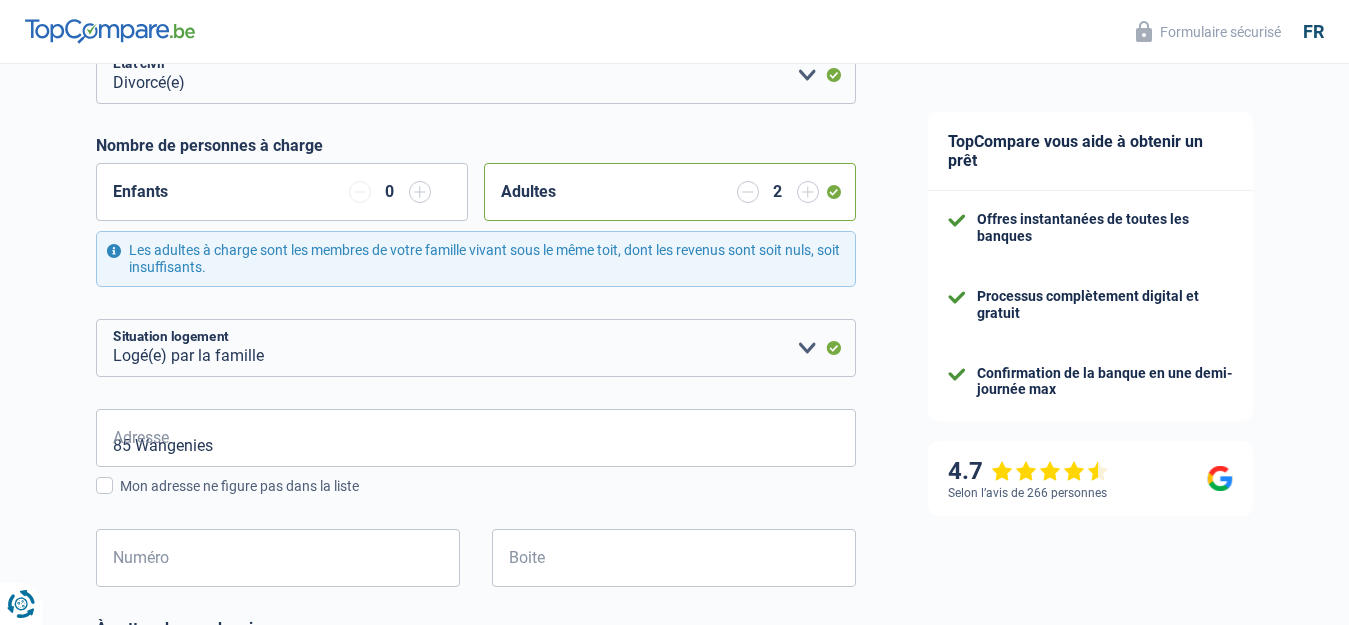 type on "Belgique" 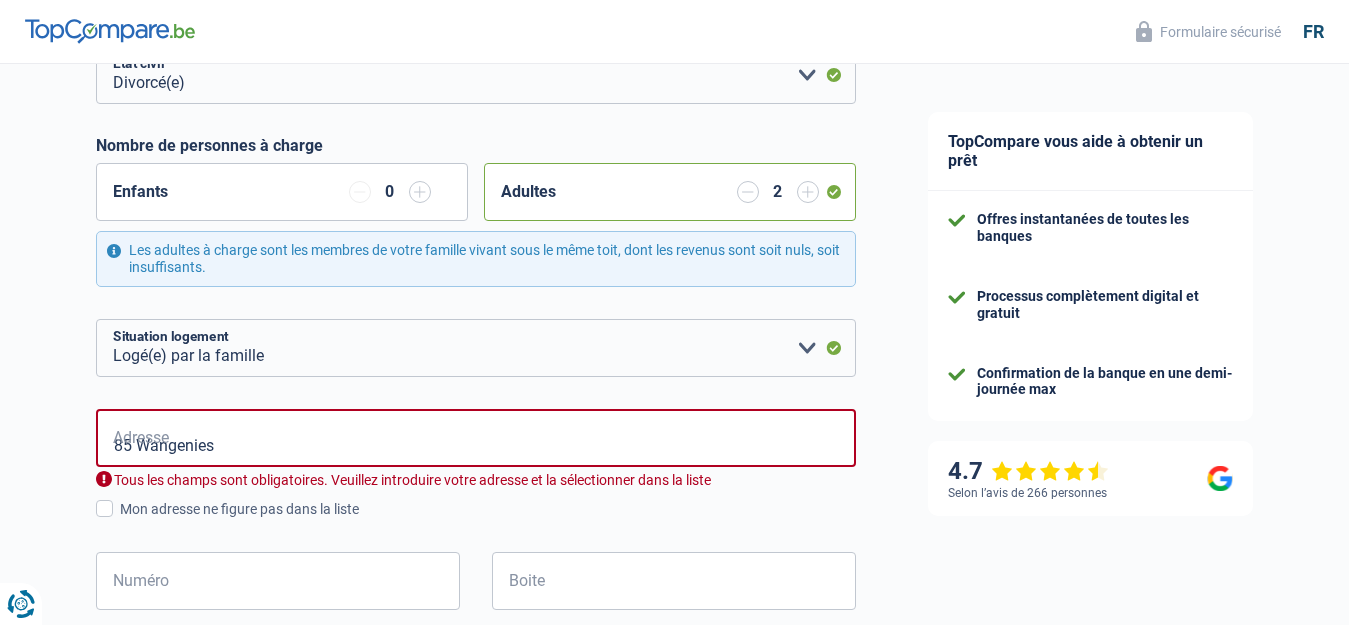 type on "Belgique" 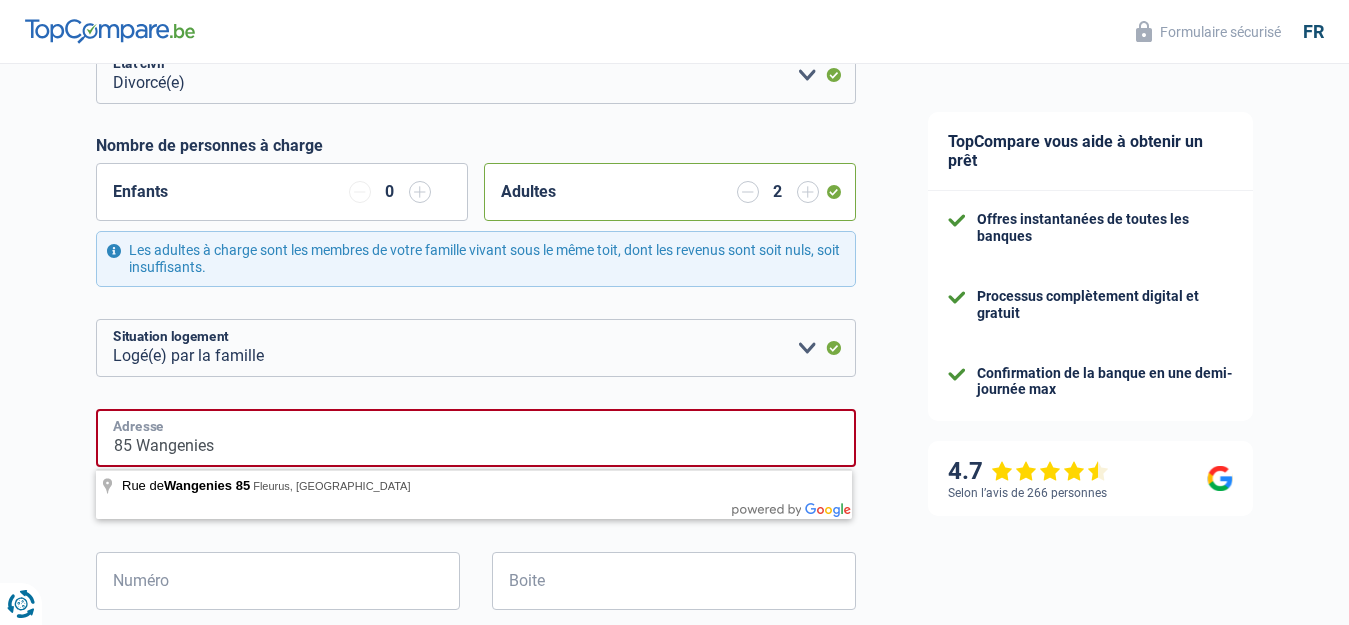 click on "85 Wangenies" at bounding box center [476, 438] 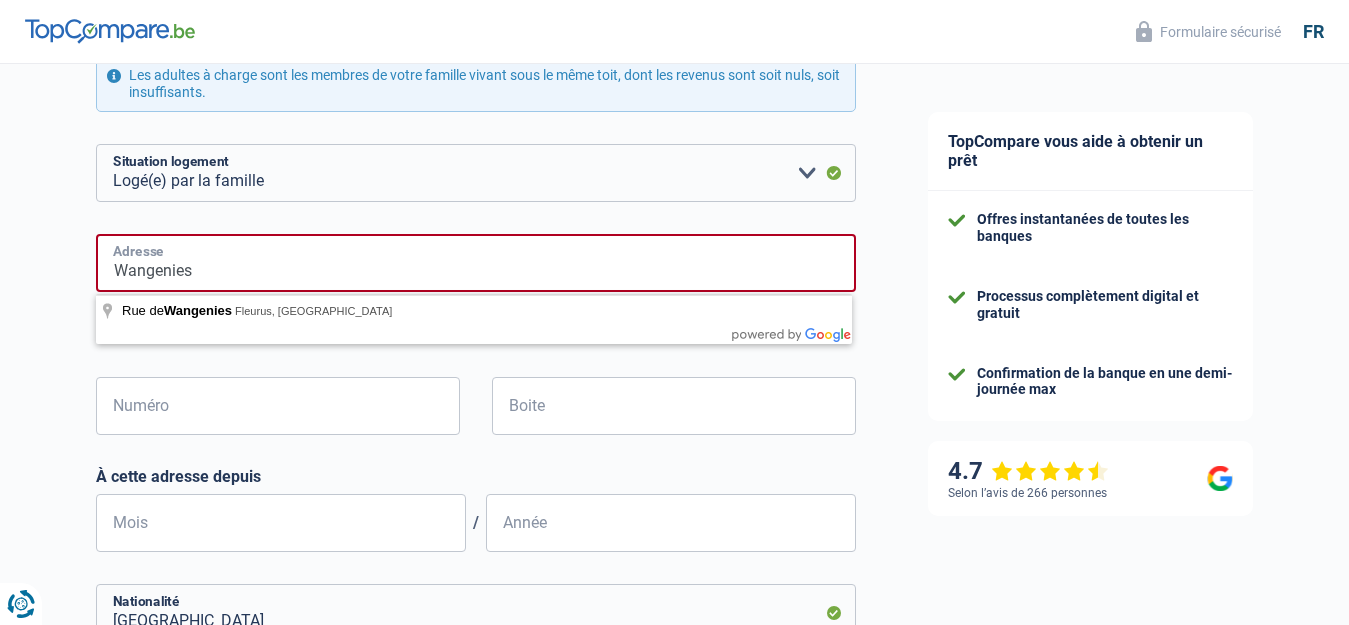 scroll, scrollTop: 500, scrollLeft: 0, axis: vertical 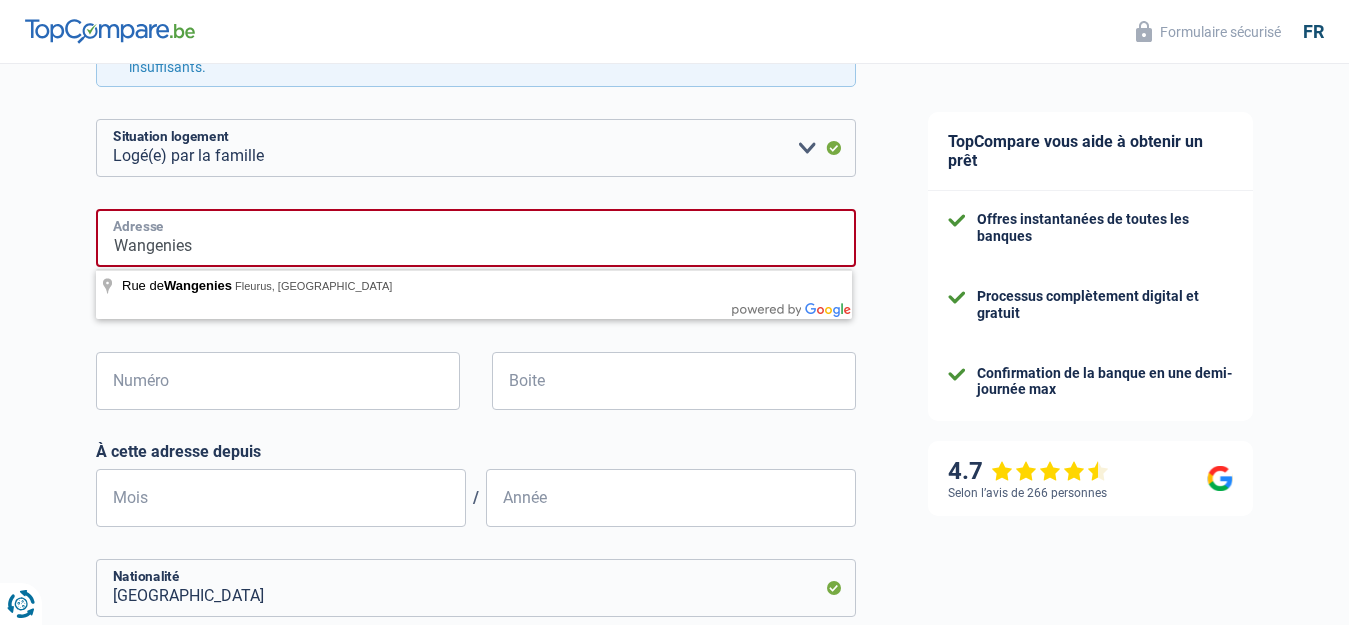 type on "Wangenies" 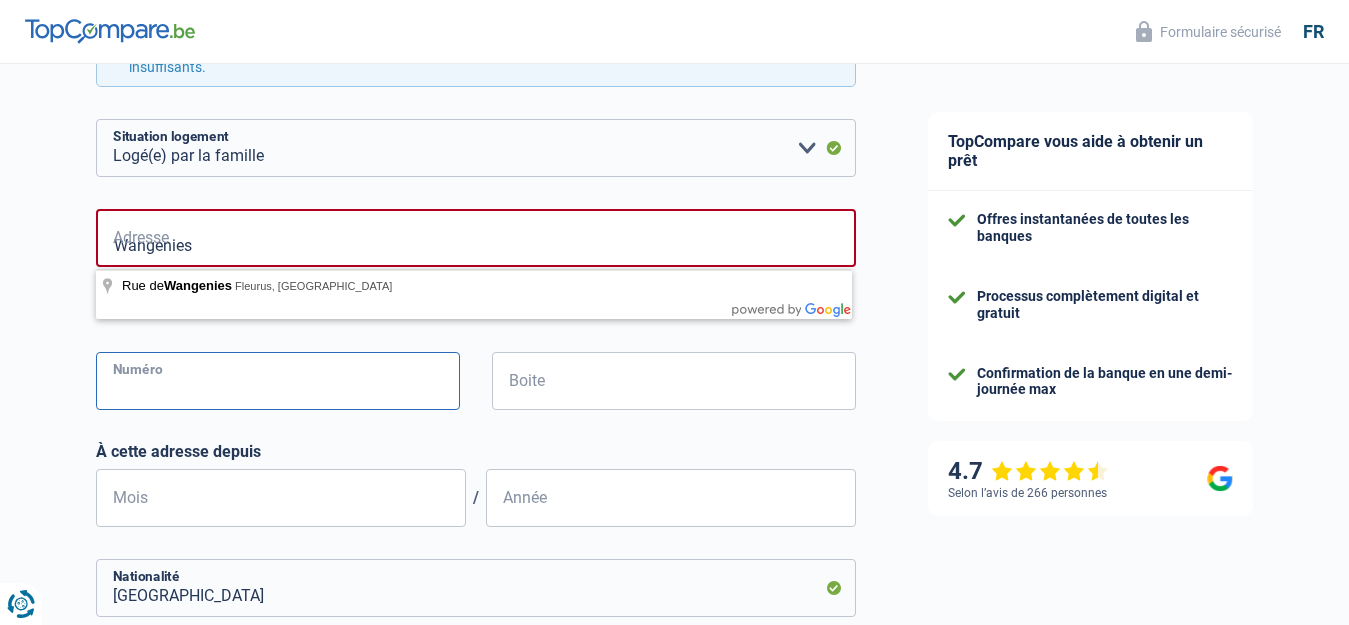 click on "Numéro" at bounding box center [278, 381] 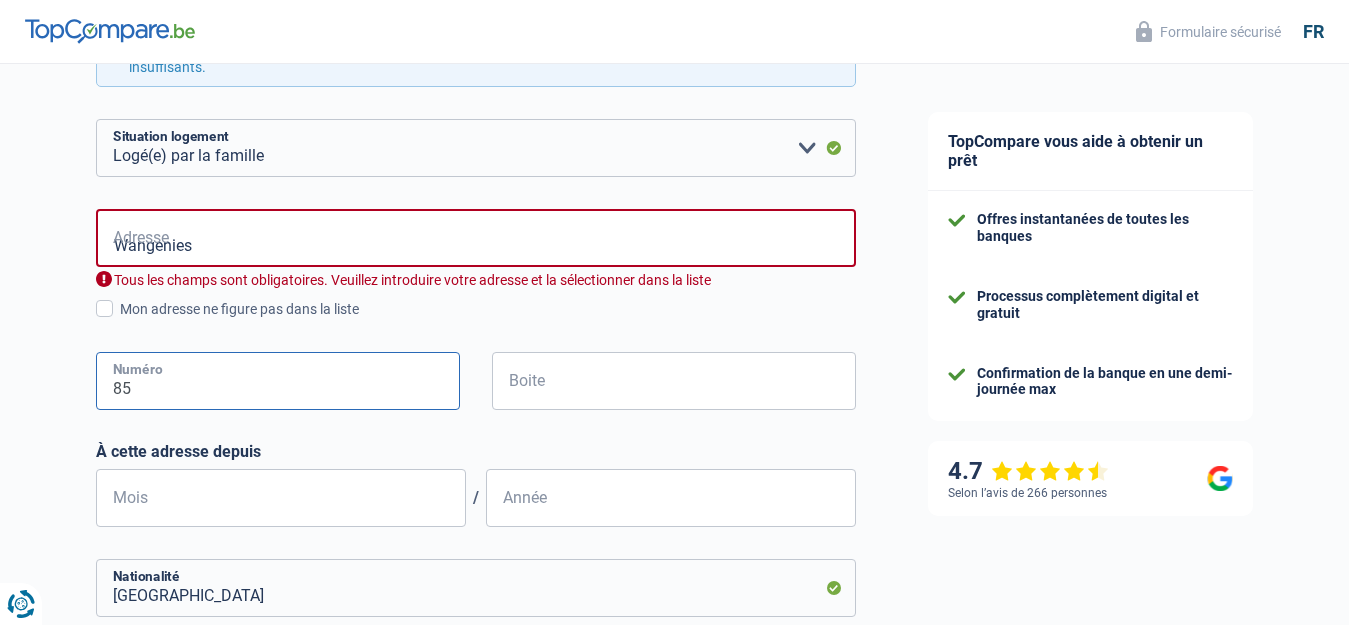 type on "85" 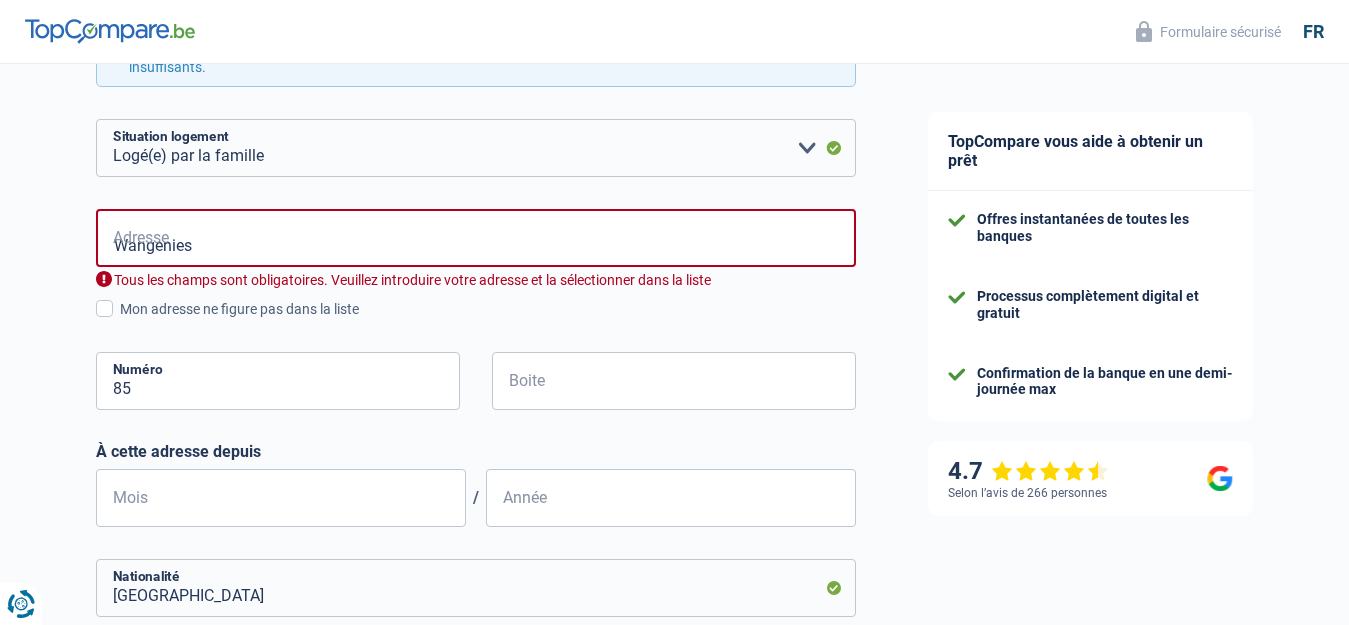 click on "Boite" at bounding box center (673, 397) 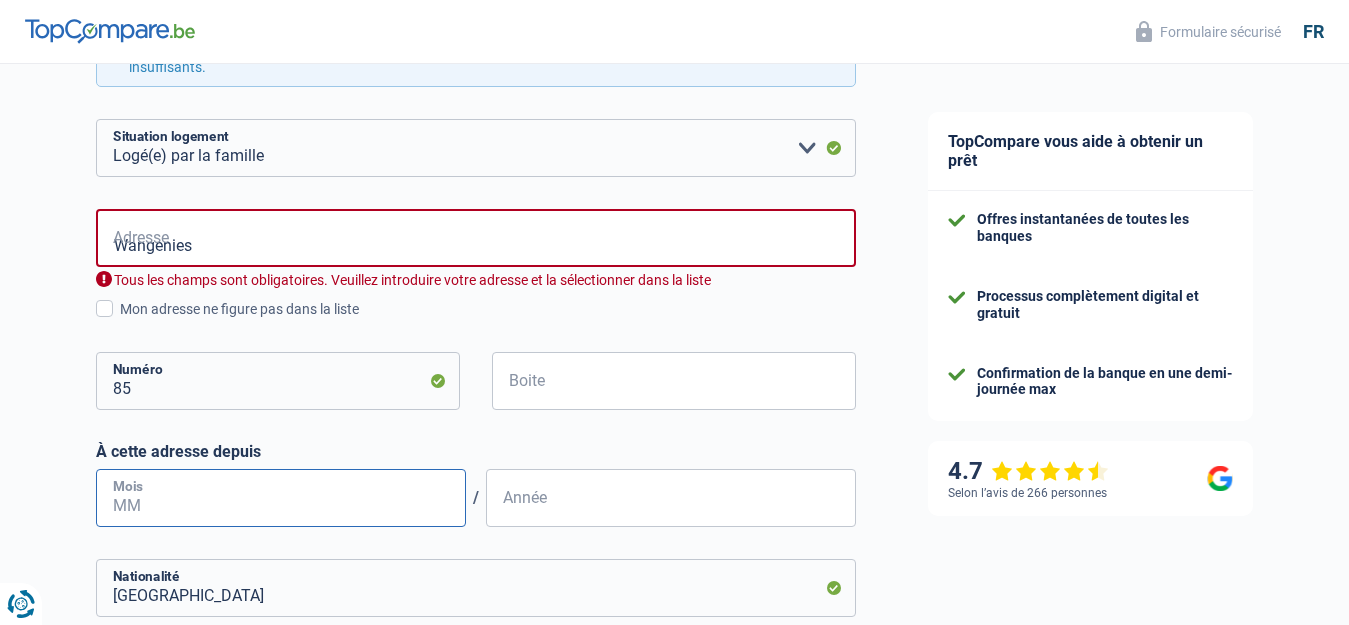 click on "Mois" at bounding box center (281, 498) 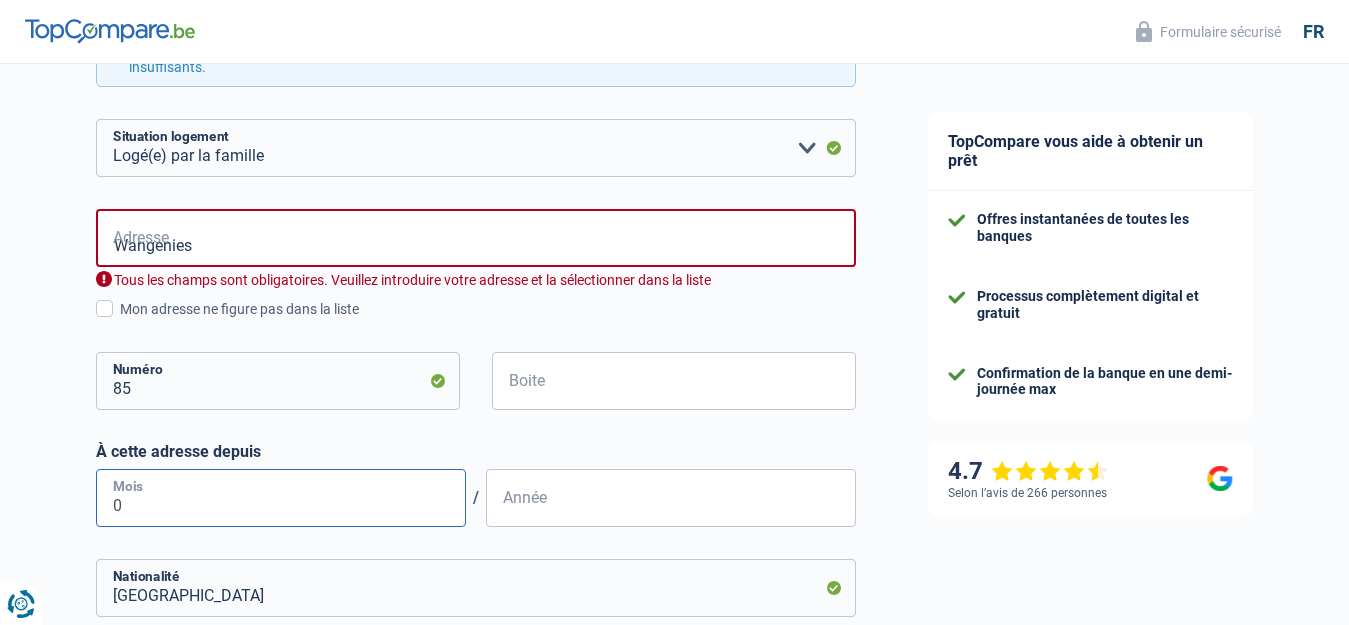 type on "03" 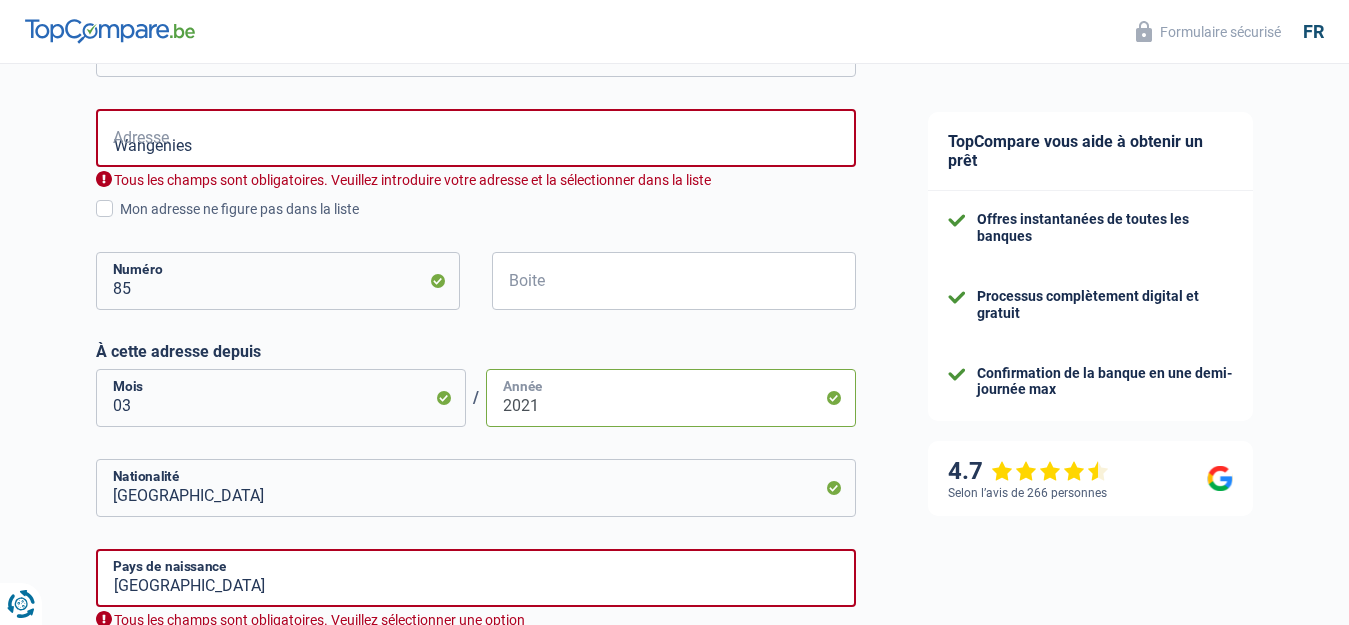 scroll, scrollTop: 500, scrollLeft: 0, axis: vertical 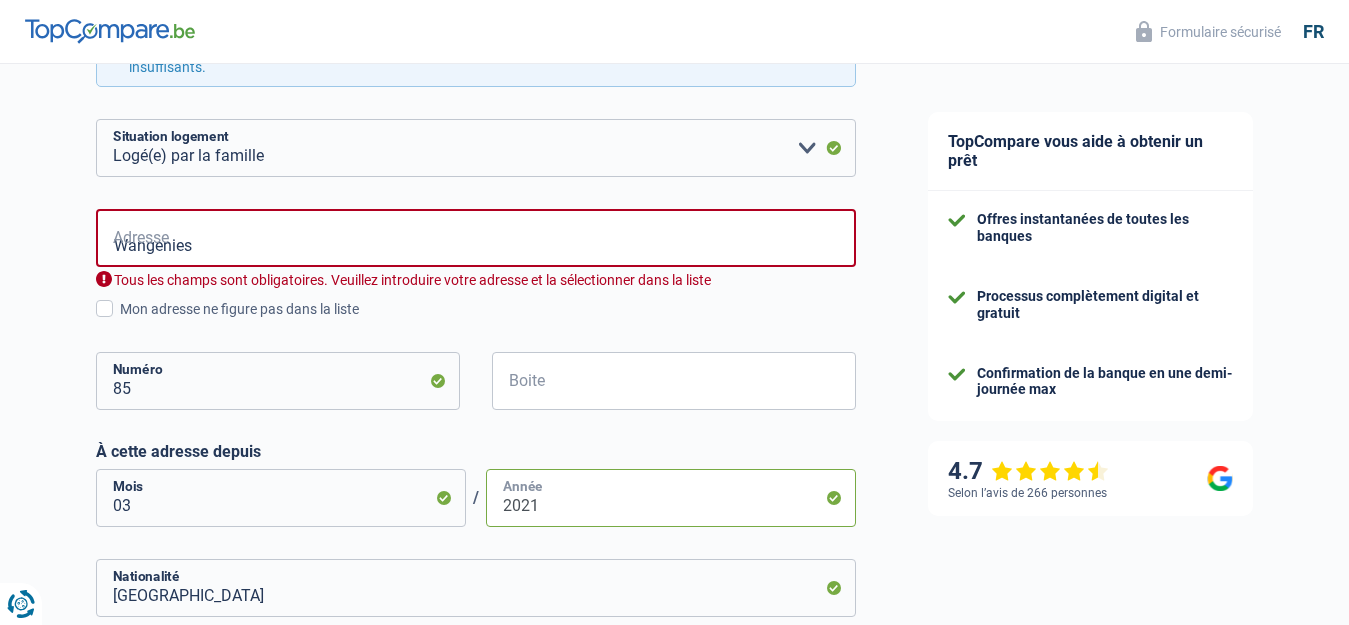 type on "2021" 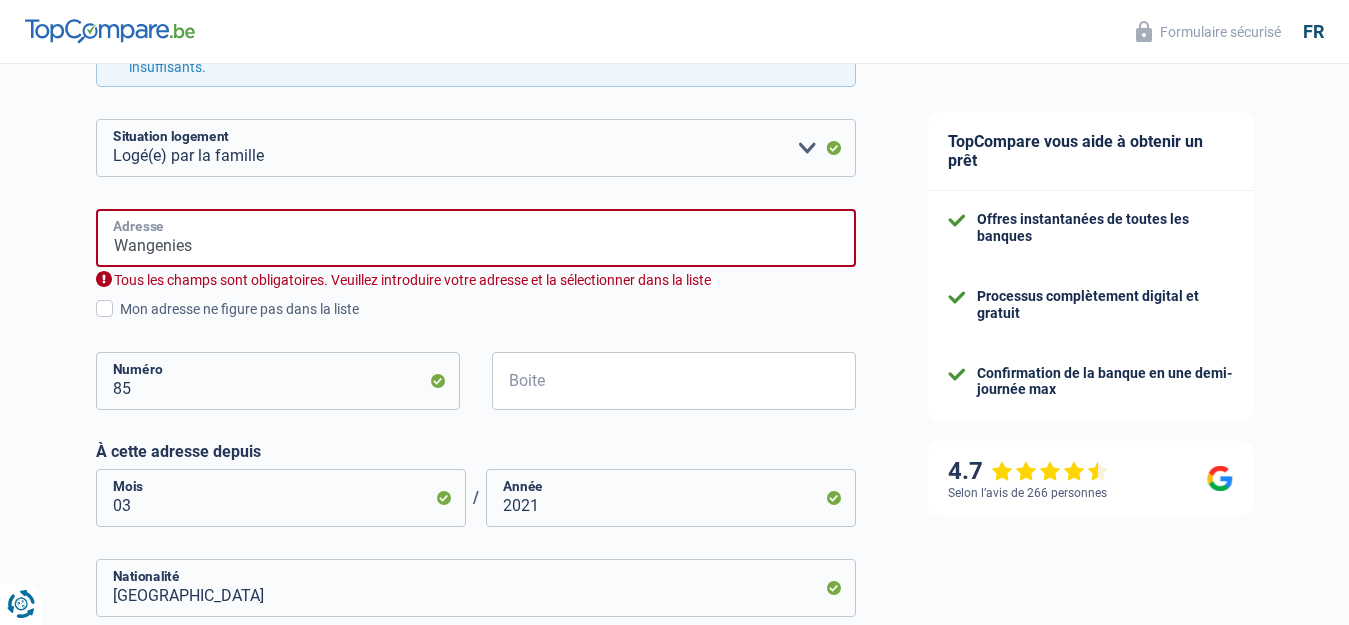 click on "Wangenies" at bounding box center [476, 238] 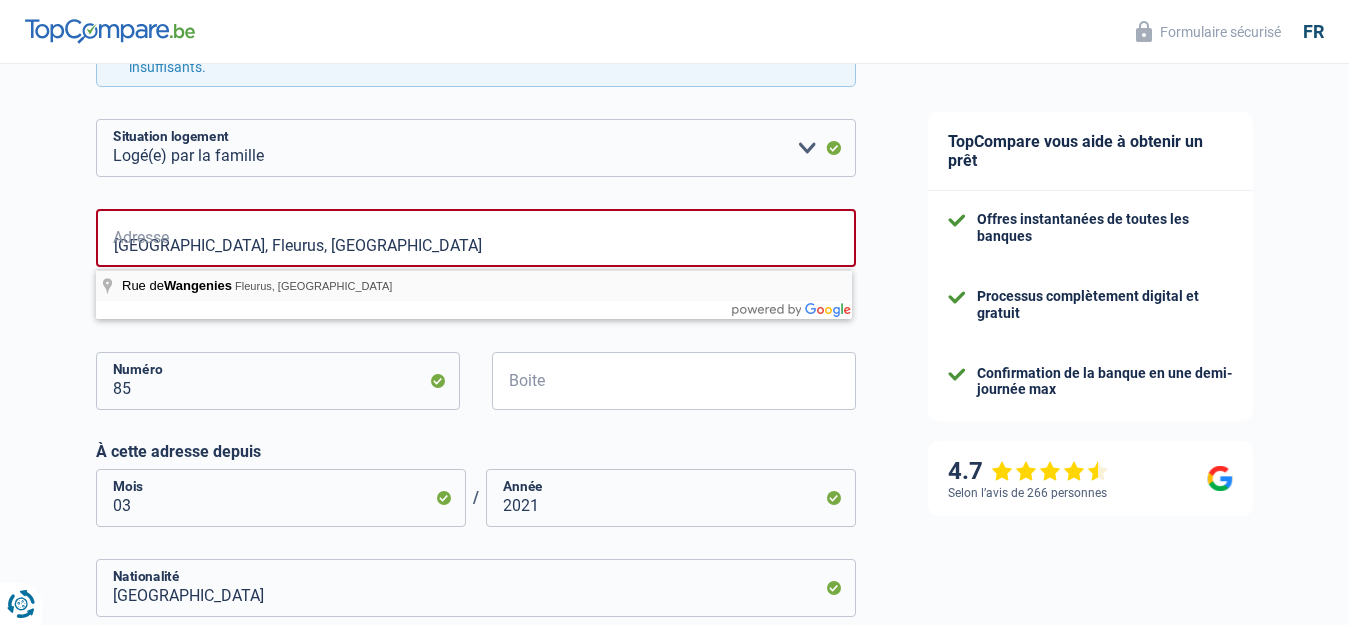 type on "Rue de Wangenies, 6220, Fleurus, BE" 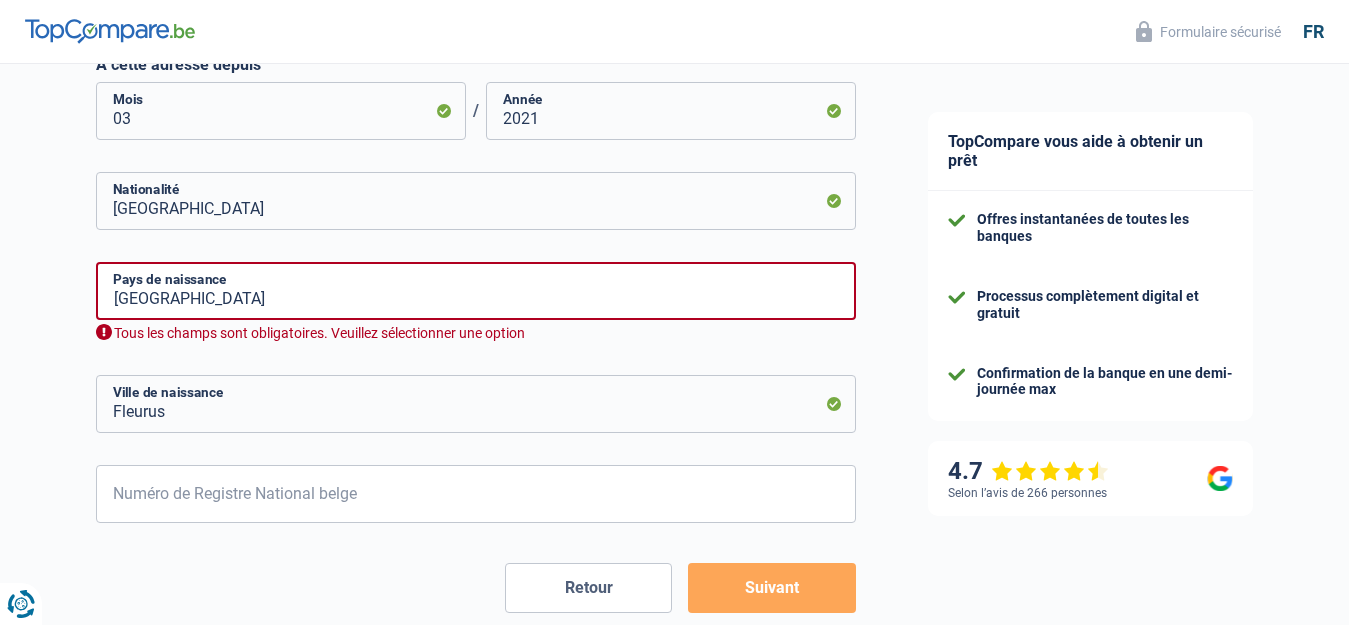 scroll, scrollTop: 900, scrollLeft: 0, axis: vertical 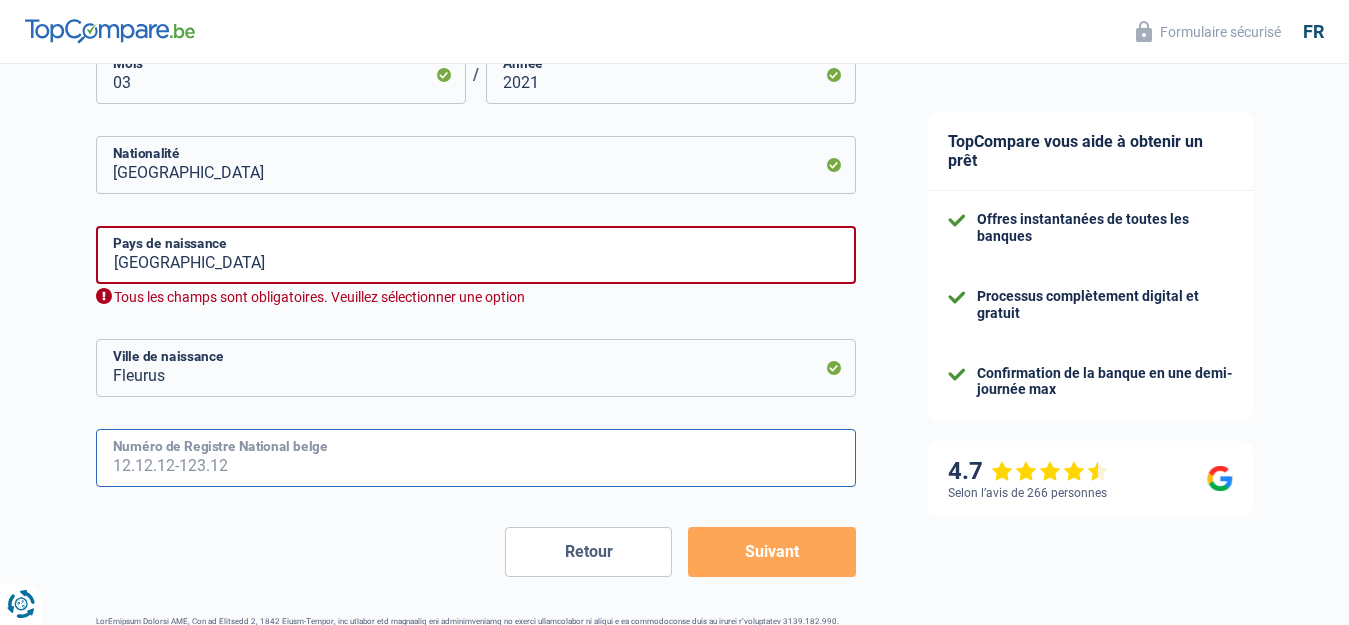 click on "Numéro de Registre National belge" at bounding box center [476, 458] 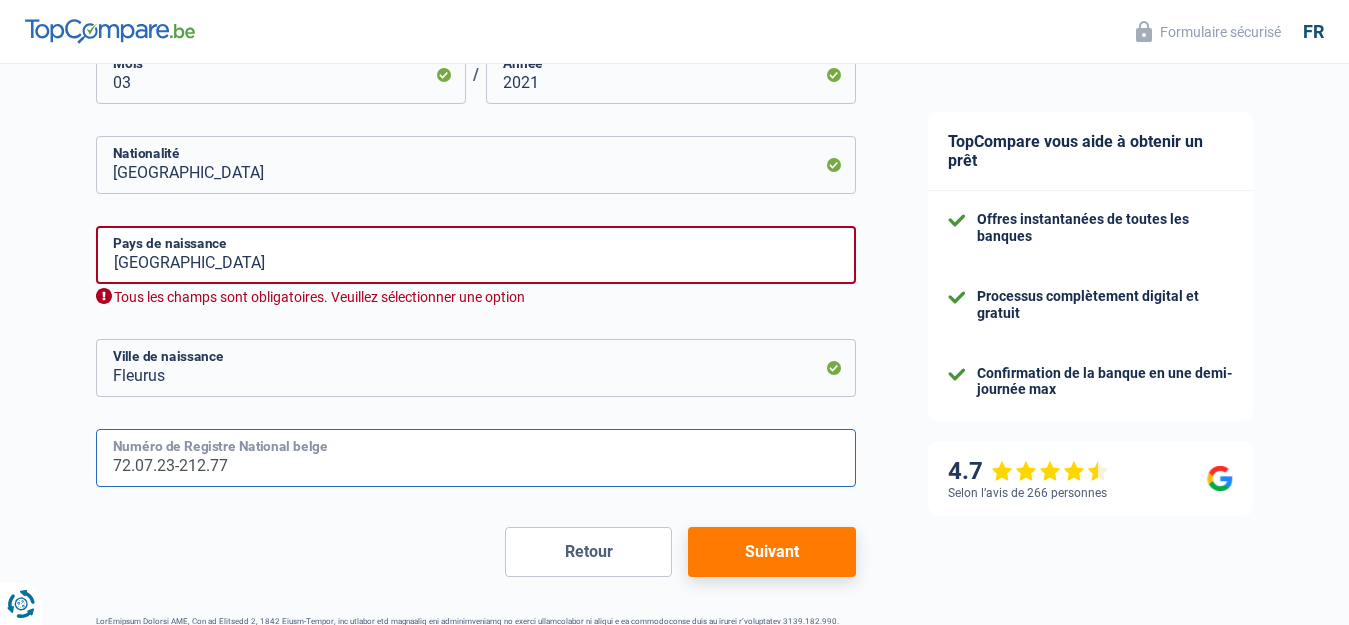 type on "72.07.23-212.77" 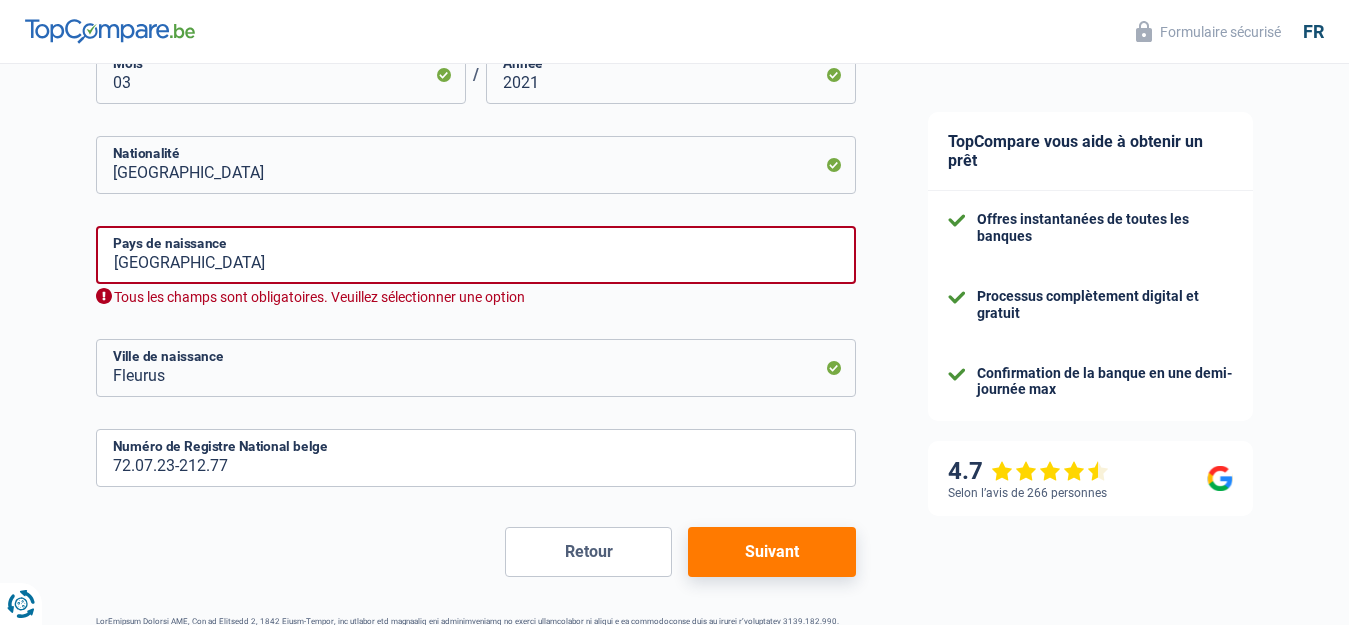 click on "Suivant" at bounding box center (771, 552) 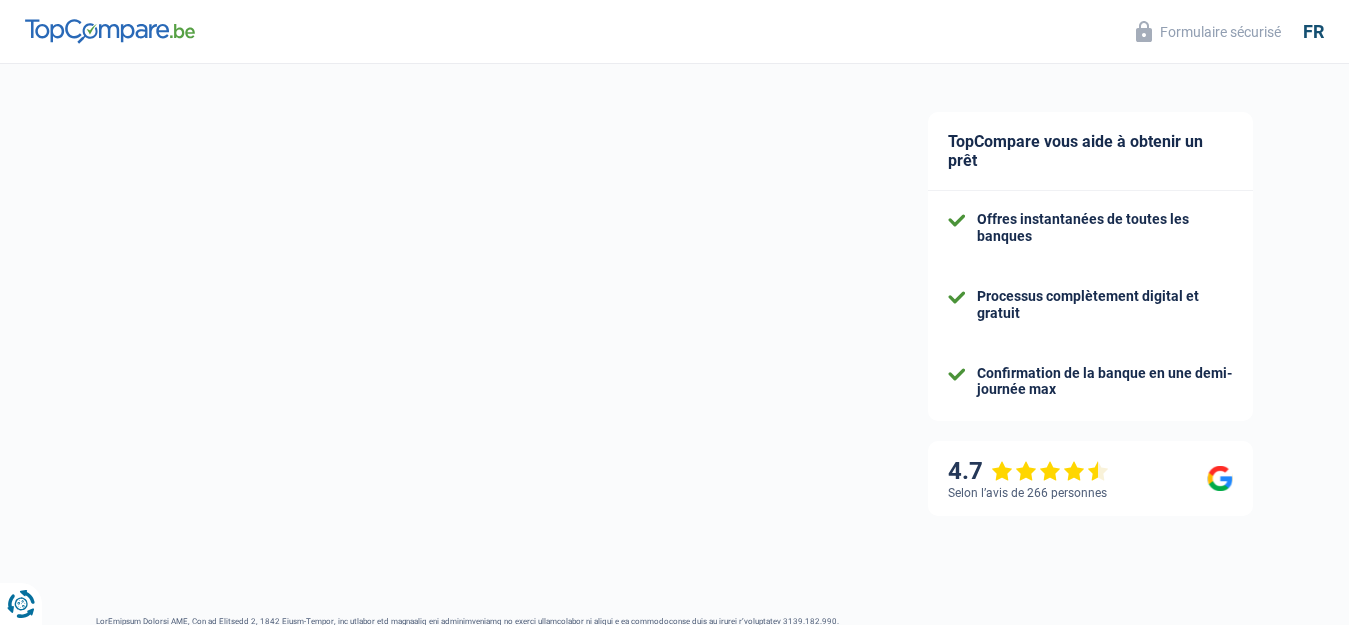 select on "mutualityIndemnity" 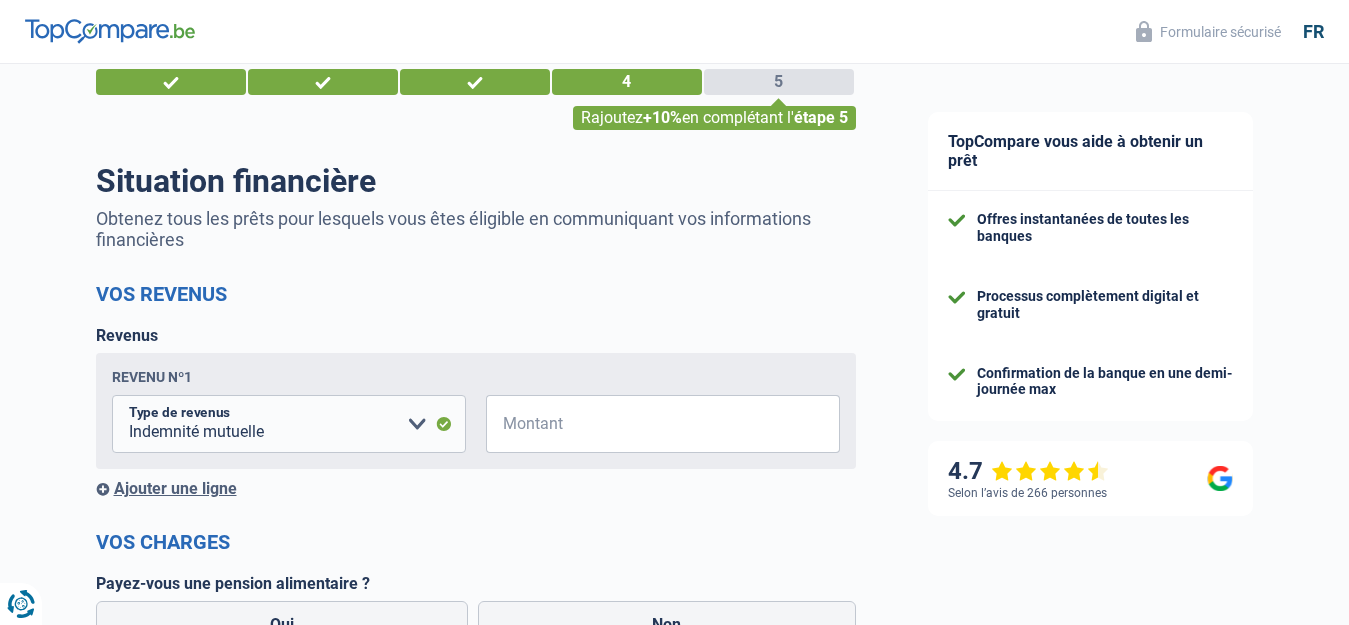 scroll, scrollTop: 100, scrollLeft: 0, axis: vertical 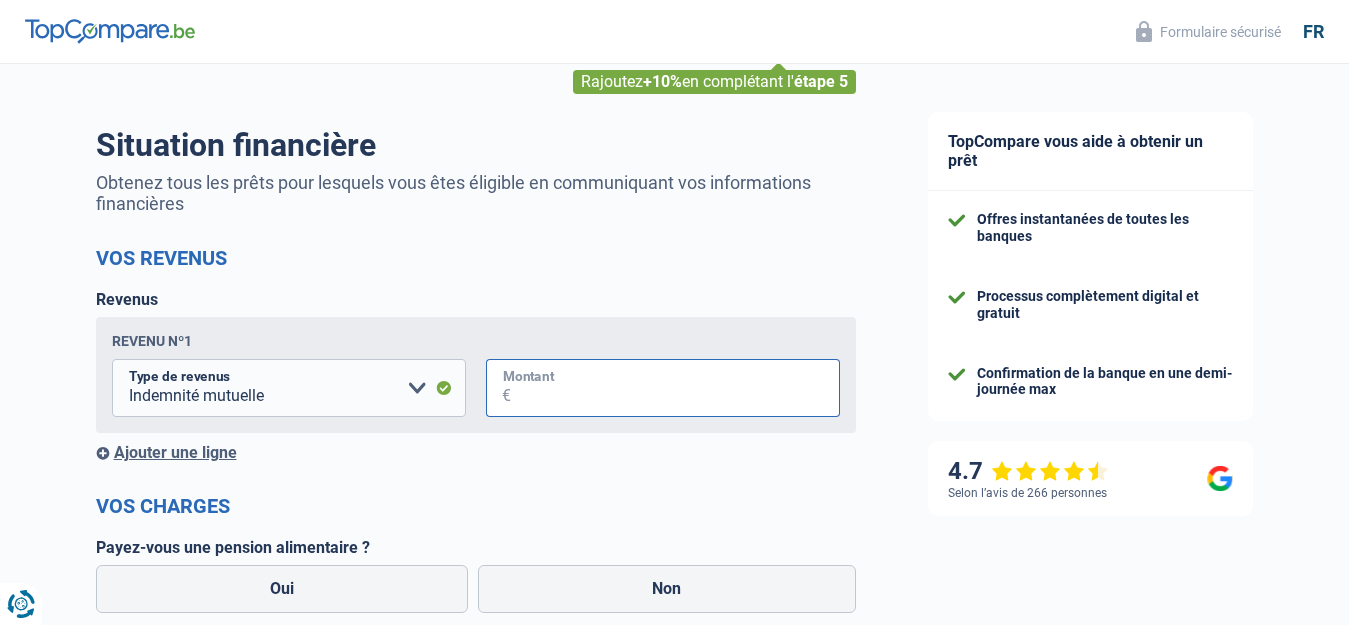 click on "Montant" at bounding box center (675, 388) 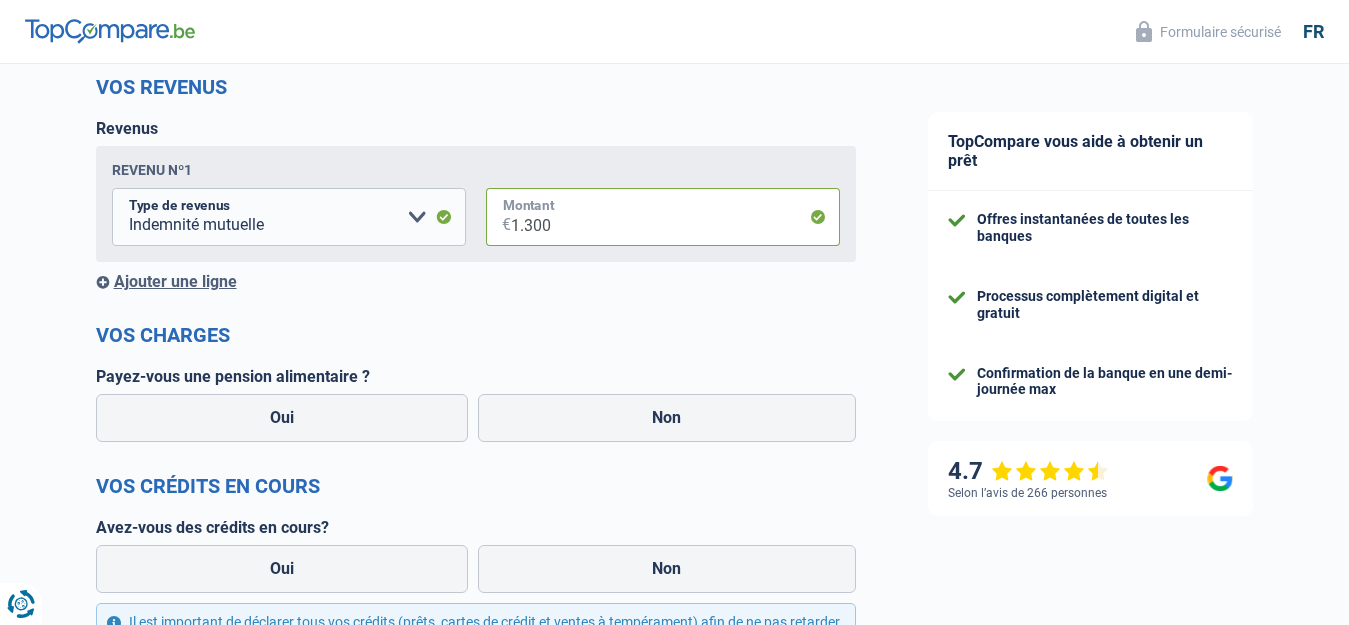 scroll, scrollTop: 300, scrollLeft: 0, axis: vertical 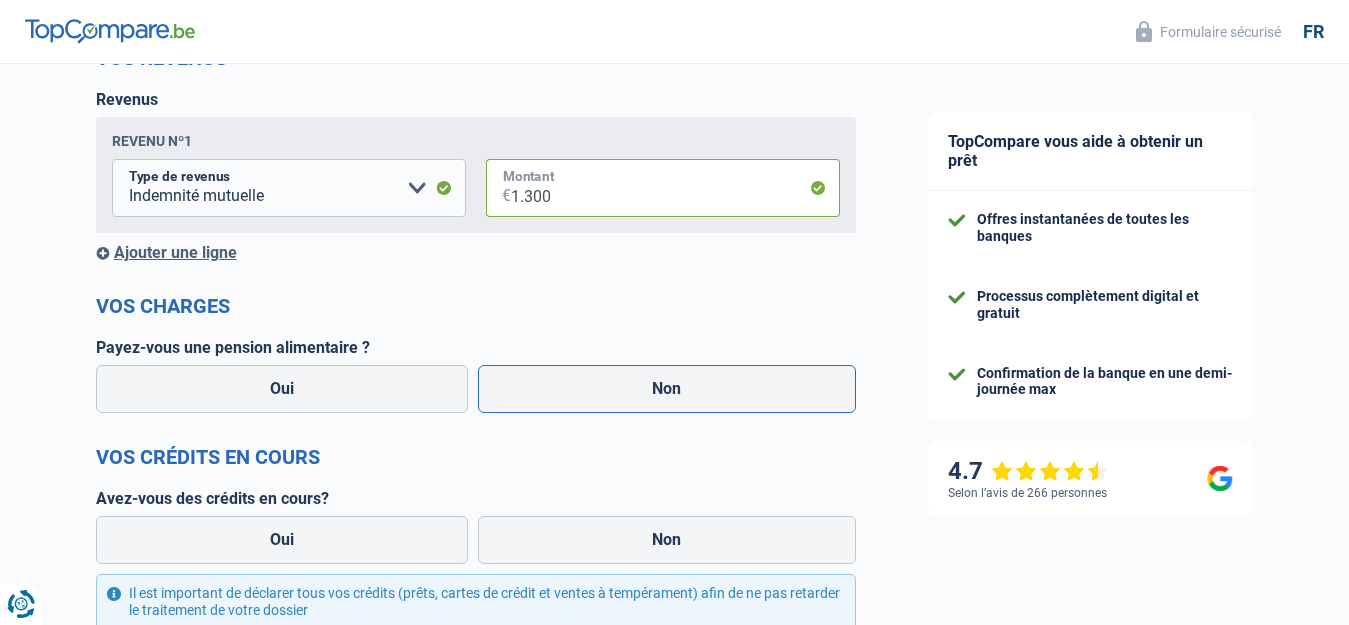 type on "1.300" 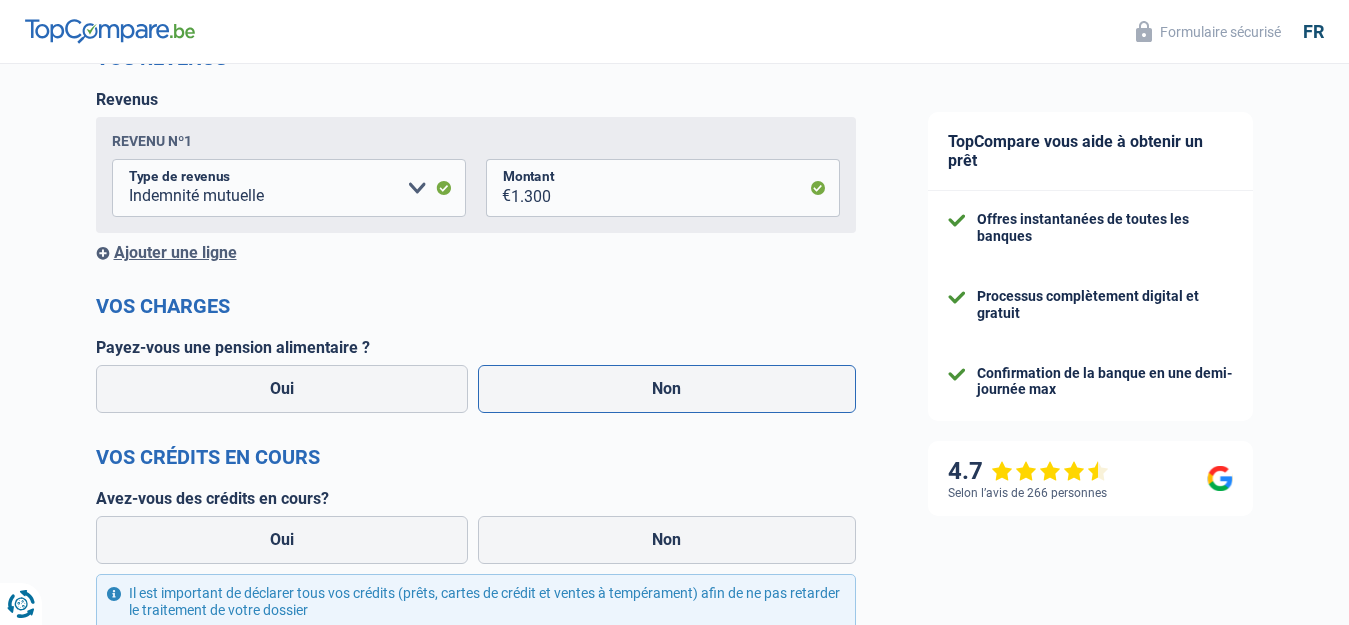 click on "Non" at bounding box center [667, 389] 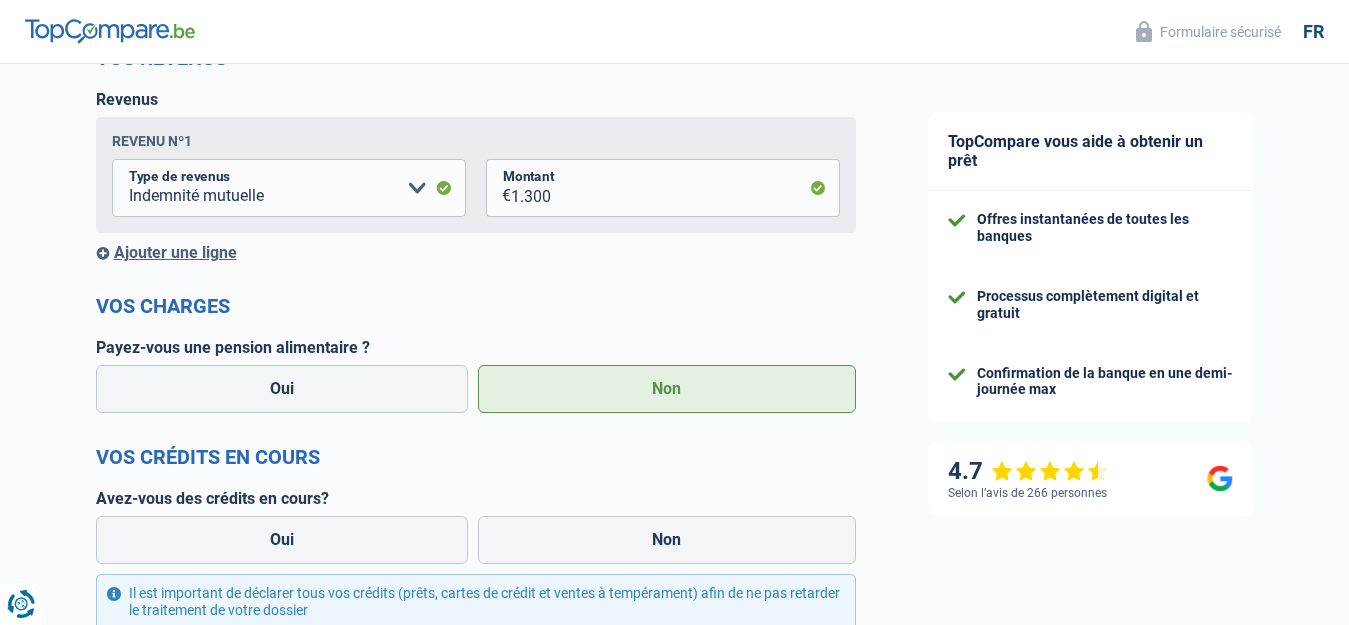 scroll, scrollTop: 400, scrollLeft: 0, axis: vertical 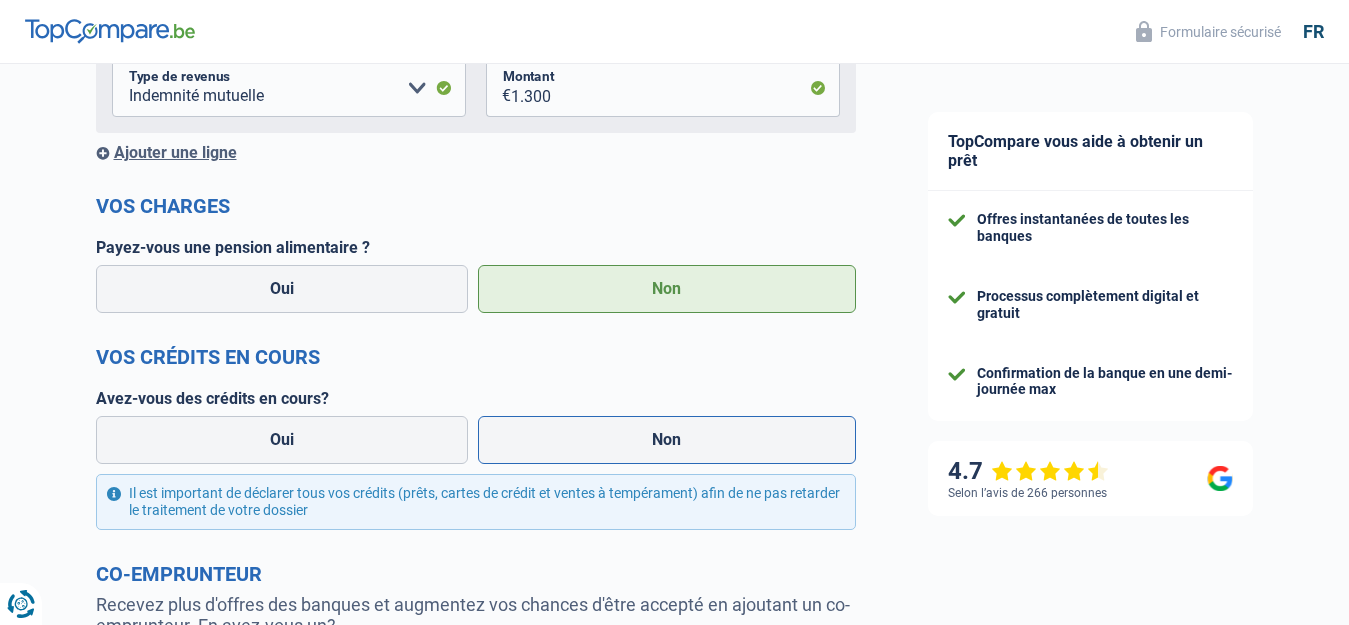 click on "Non" at bounding box center [667, 440] 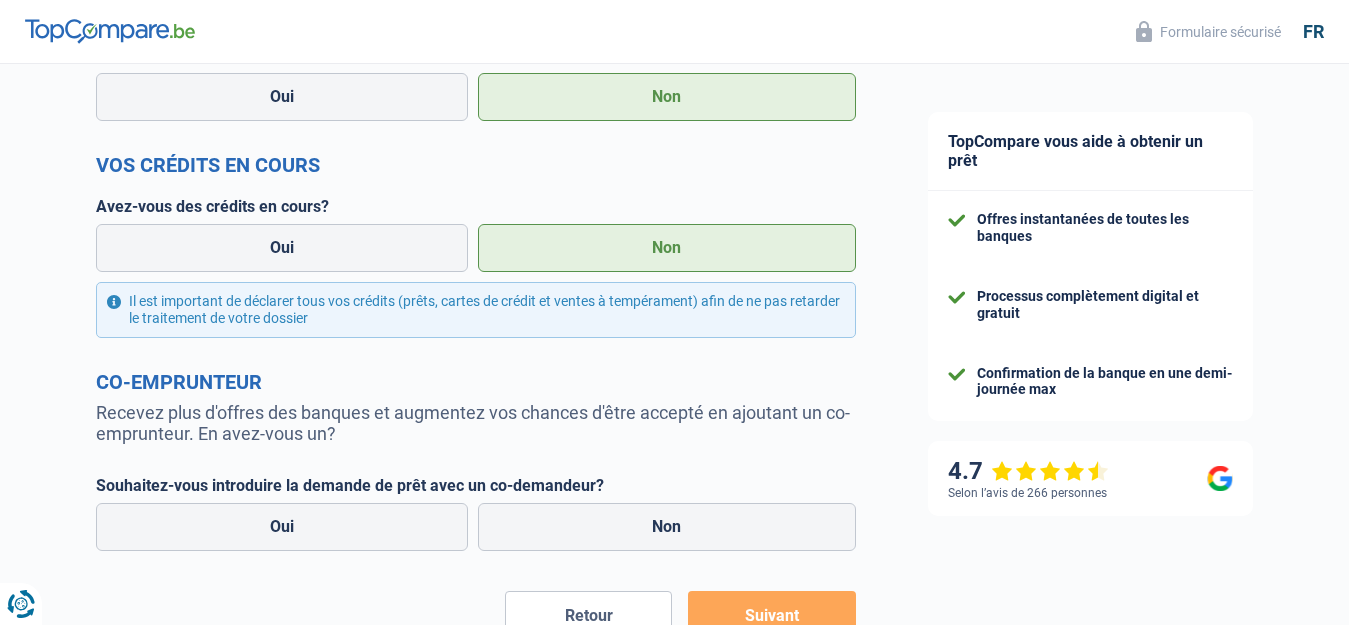 scroll, scrollTop: 600, scrollLeft: 0, axis: vertical 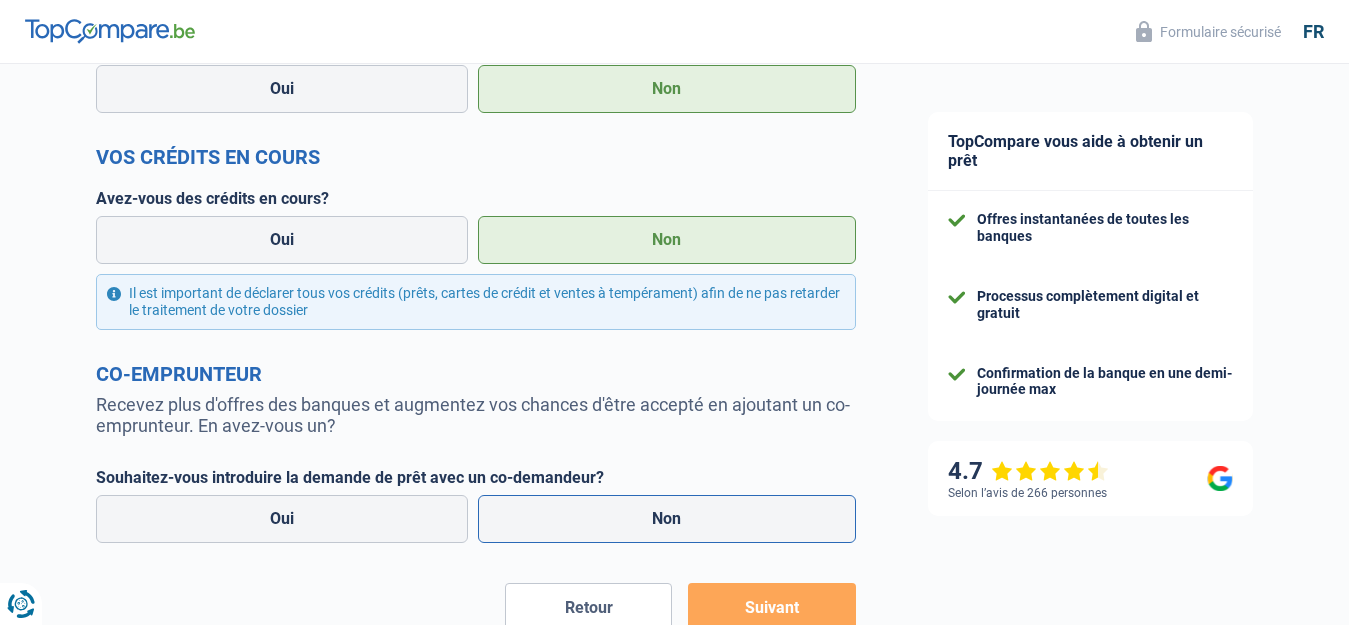 drag, startPoint x: 740, startPoint y: 529, endPoint x: 741, endPoint y: 515, distance: 14.035668 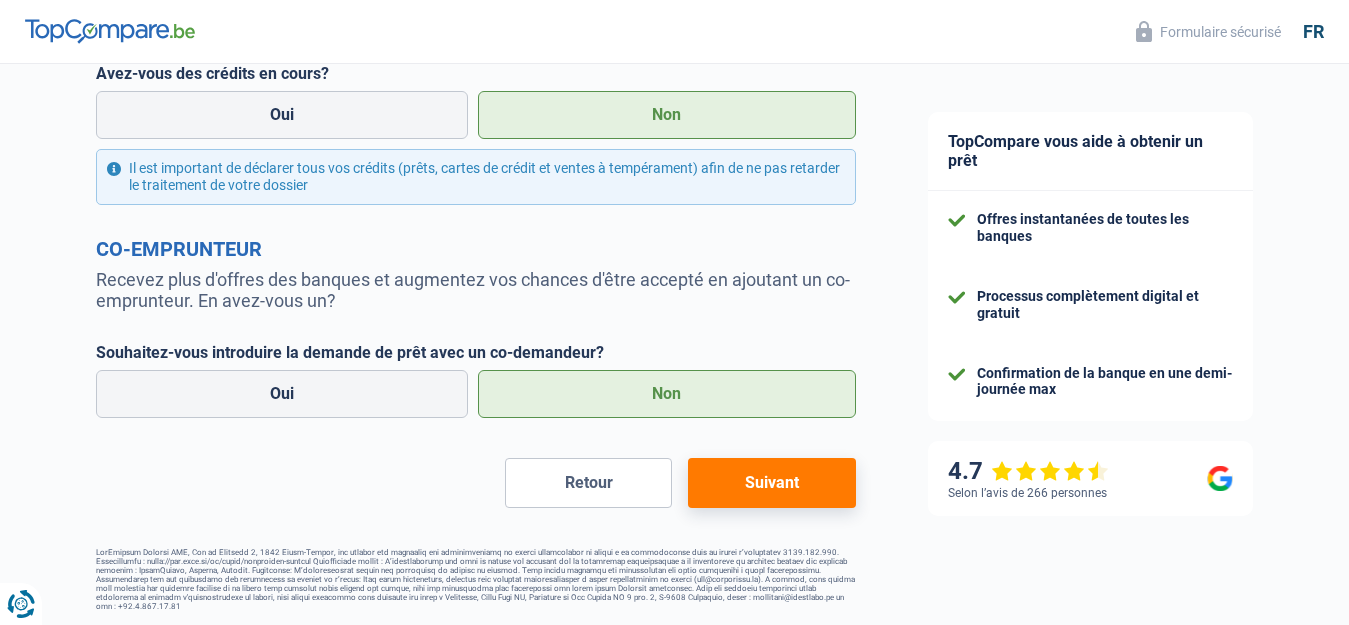 scroll, scrollTop: 729, scrollLeft: 0, axis: vertical 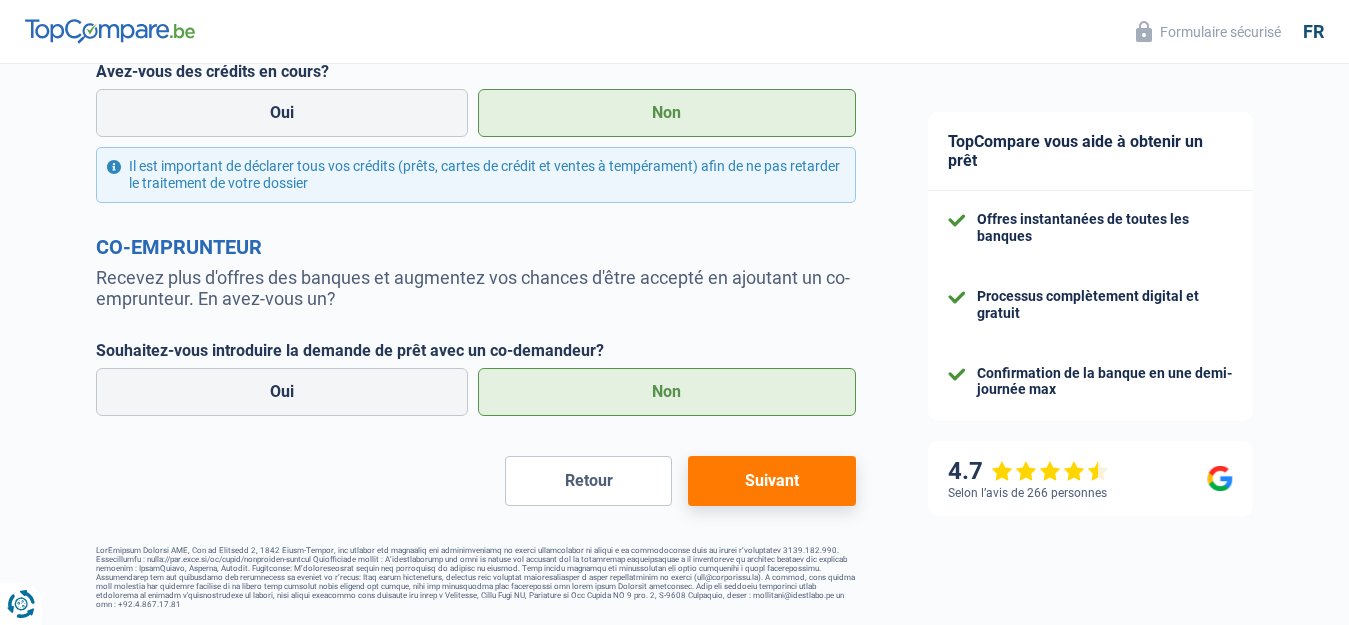 click on "Suivant" at bounding box center (771, 481) 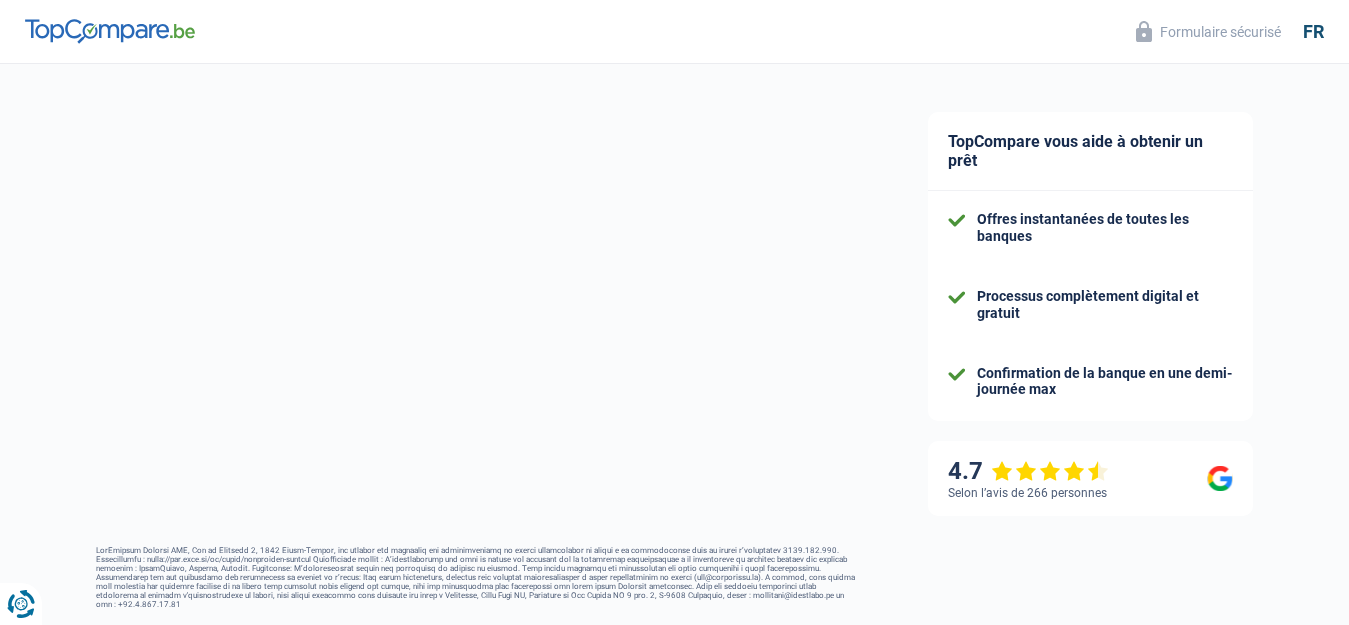 scroll, scrollTop: 655, scrollLeft: 0, axis: vertical 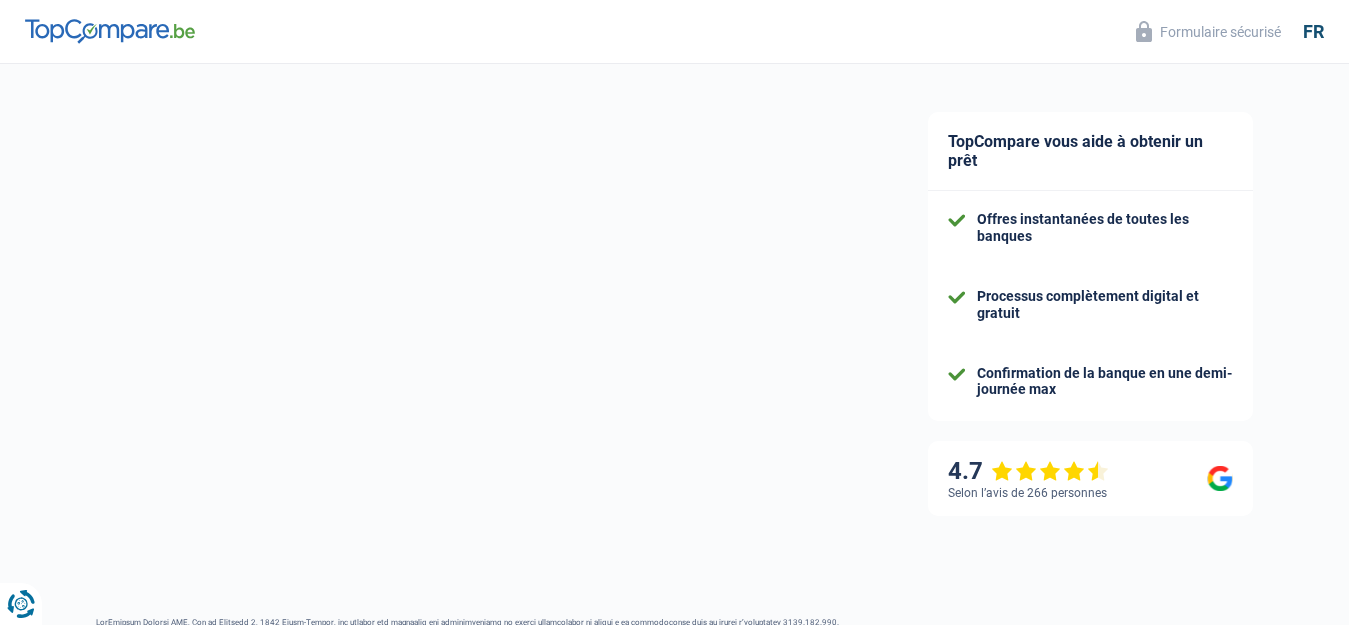 select on "120" 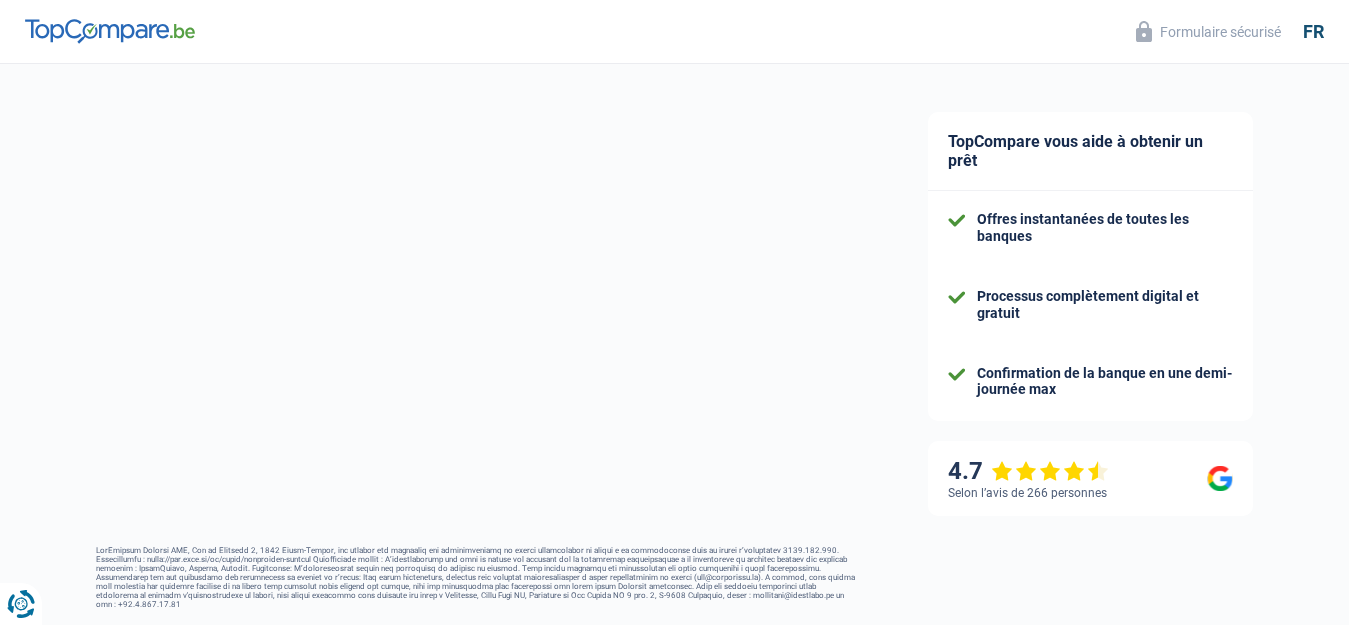 scroll, scrollTop: 0, scrollLeft: 0, axis: both 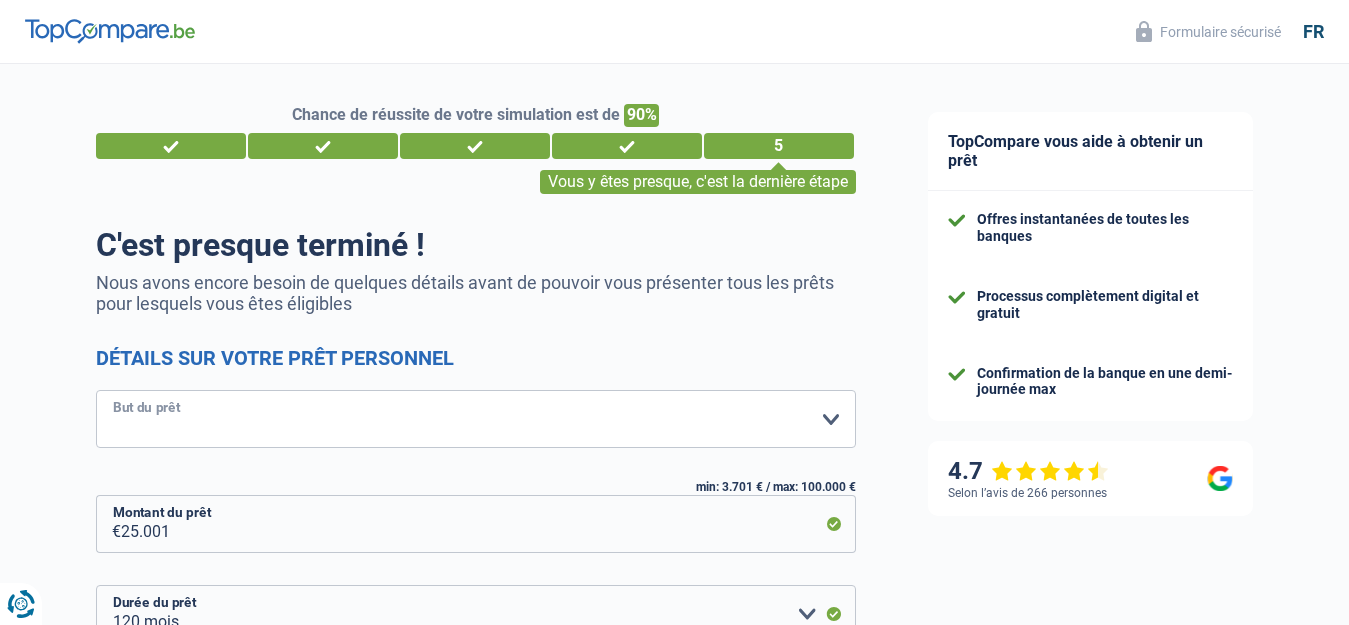 click on "Confort maison: meubles, textile, peinture, électroménager, outillage non-professionnel Hifi, multimédia, gsm, ordinateur Aménagement: frais d'installation, déménagement Evénement familial: naissance, mariage, divorce, communion, décès Frais médicaux Frais d'études Frais permis de conduire Loisirs: voyage, sport, musique Rafraîchissement: petits travaux maison et jardin Frais judiciaires Réparation voiture Prêt voiture Rénovation bien à l'étranger Autre
Veuillez sélectionner une option" at bounding box center (476, 419) 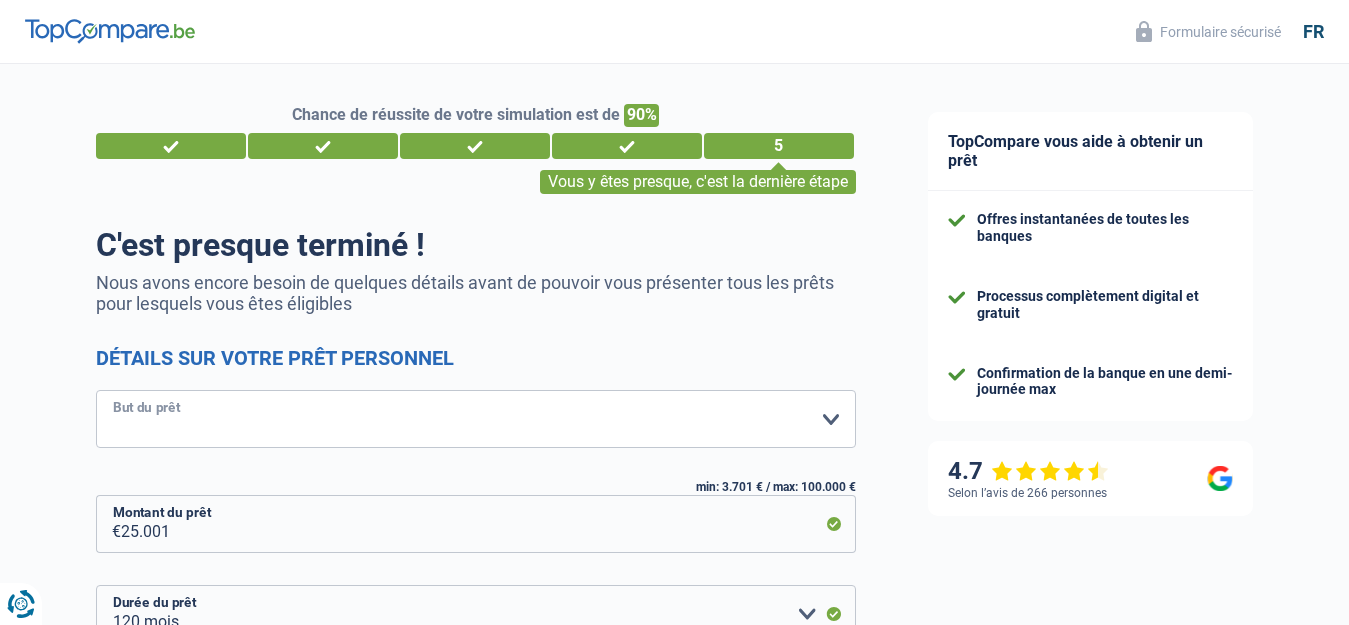 select on "other" 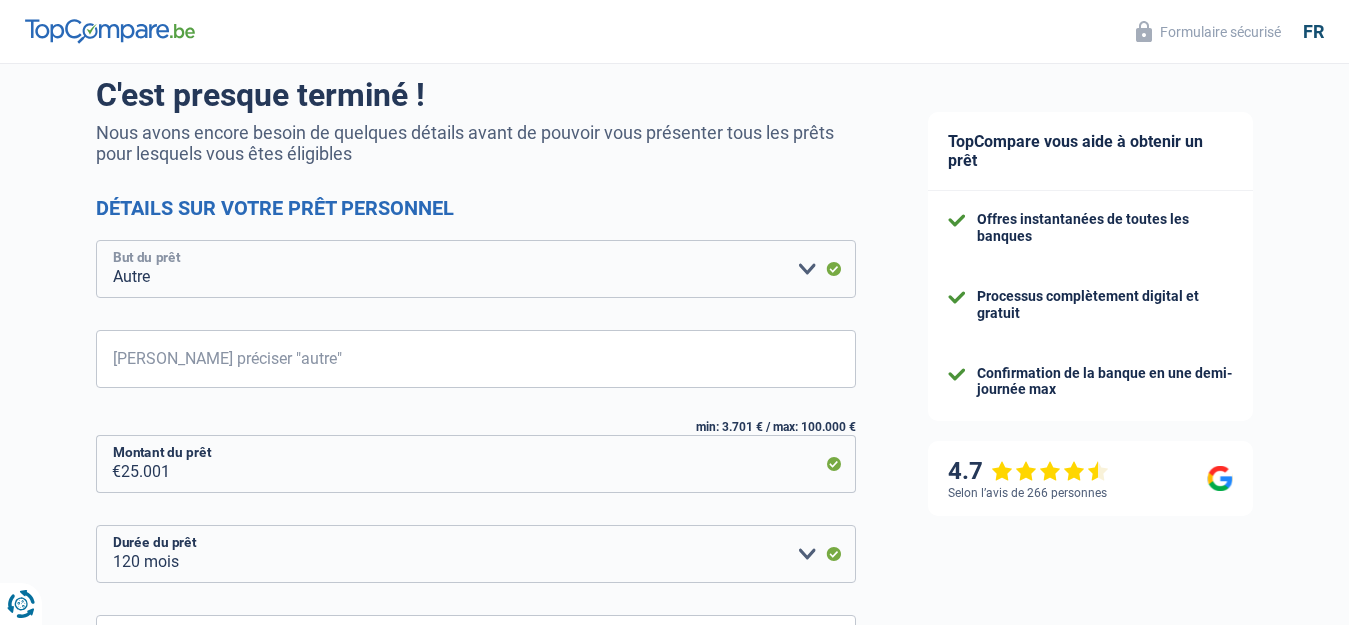 scroll, scrollTop: 200, scrollLeft: 0, axis: vertical 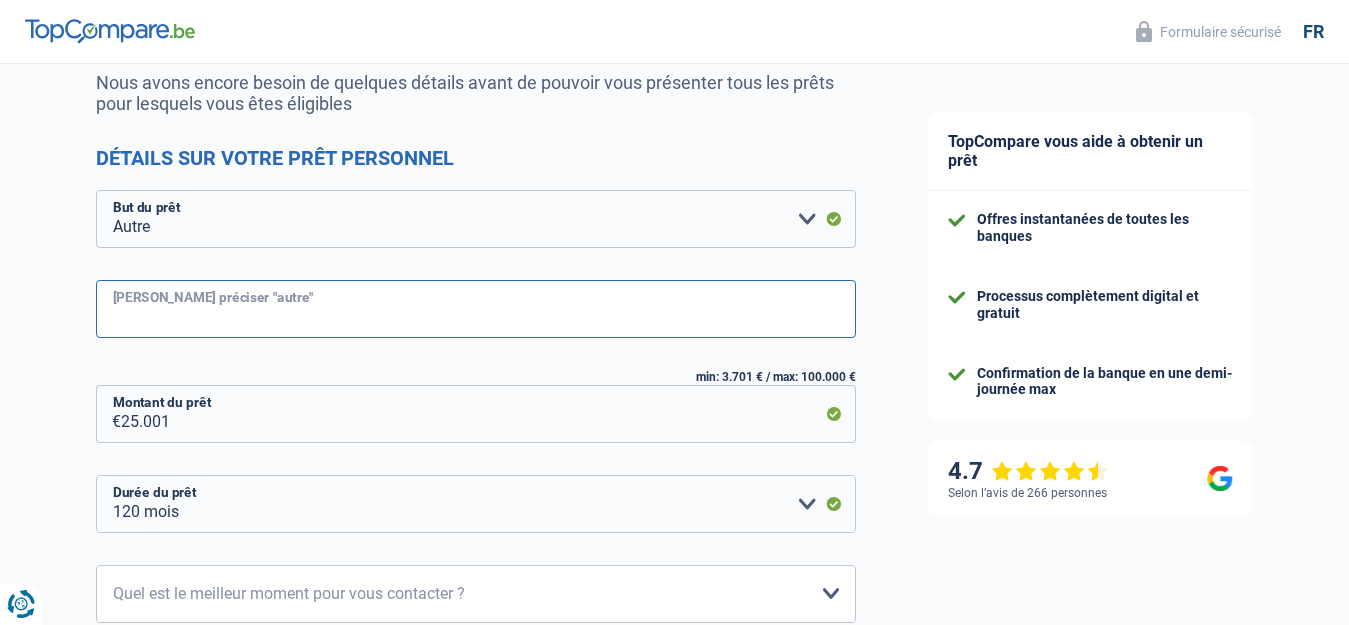 click on "Veuillez préciser "autre"" at bounding box center (476, 309) 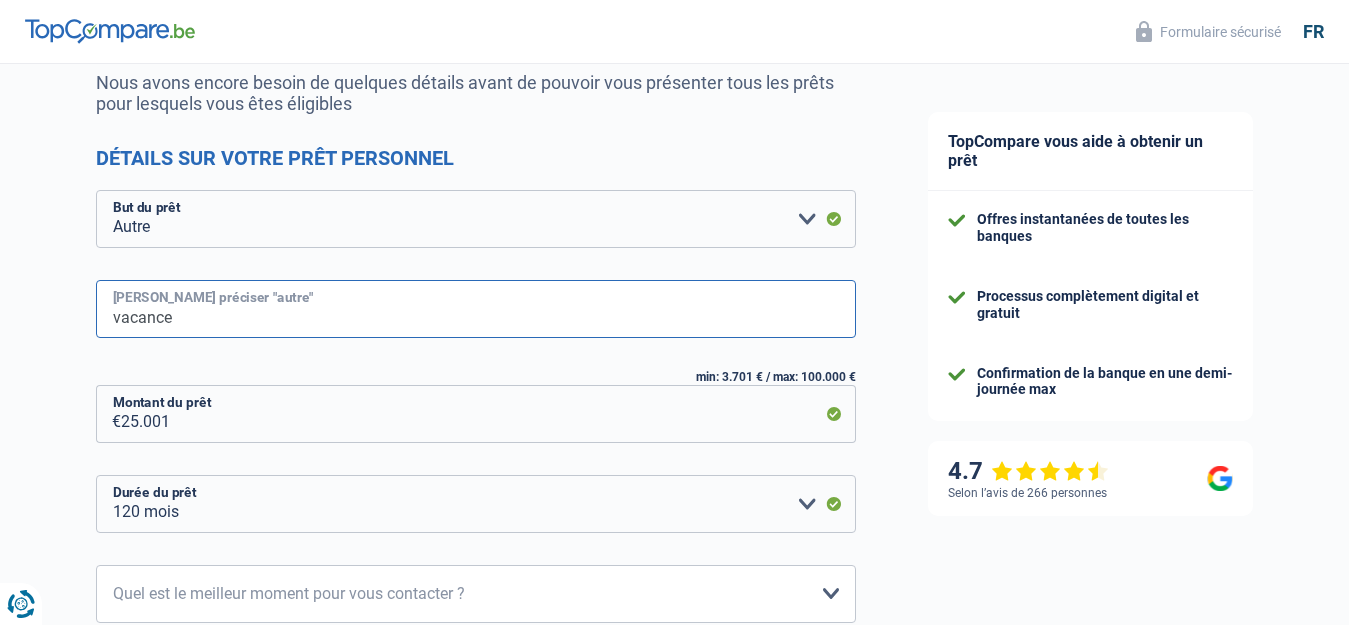 type on "vacance" 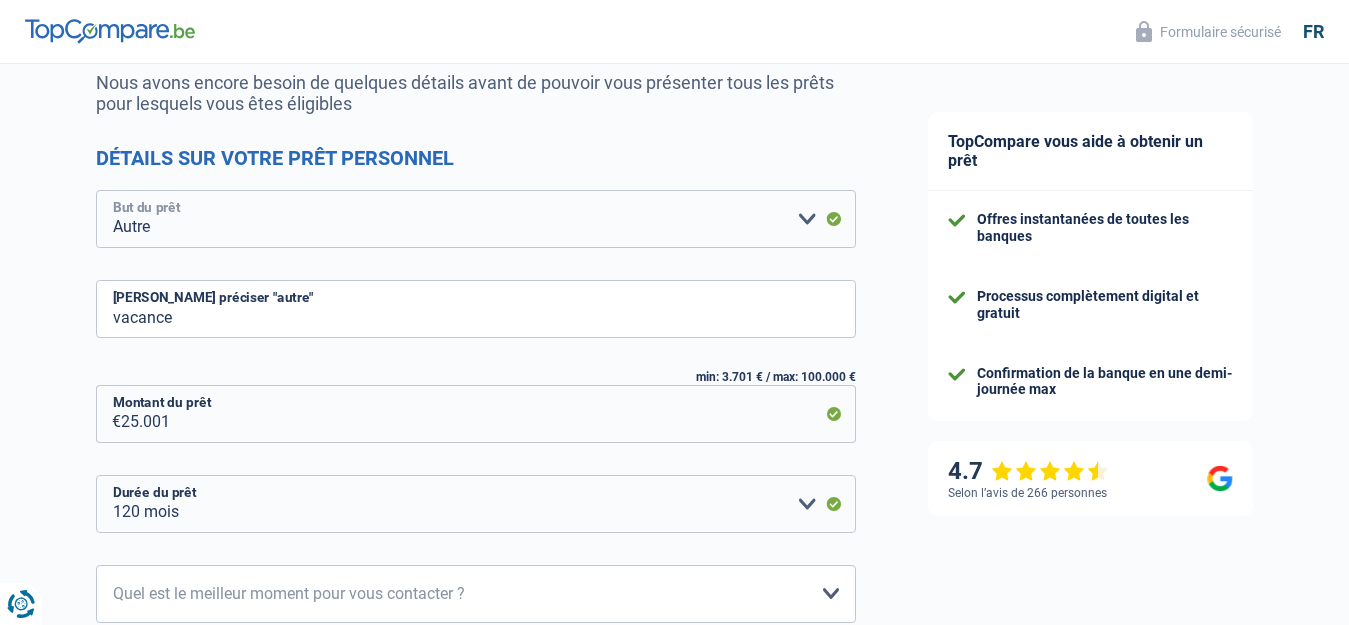 click on "Confort maison: meubles, textile, peinture, électroménager, outillage non-professionnel Hifi, multimédia, gsm, ordinateur Aménagement: frais d'installation, déménagement Evénement familial: naissance, mariage, divorce, communion, décès Frais médicaux Frais d'études Frais permis de conduire Loisirs: voyage, sport, musique Rafraîchissement: petits travaux maison et jardin Frais judiciaires Réparation voiture Prêt voiture Rénovation bien à l'étranger Autre
Veuillez sélectionner une option" at bounding box center [476, 219] 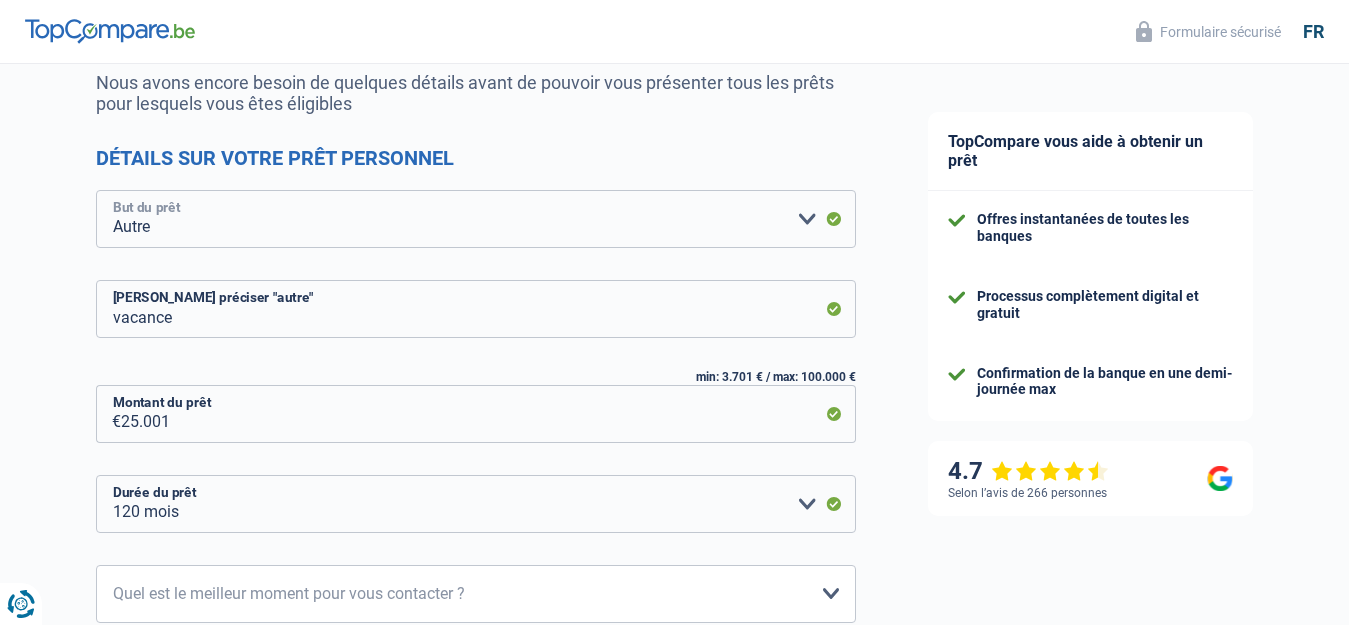 select on "hobbies" 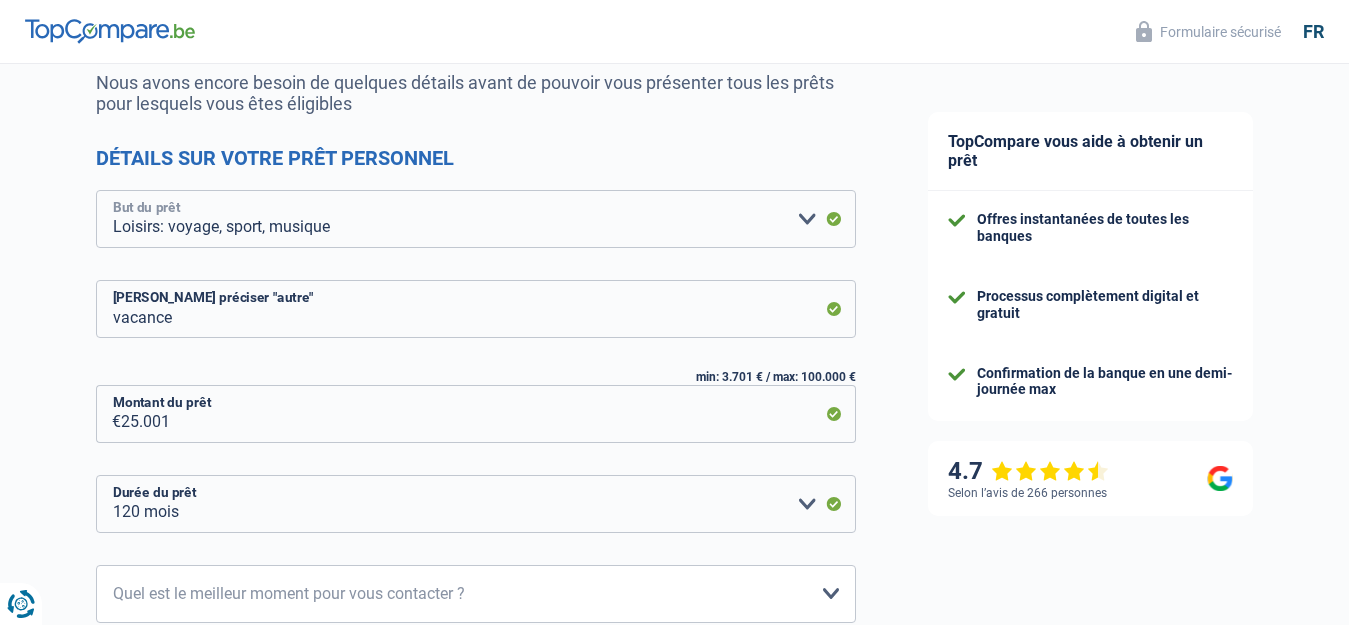 click on "Confort maison: meubles, textile, peinture, électroménager, outillage non-professionnel Hifi, multimédia, gsm, ordinateur Aménagement: frais d'installation, déménagement Evénement familial: naissance, mariage, divorce, communion, décès Frais médicaux Frais d'études Frais permis de conduire Loisirs: voyage, sport, musique Rafraîchissement: petits travaux maison et jardin Frais judiciaires Réparation voiture Prêt voiture Rénovation bien à l'étranger Autre
Veuillez sélectionner une option" at bounding box center [476, 219] 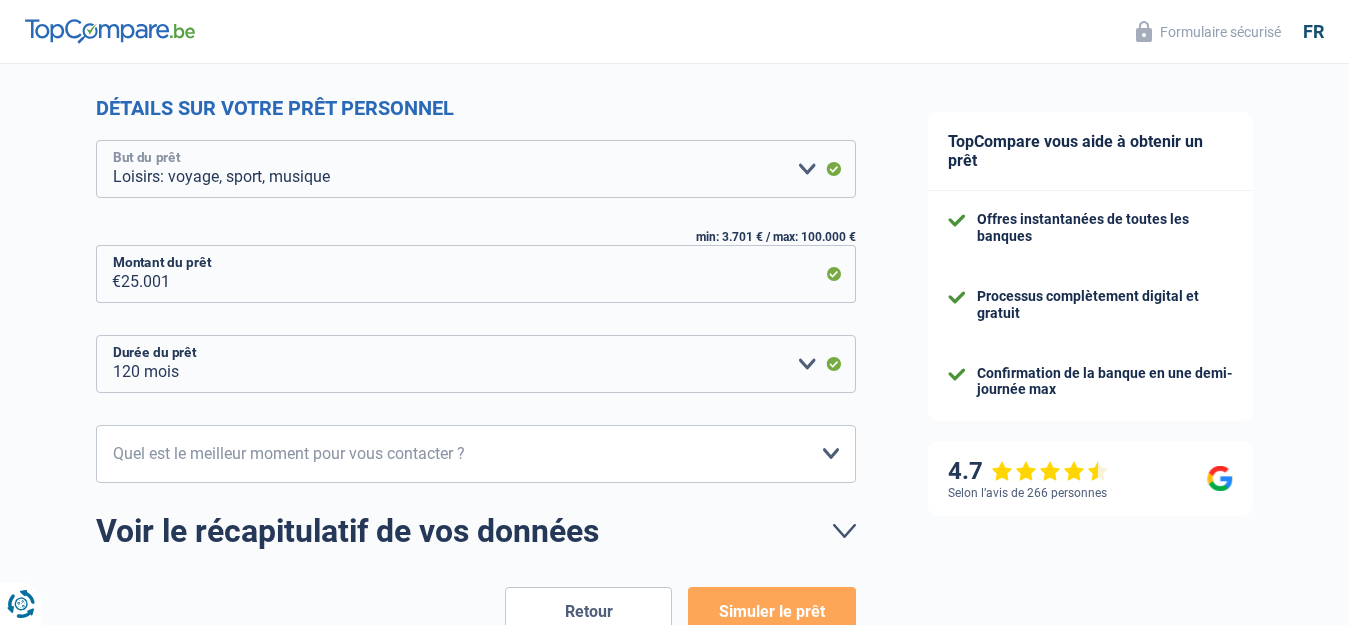 scroll, scrollTop: 300, scrollLeft: 0, axis: vertical 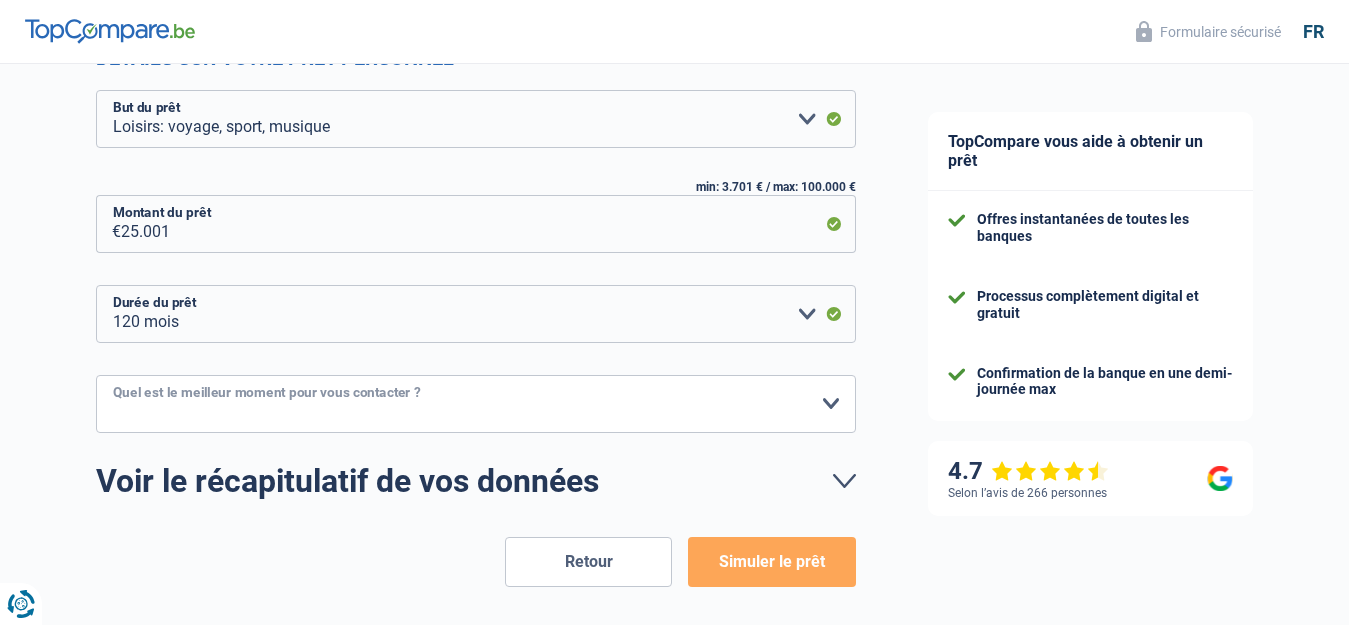 click on "10h-12h 12h-14h 14h-16h 16h-18h
Veuillez sélectionner une option" at bounding box center (476, 404) 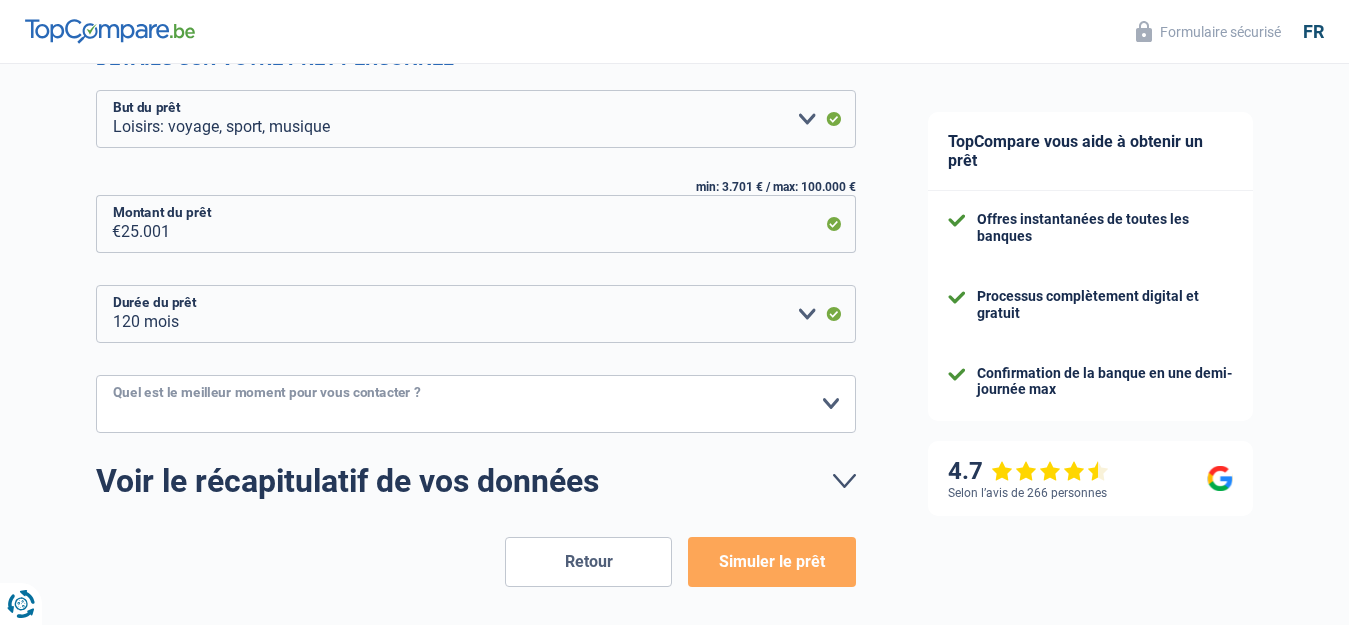 select on "14-16" 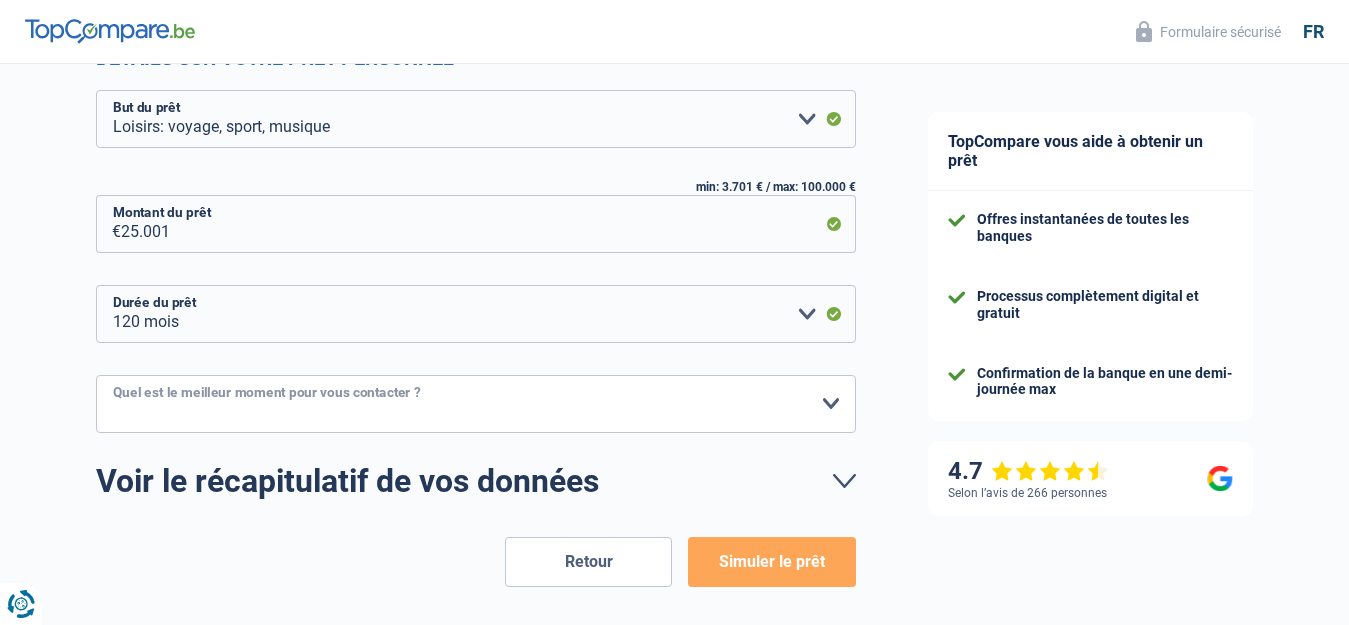 click on "10h-12h 12h-14h 14h-16h 16h-18h
Veuillez sélectionner une option" at bounding box center (476, 404) 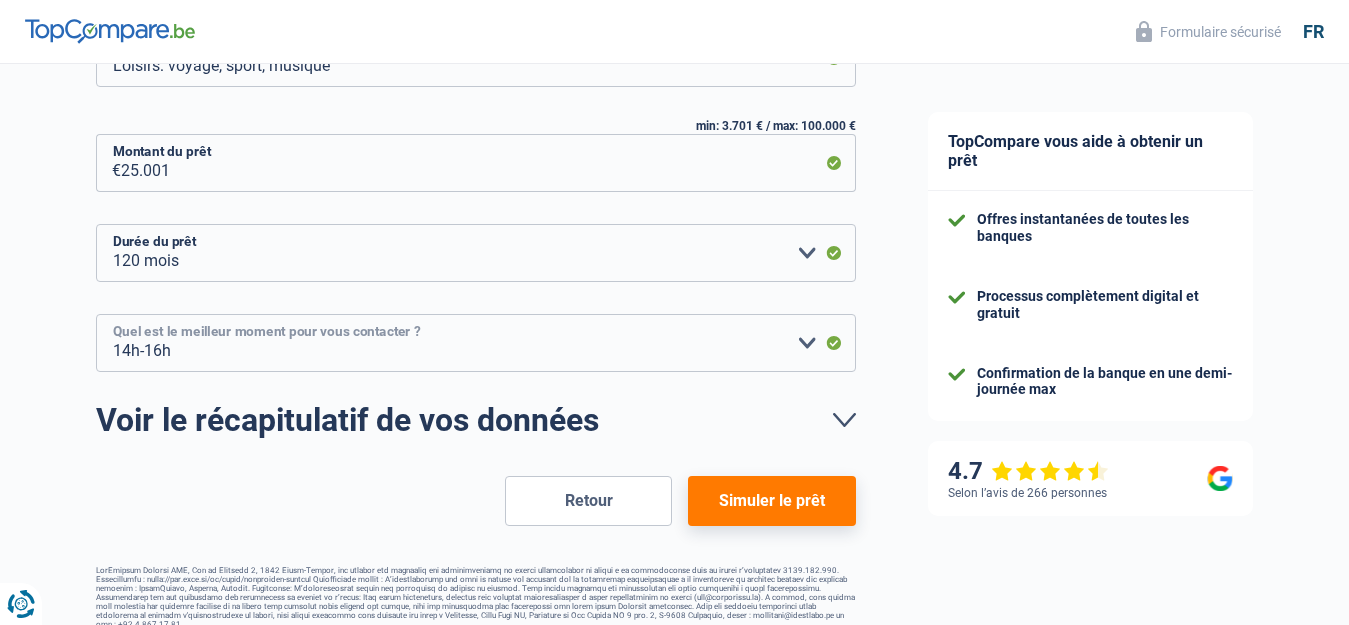 scroll, scrollTop: 380, scrollLeft: 0, axis: vertical 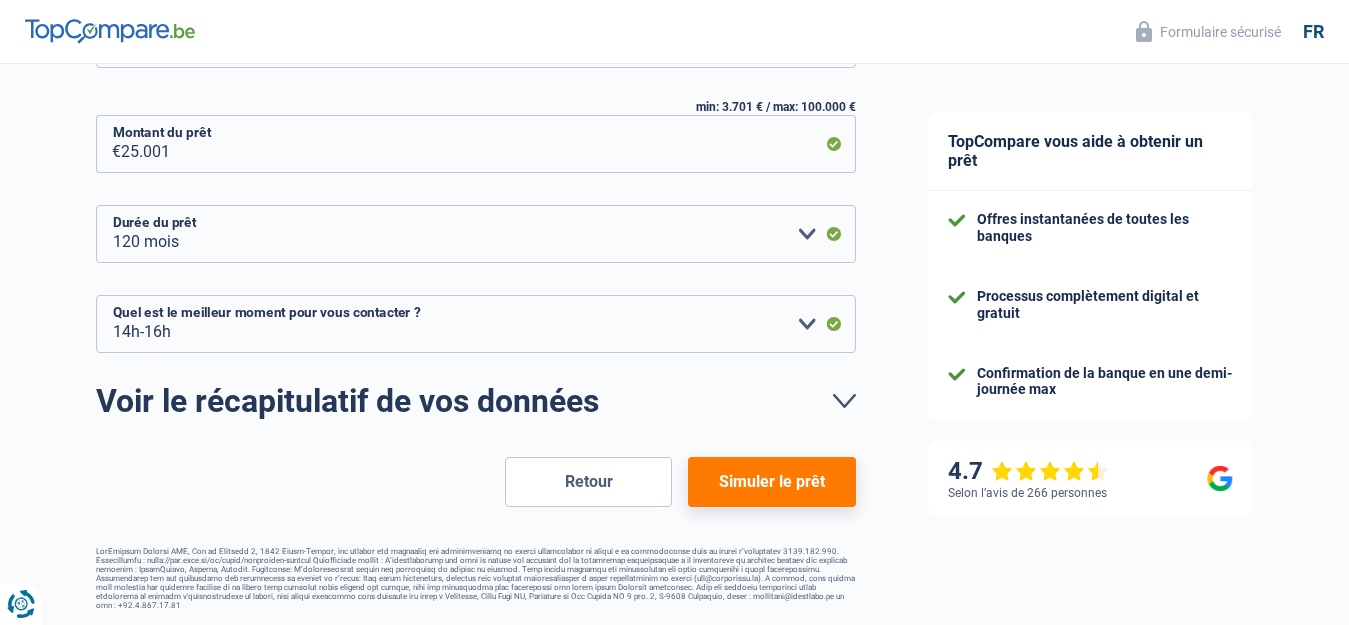 click on "Simuler le prêt" at bounding box center [771, 482] 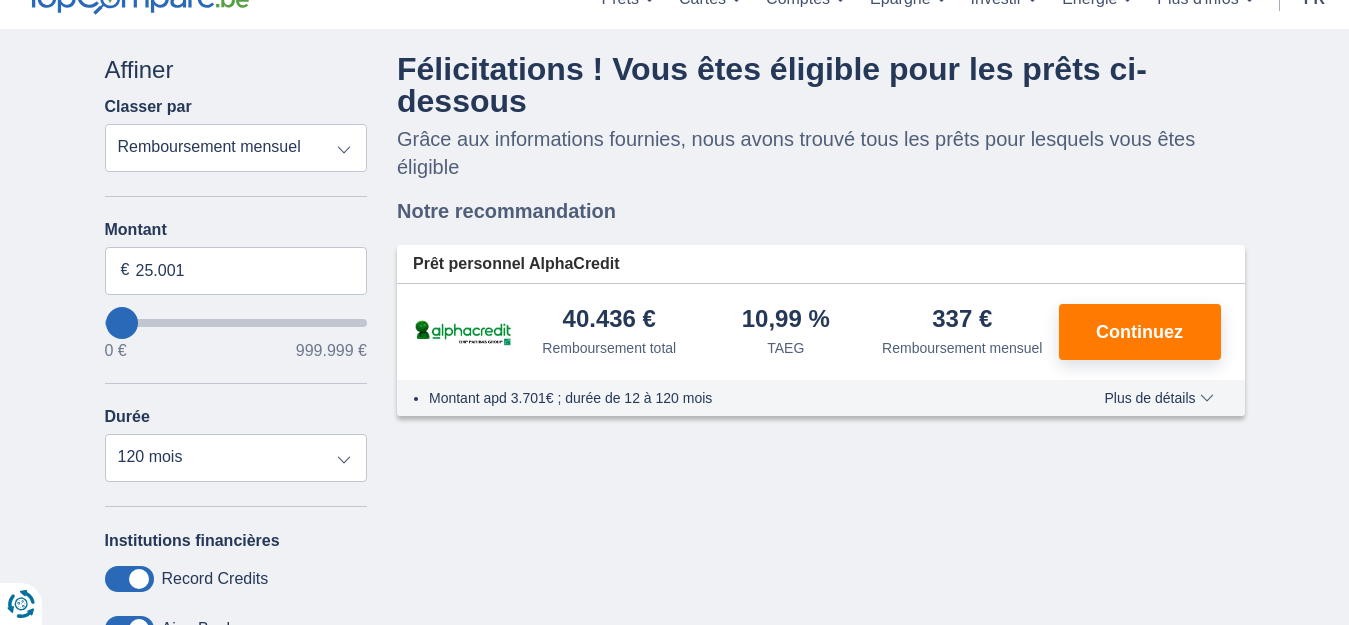 scroll, scrollTop: 187, scrollLeft: 0, axis: vertical 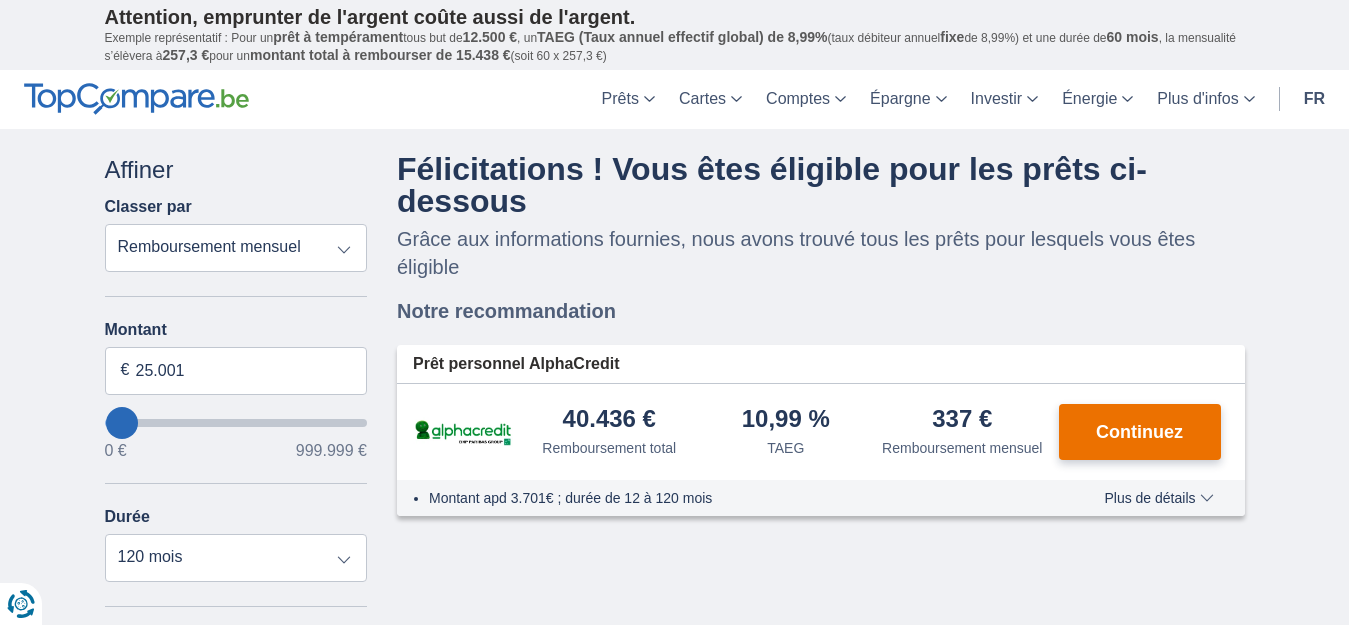 click on "Continuez" at bounding box center (1139, 432) 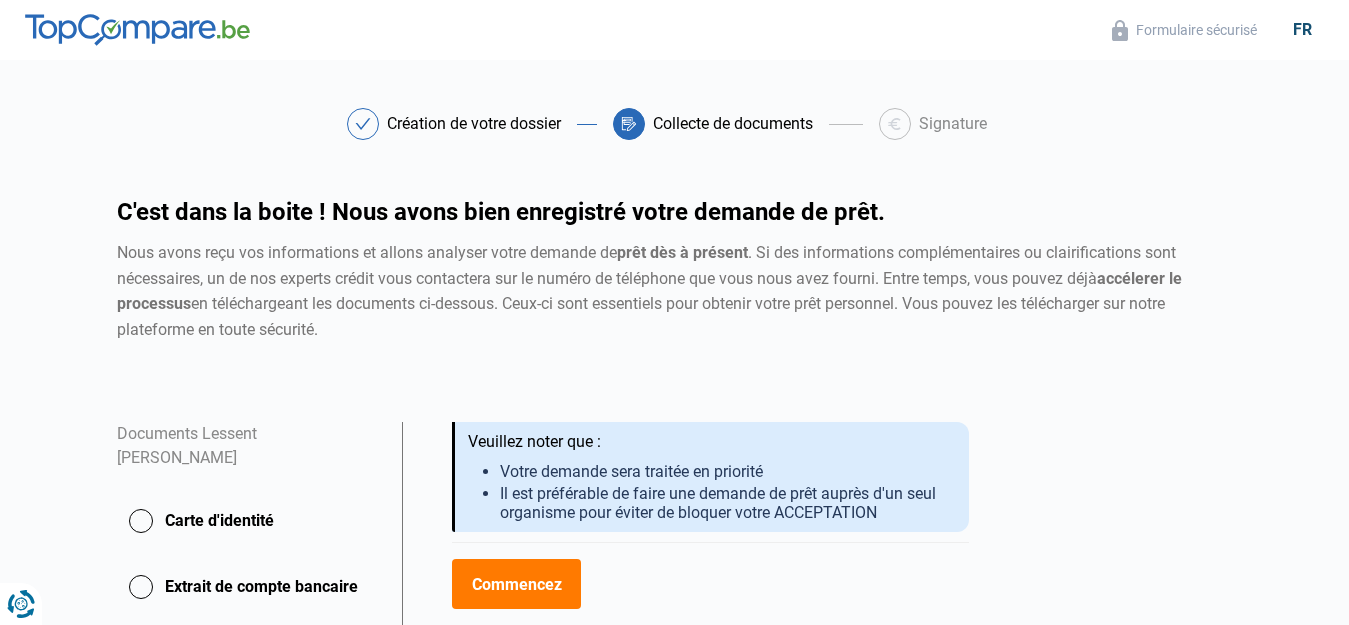 click on "Commencez" at bounding box center (516, 584) 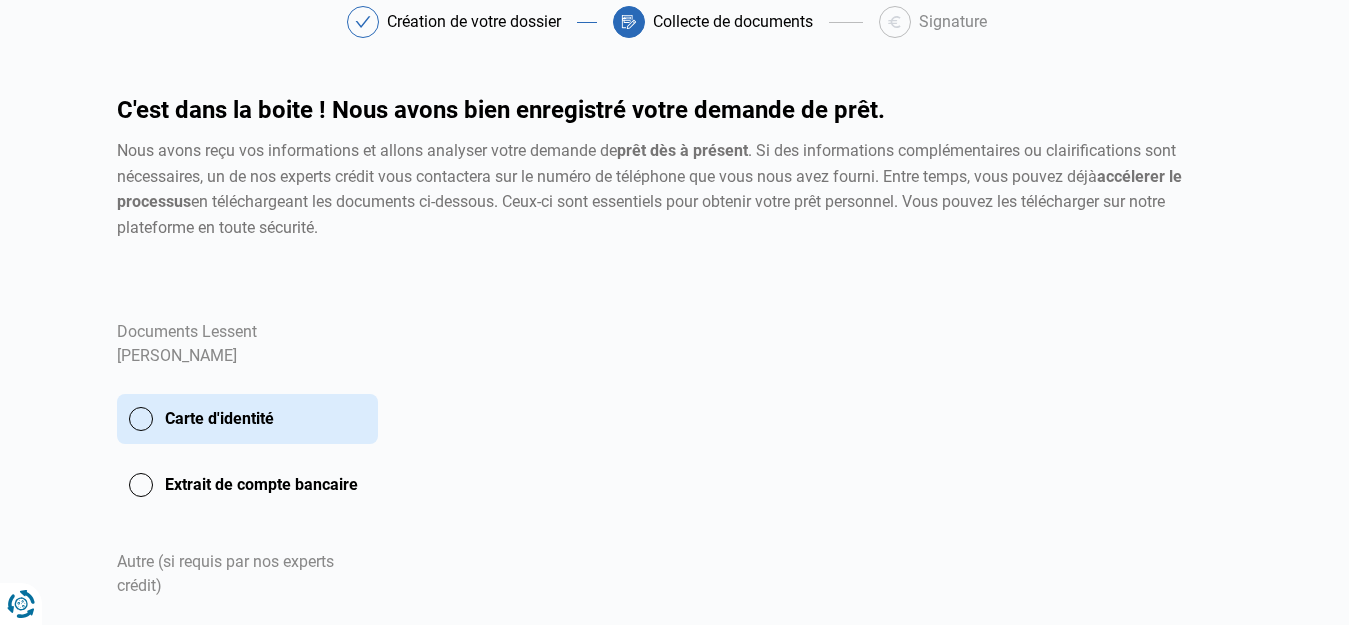 scroll, scrollTop: 0, scrollLeft: 0, axis: both 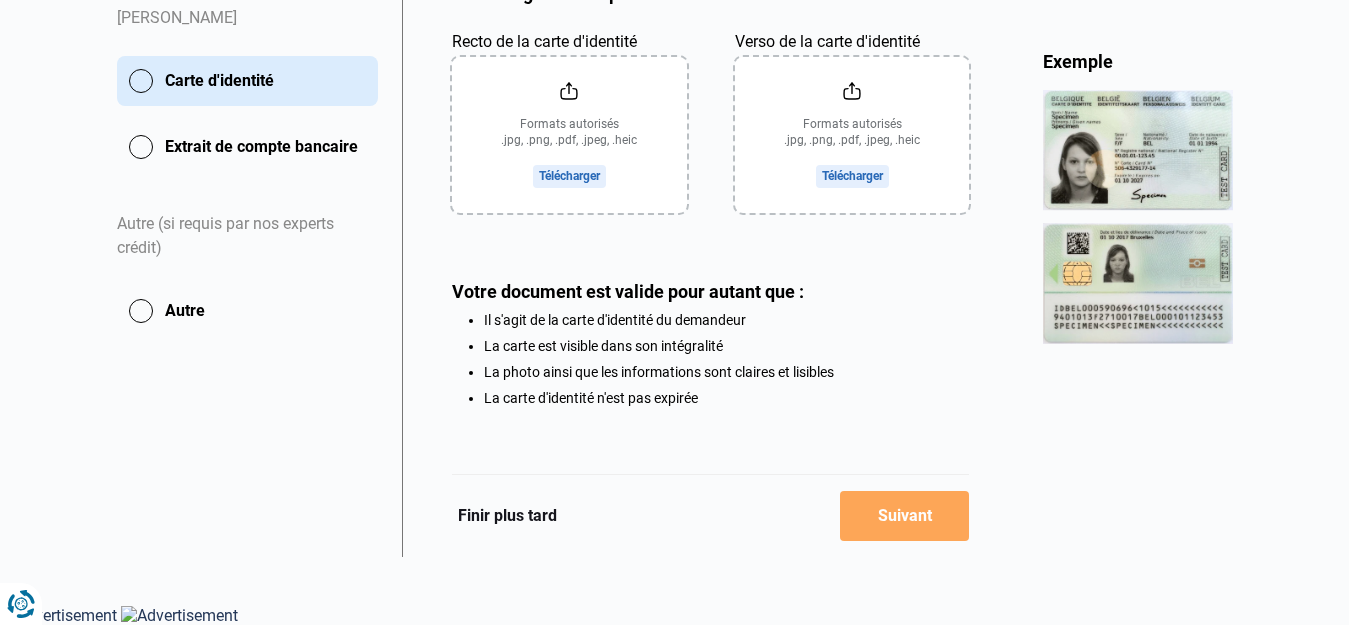 click on "Finir plus tard" 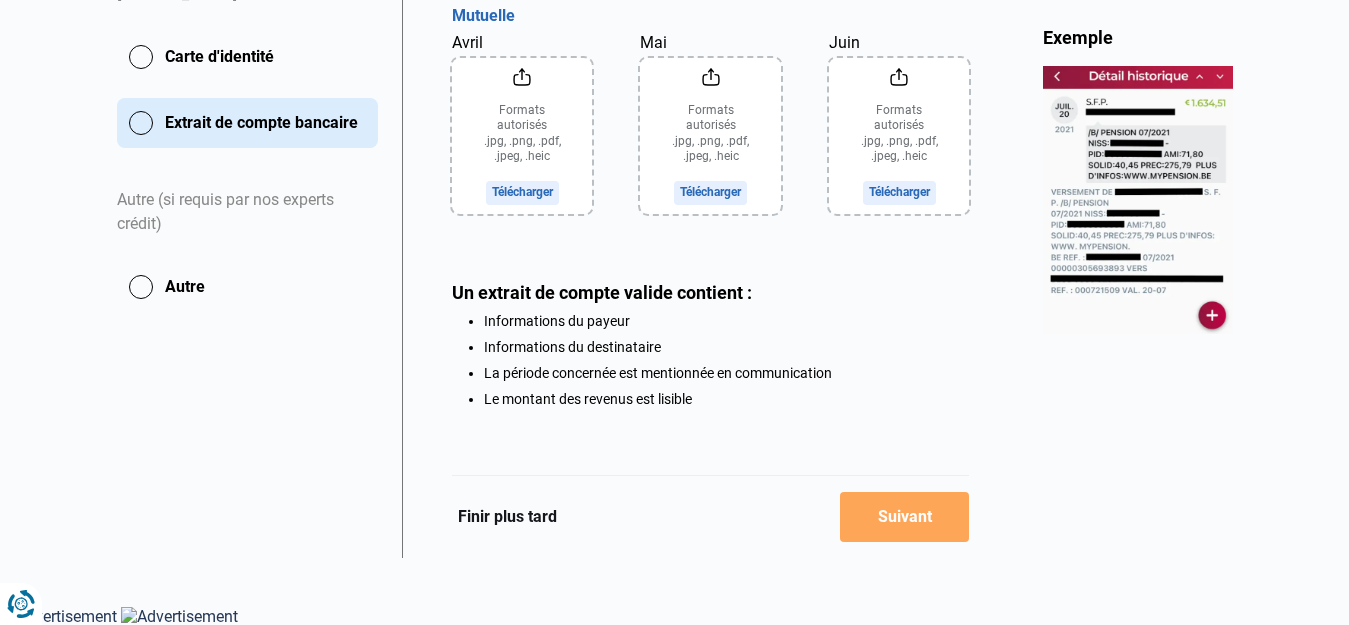 scroll, scrollTop: 469, scrollLeft: 0, axis: vertical 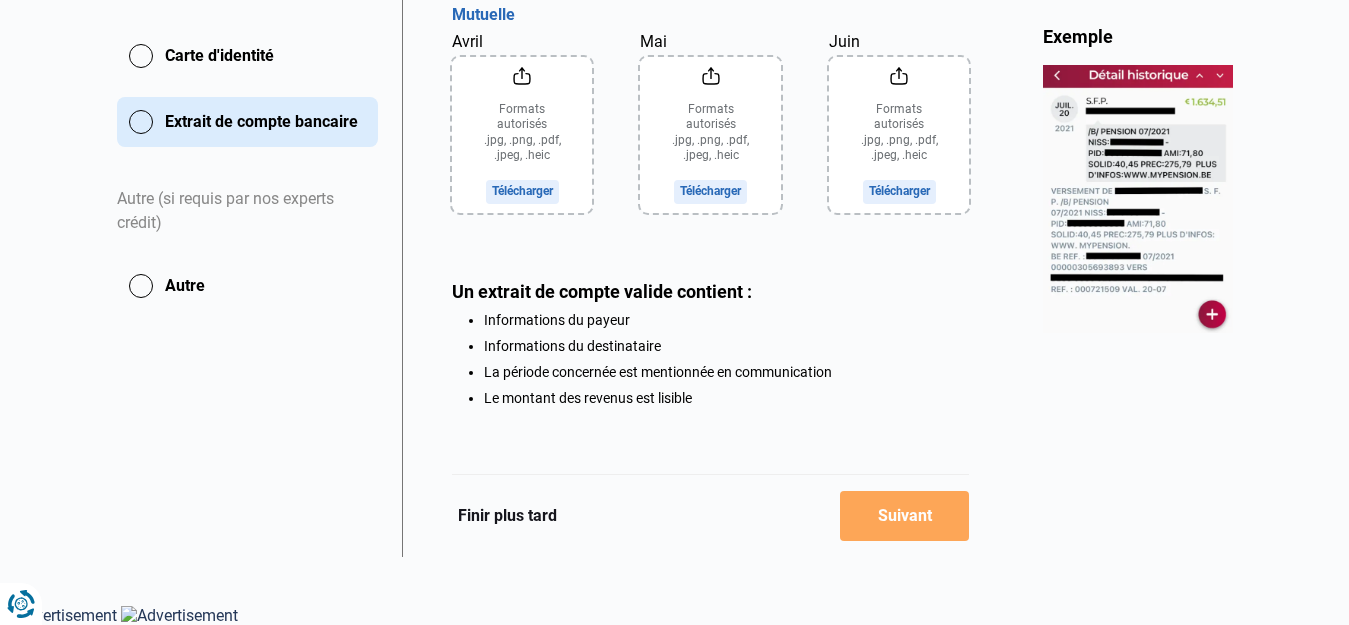click on "Autre" 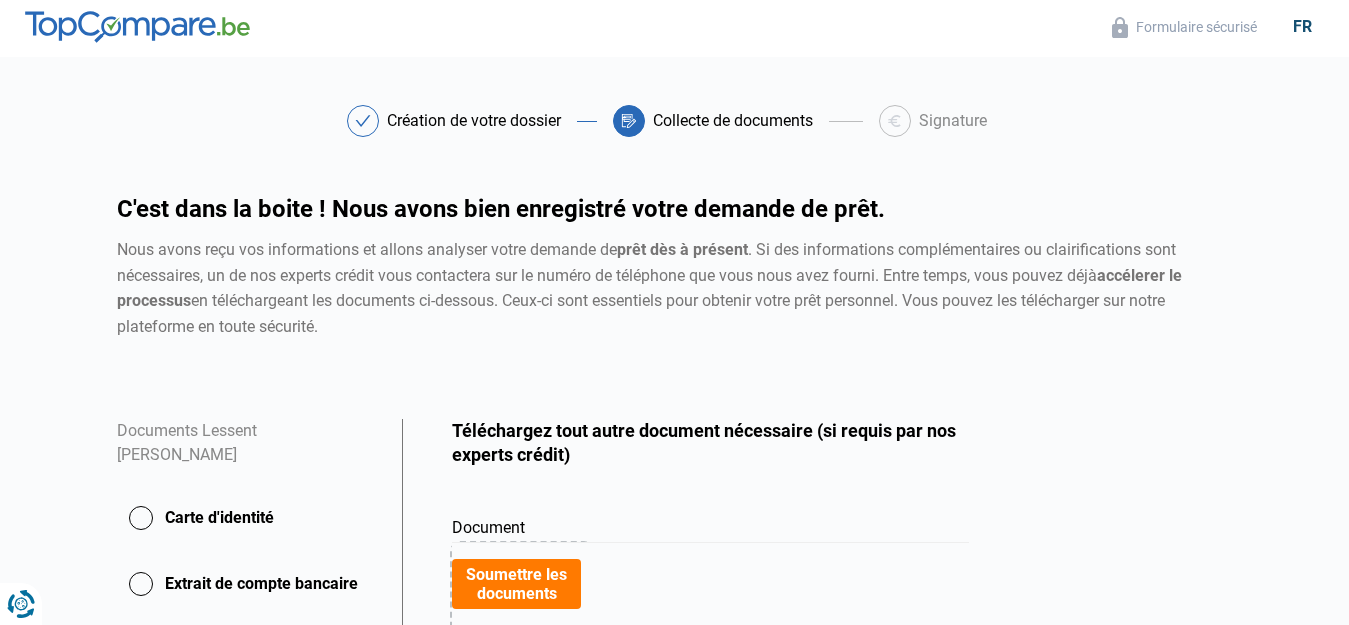 scroll, scrollTop: 0, scrollLeft: 0, axis: both 